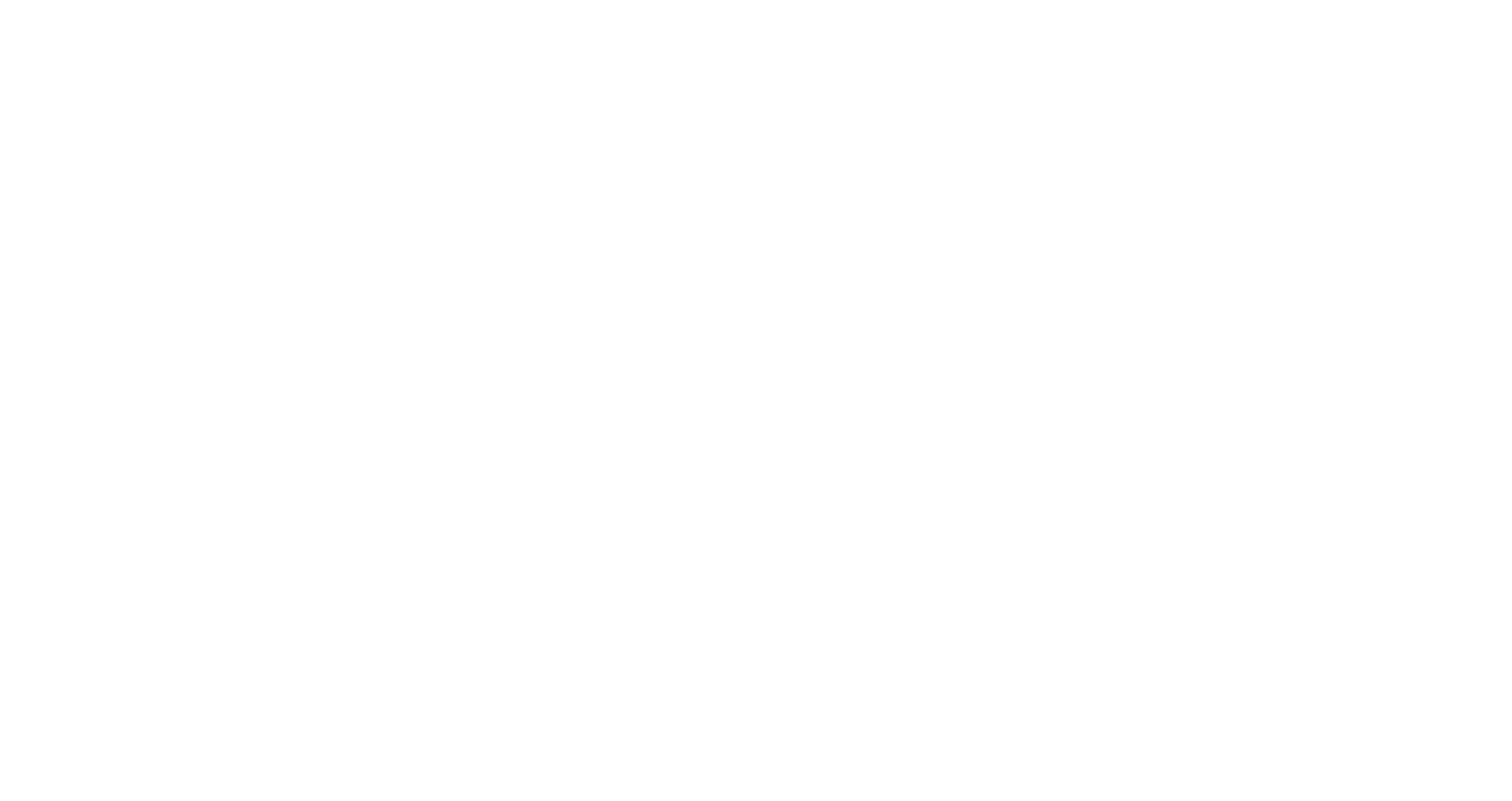 scroll, scrollTop: 0, scrollLeft: 0, axis: both 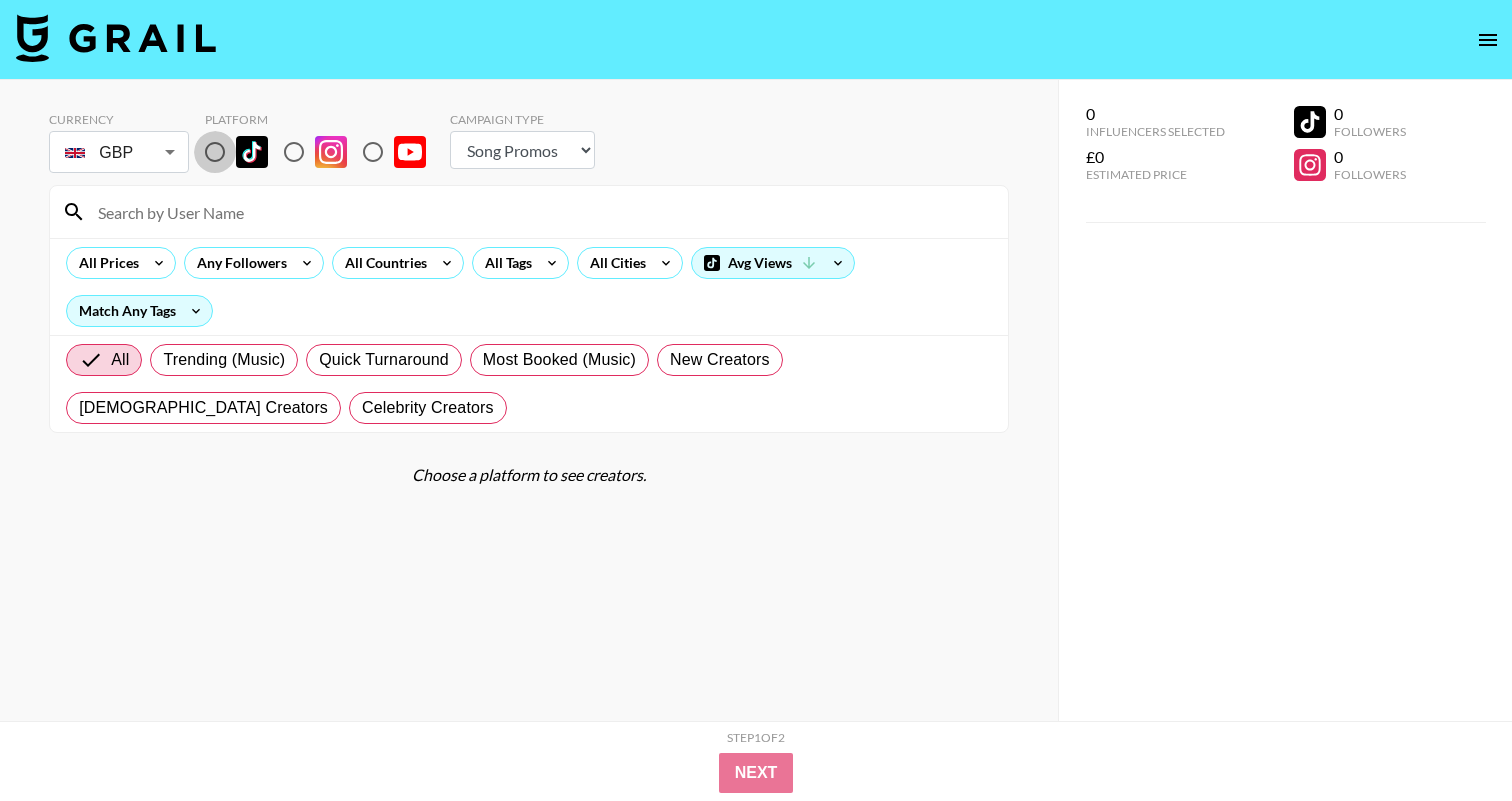 click at bounding box center (215, 152) 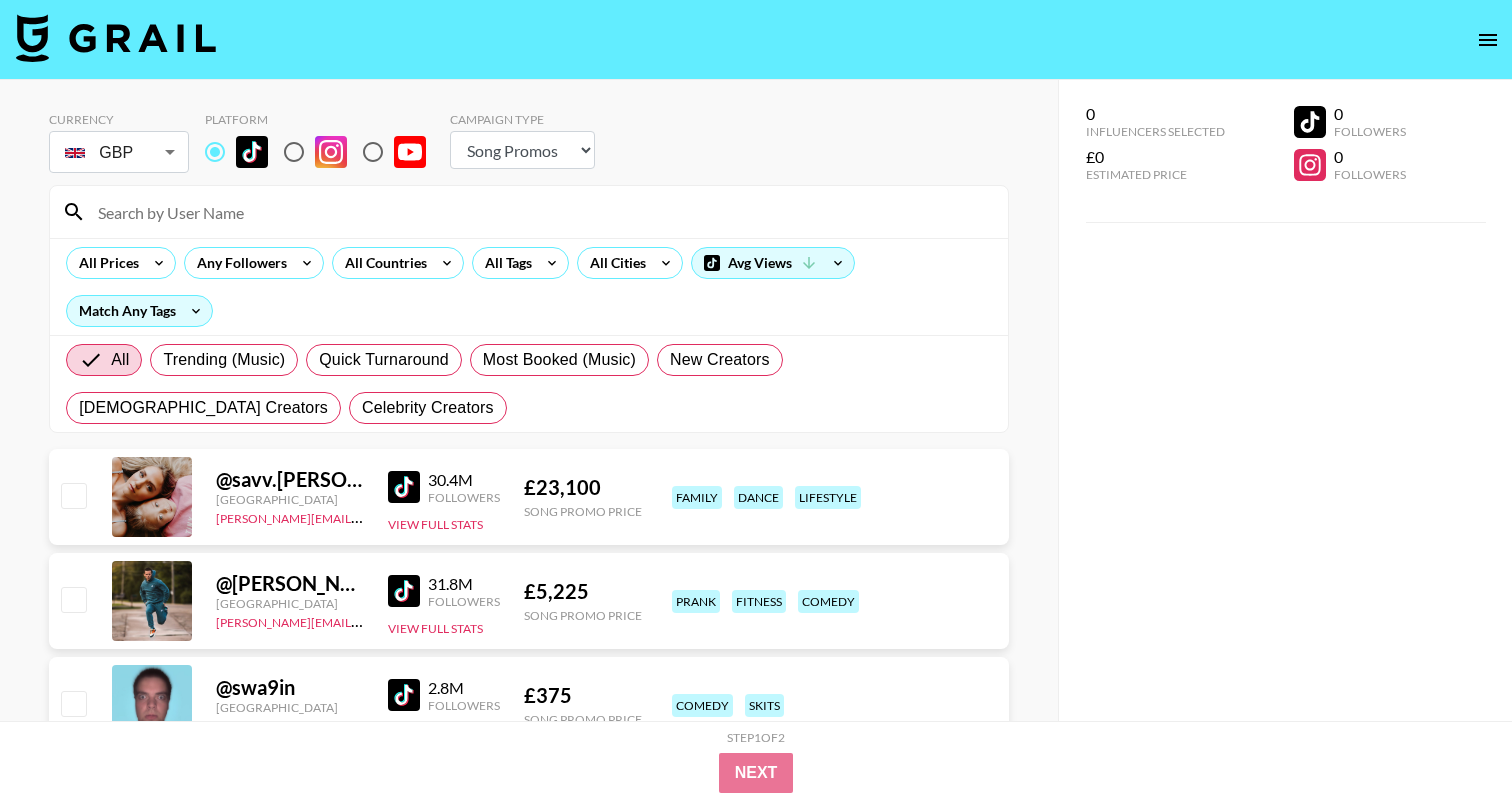 click on "GBP GBP ​" at bounding box center [119, 152] 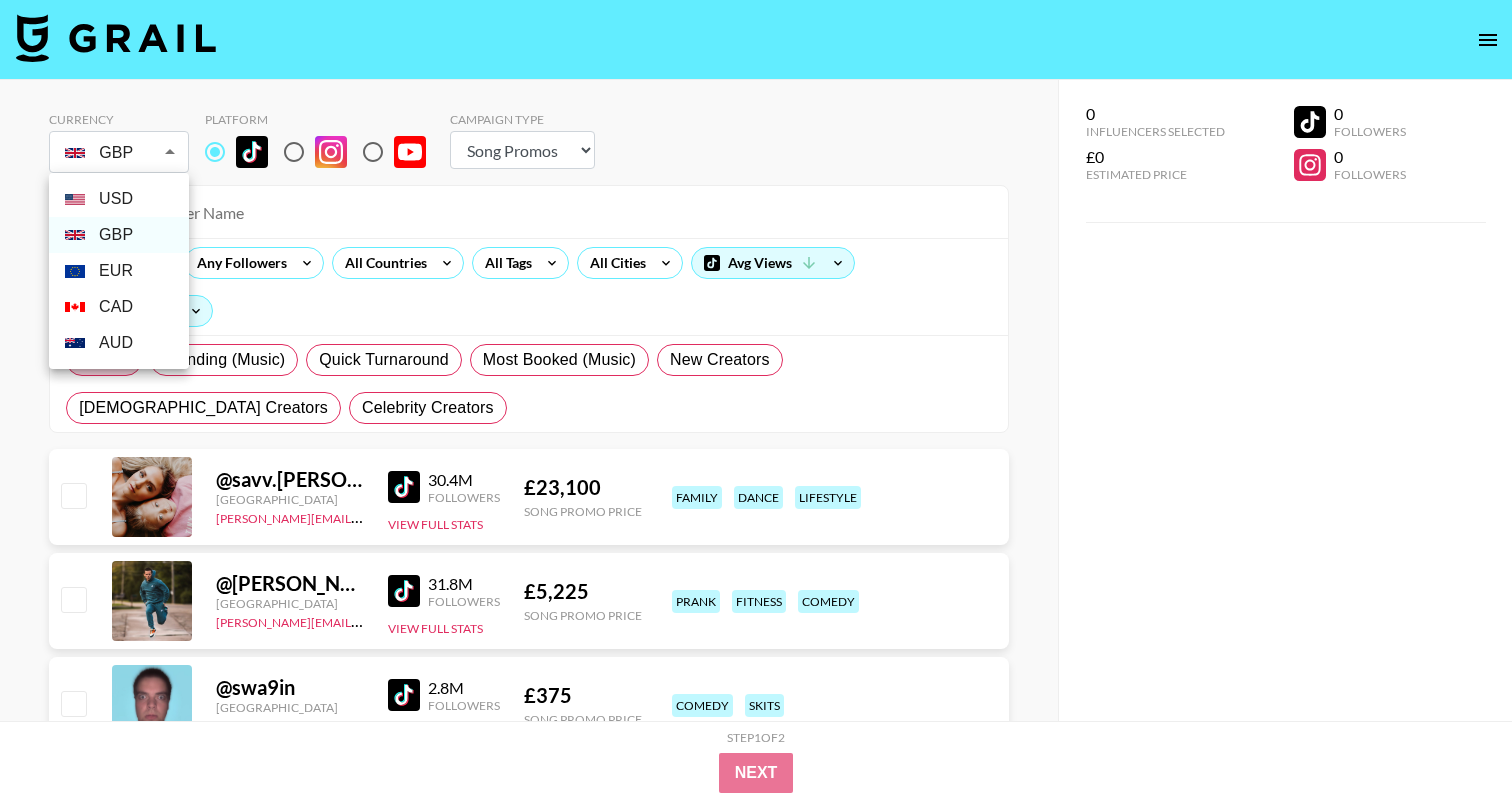 click on "USD" at bounding box center [119, 199] 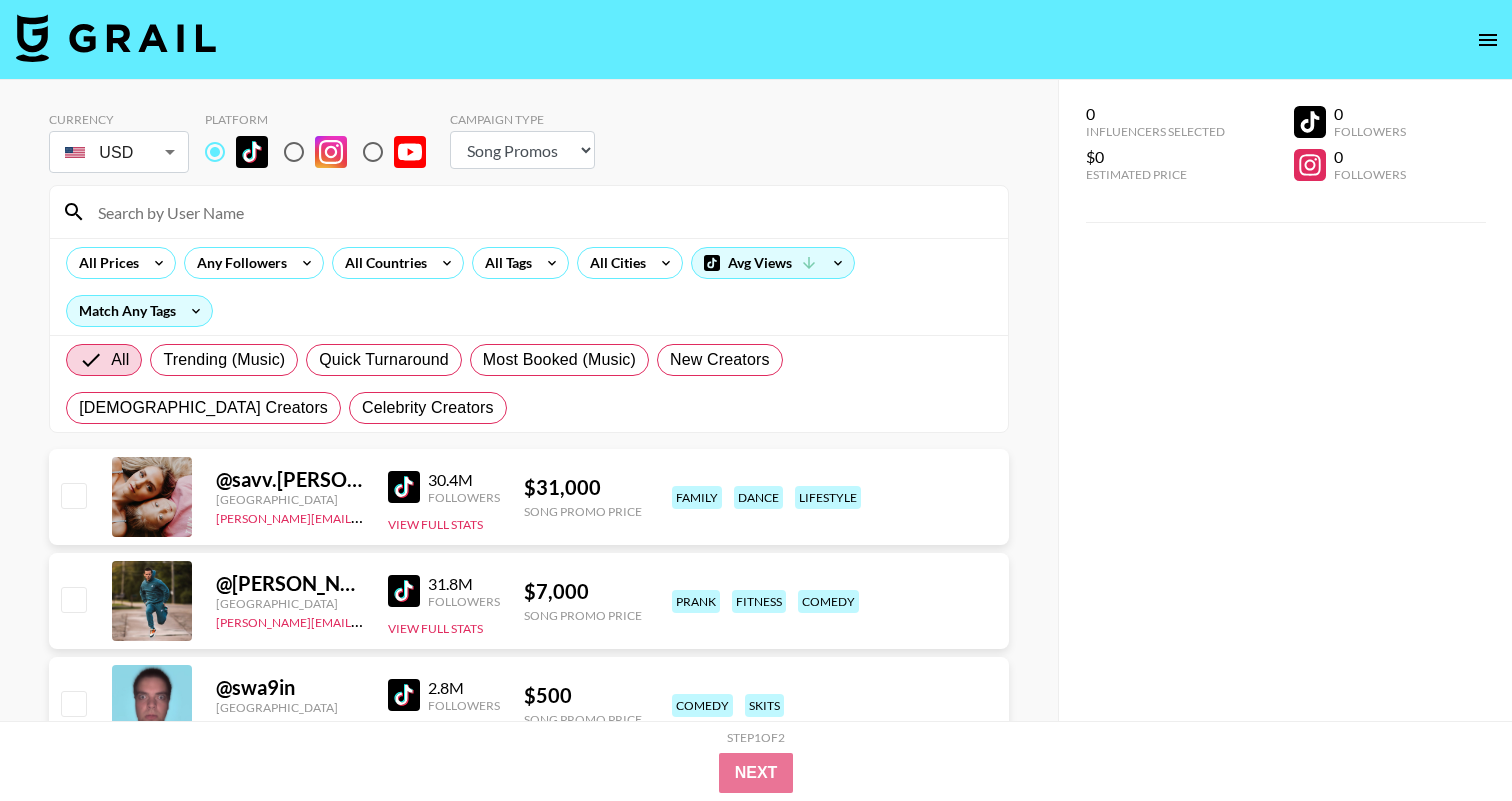 click at bounding box center [541, 212] 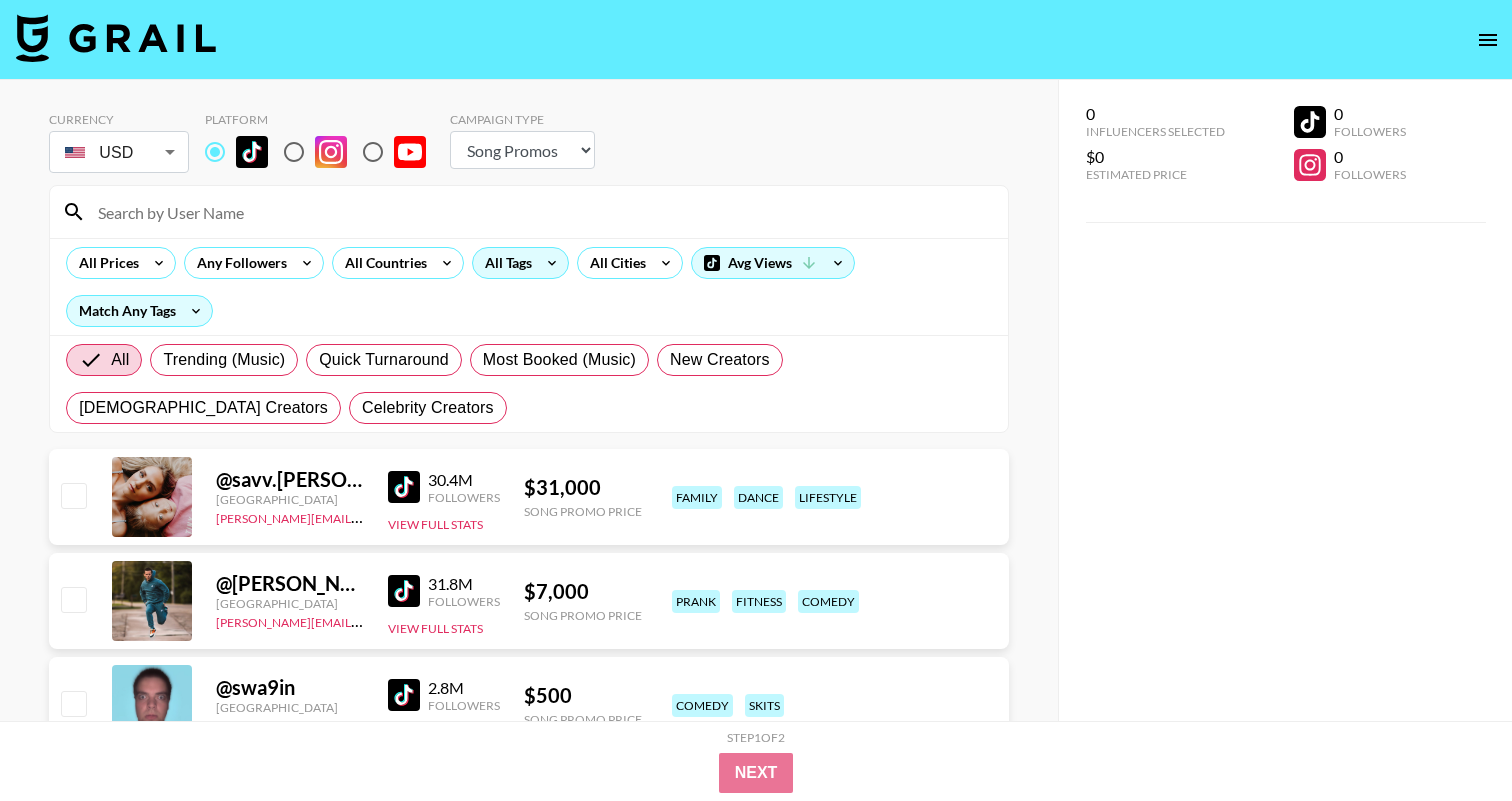 click 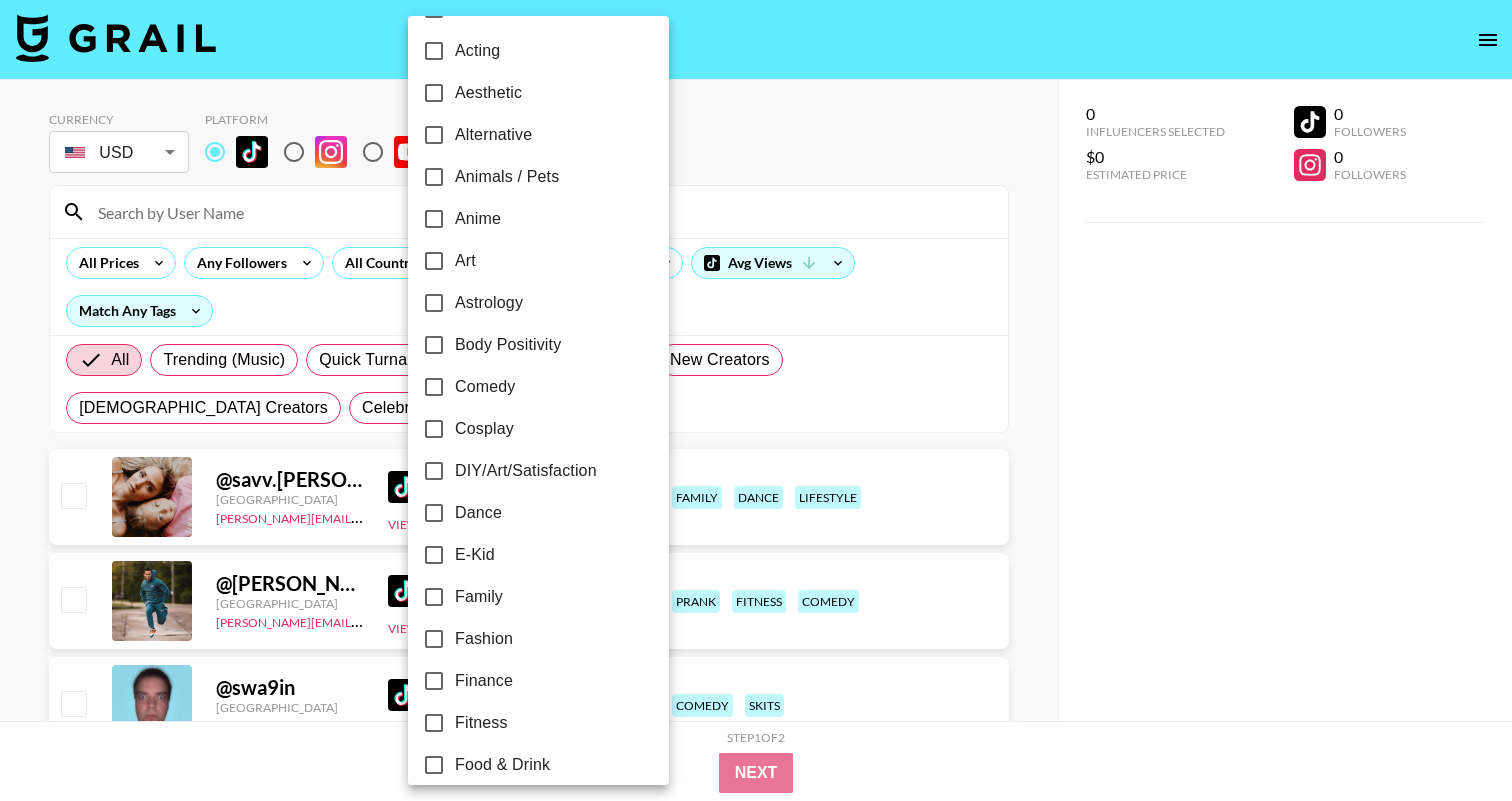 scroll, scrollTop: 46, scrollLeft: 0, axis: vertical 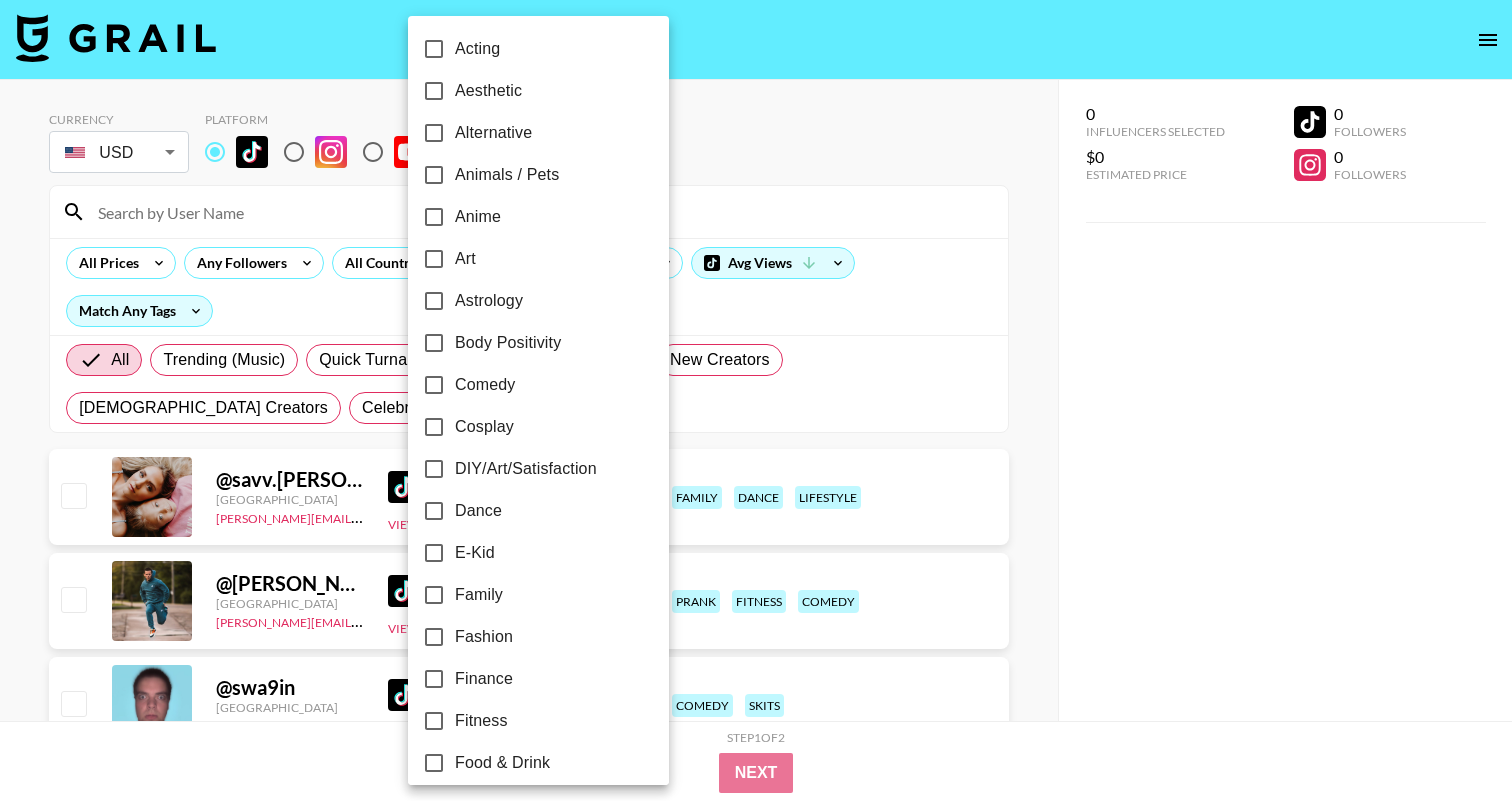 click on "Dance" at bounding box center [478, 511] 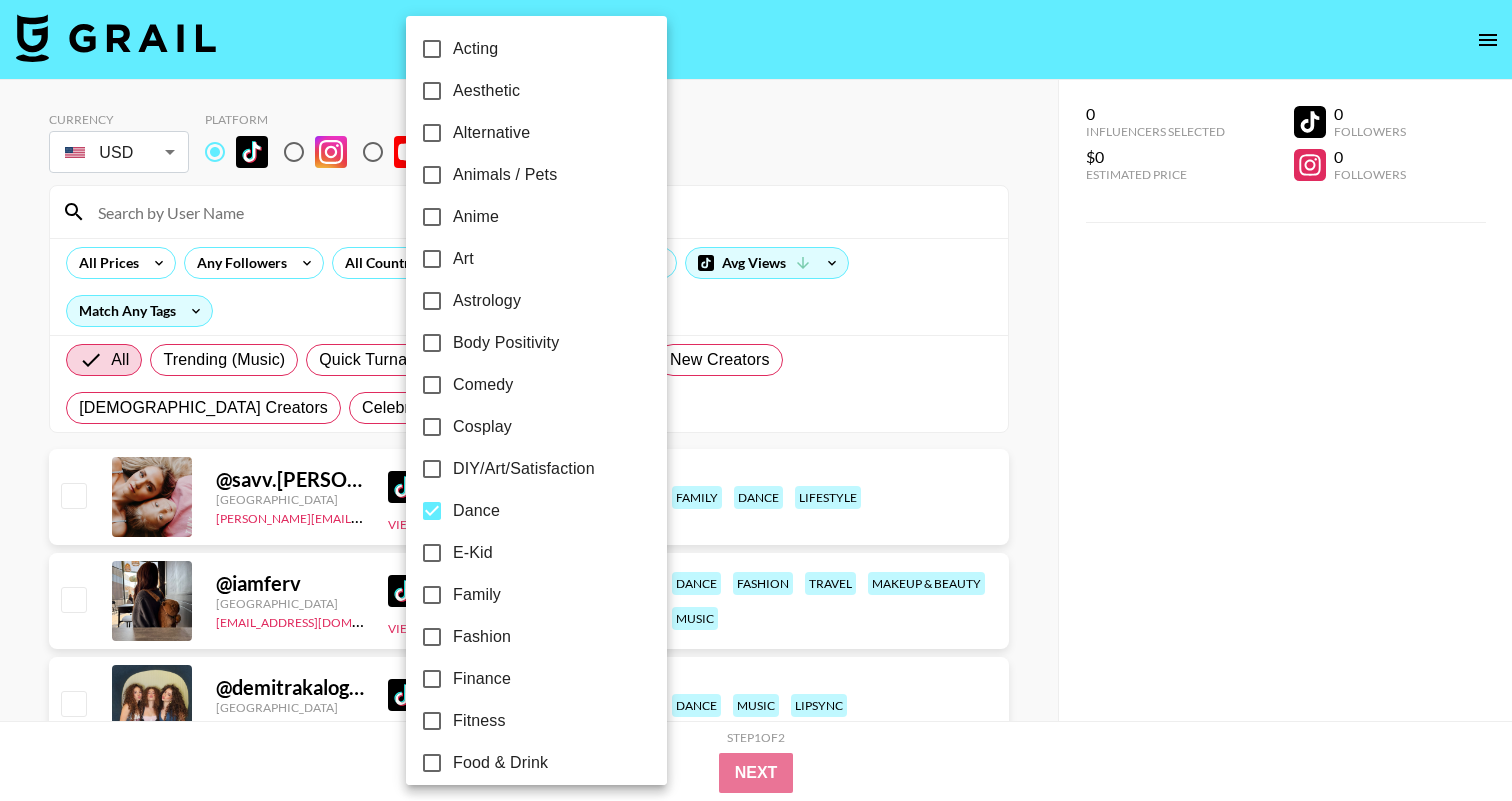 click at bounding box center [756, 400] 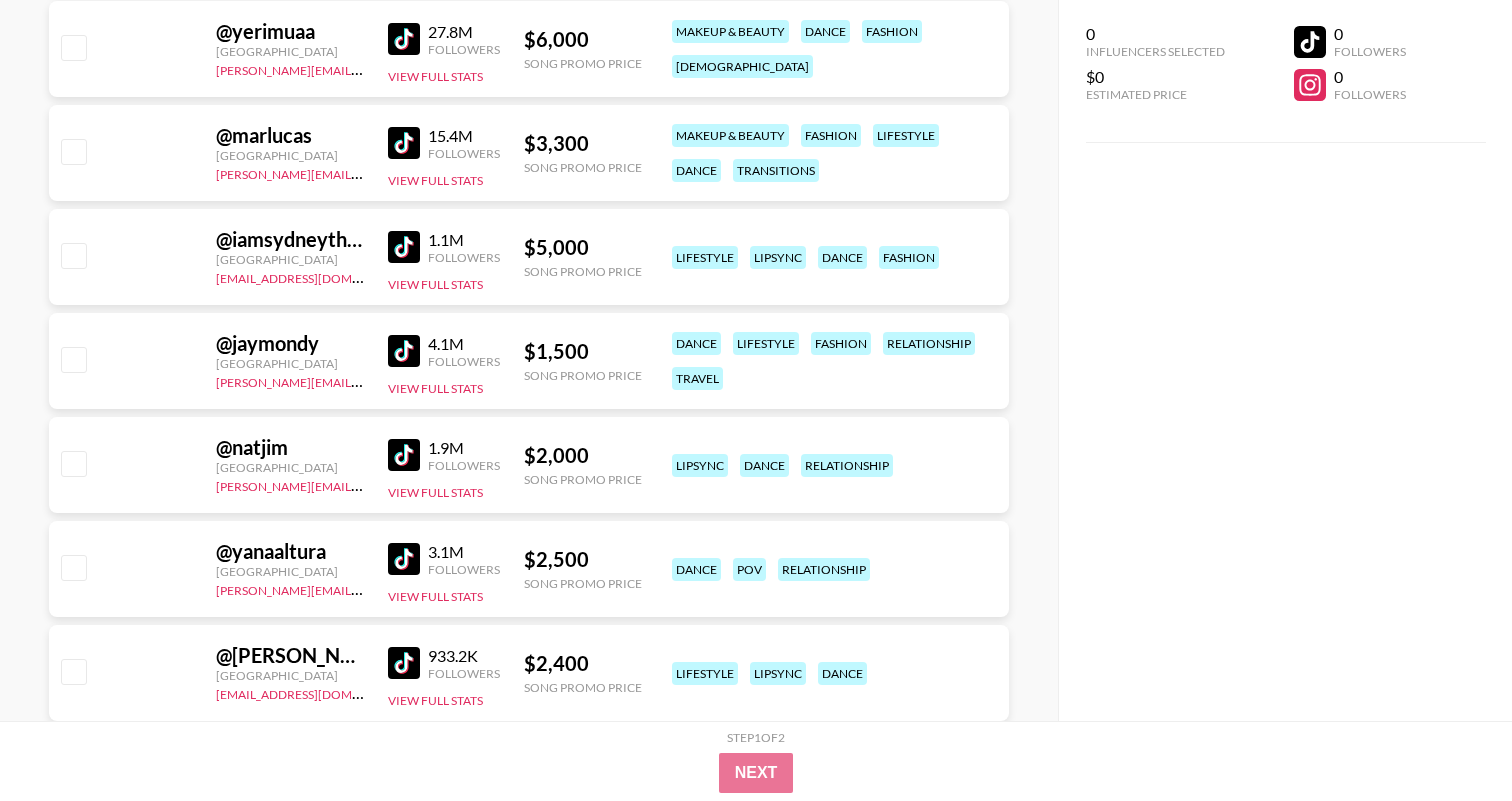 scroll, scrollTop: 4714, scrollLeft: 0, axis: vertical 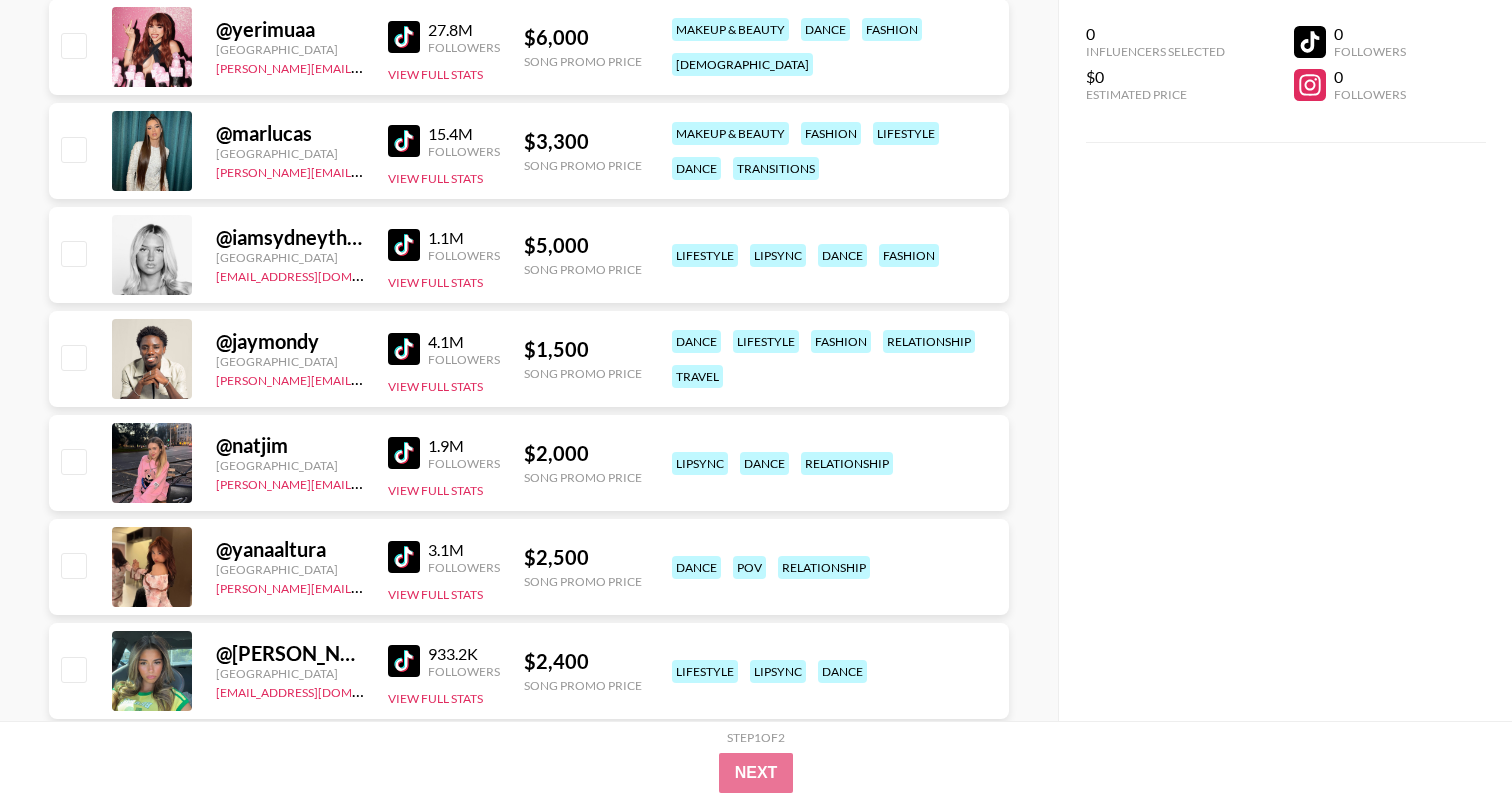 click at bounding box center (404, 349) 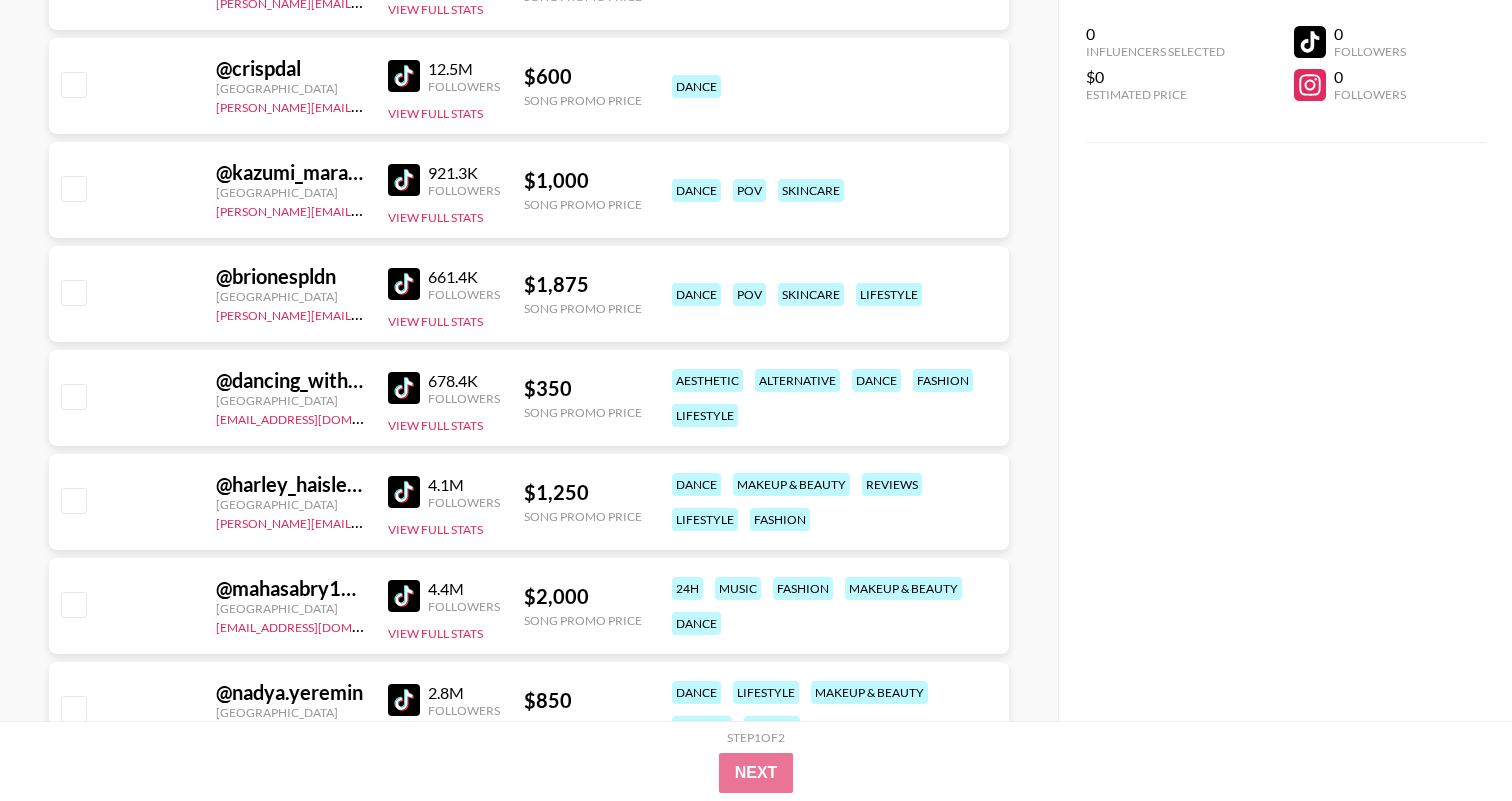 scroll, scrollTop: 9181, scrollLeft: 0, axis: vertical 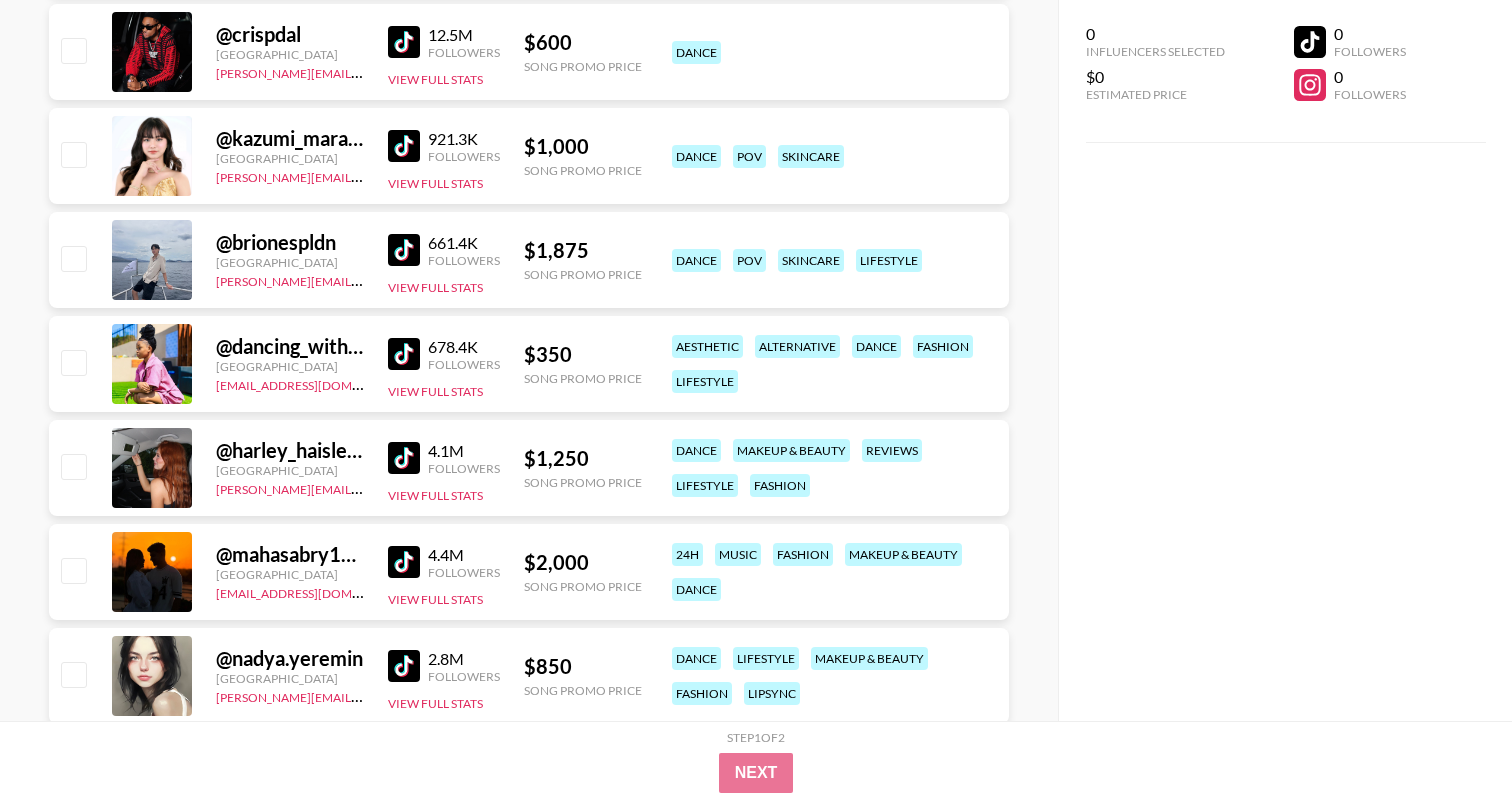 click at bounding box center (404, 354) 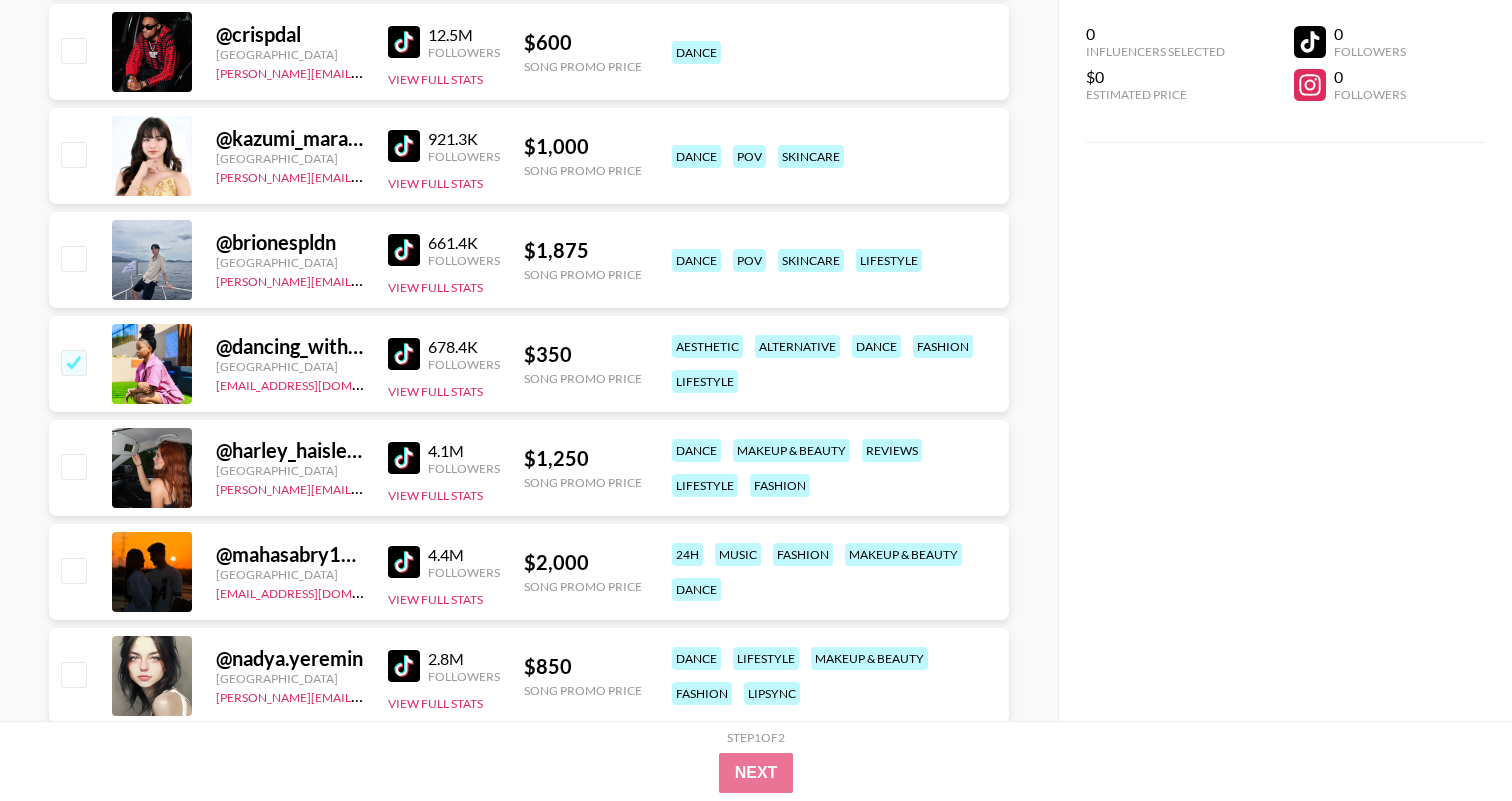 checkbox on "true" 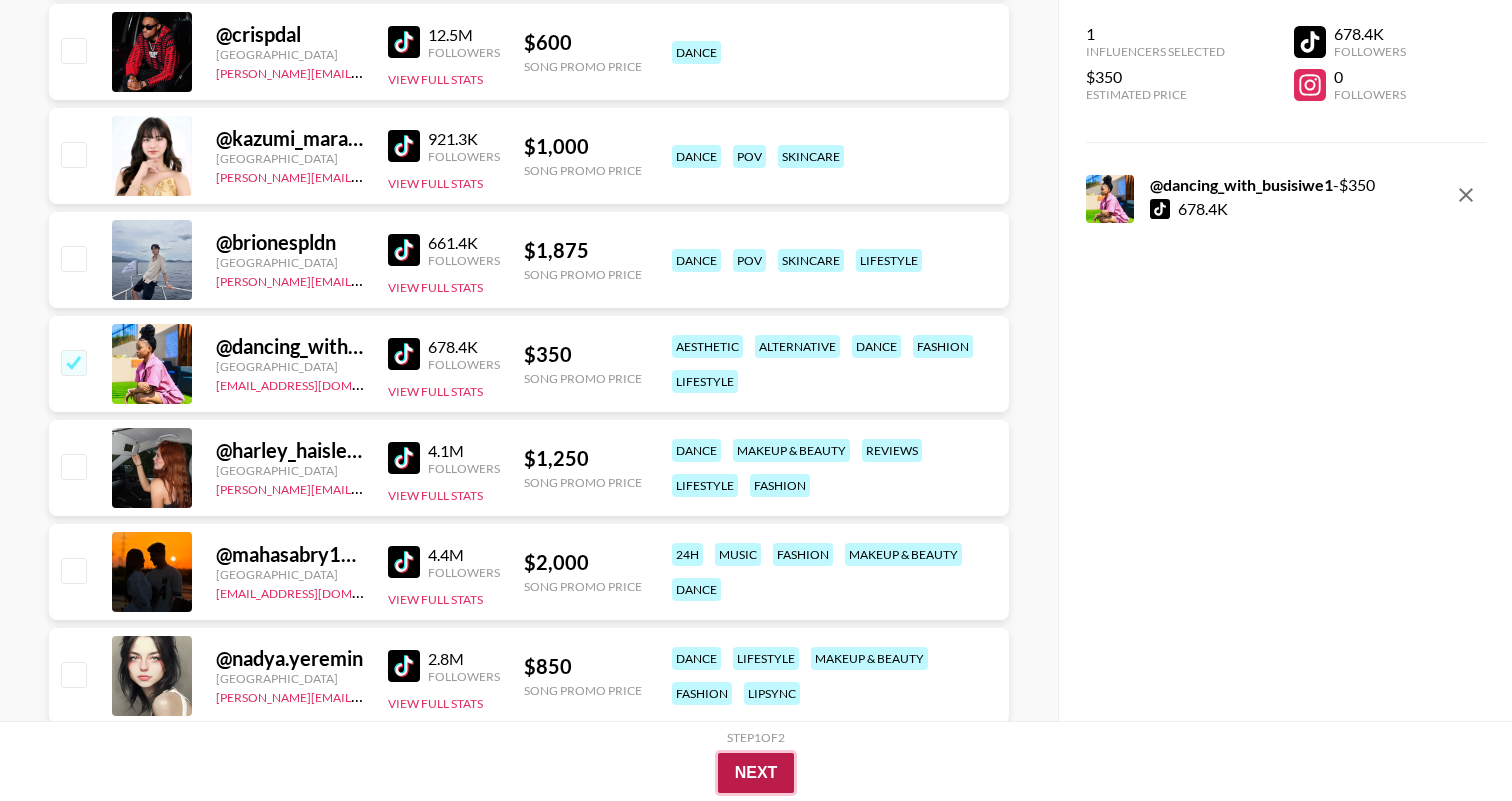 click on "Next" at bounding box center [756, 773] 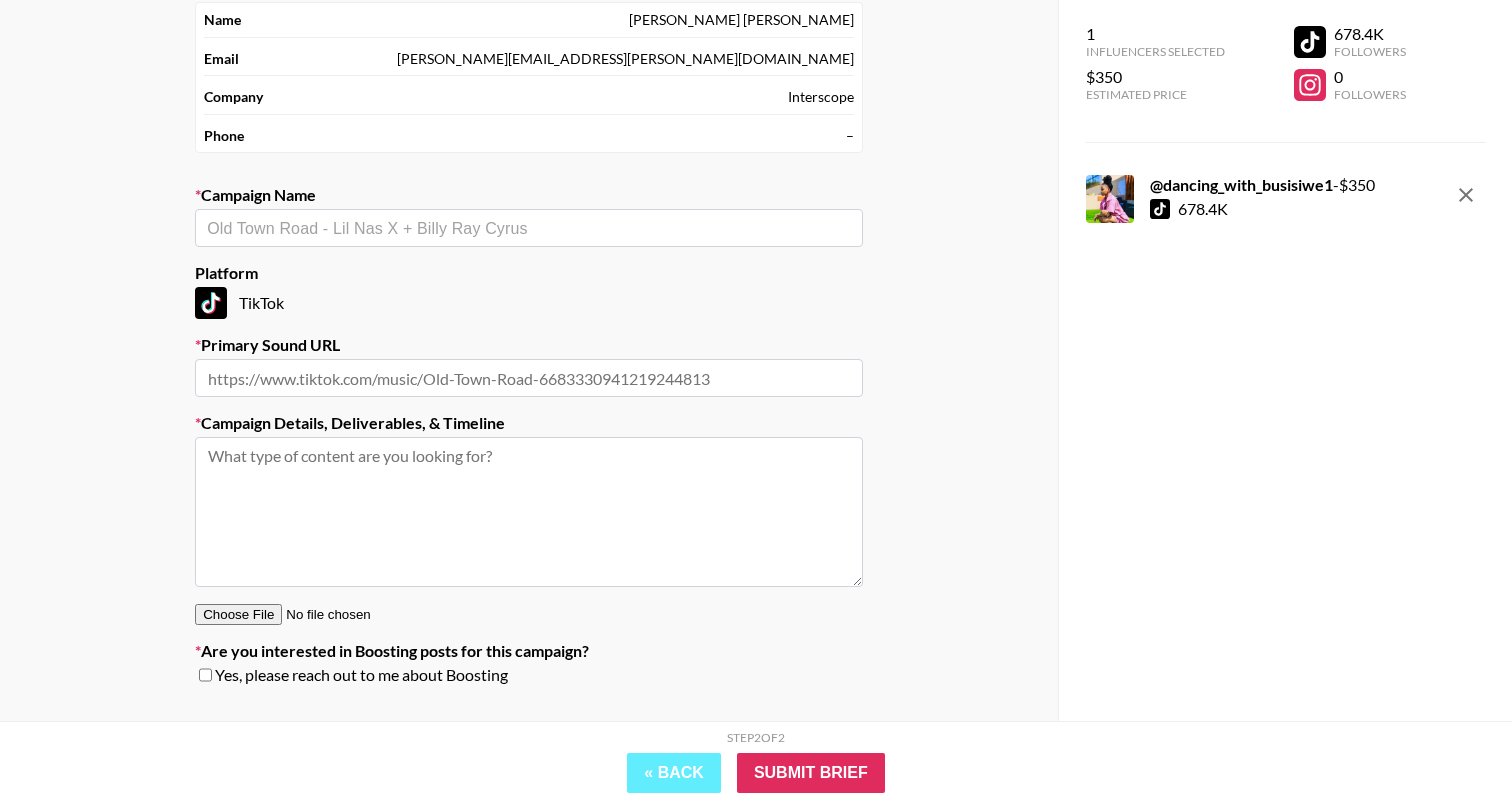 scroll, scrollTop: 151, scrollLeft: 0, axis: vertical 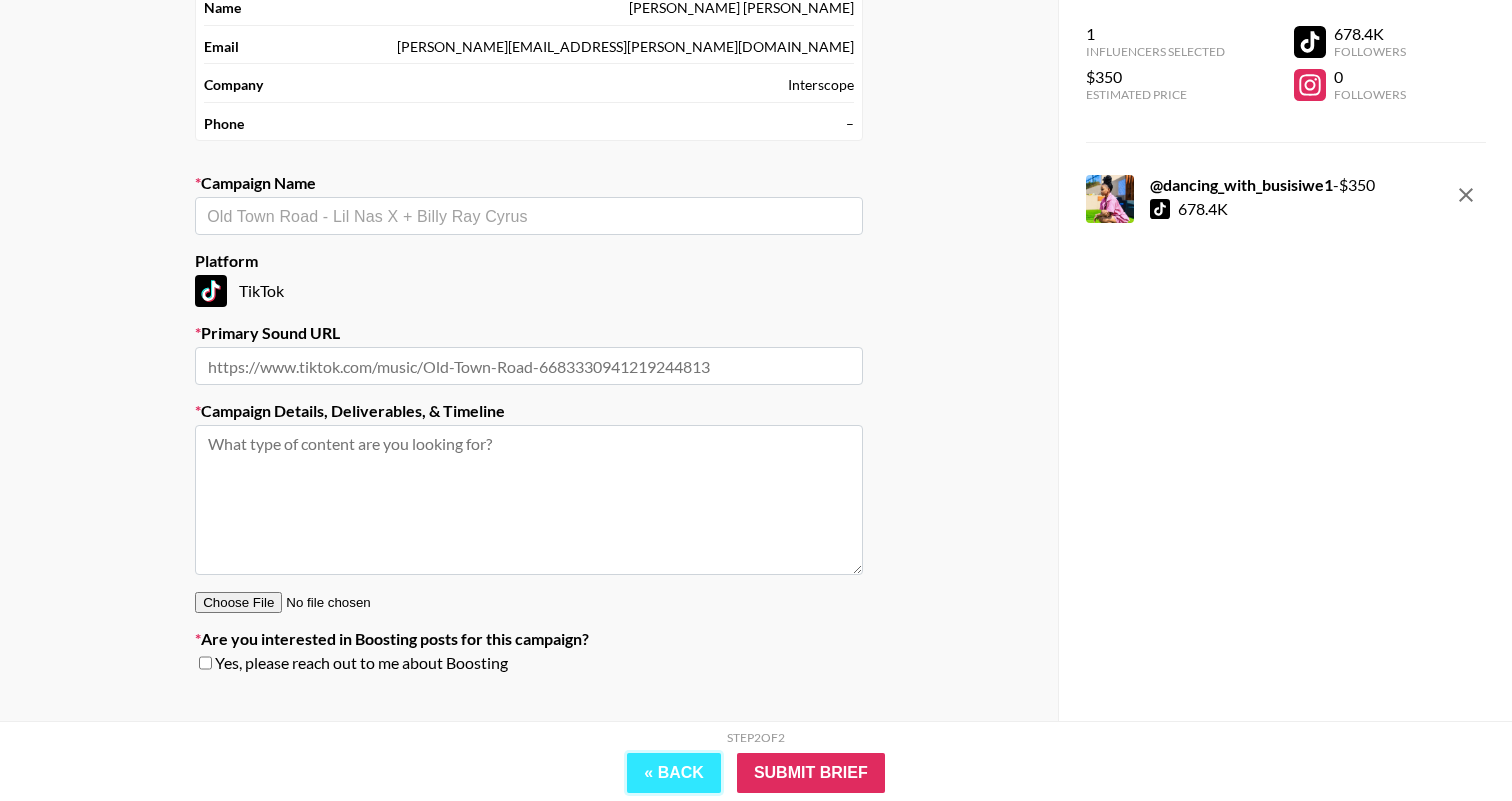click on "« Back" at bounding box center (674, 773) 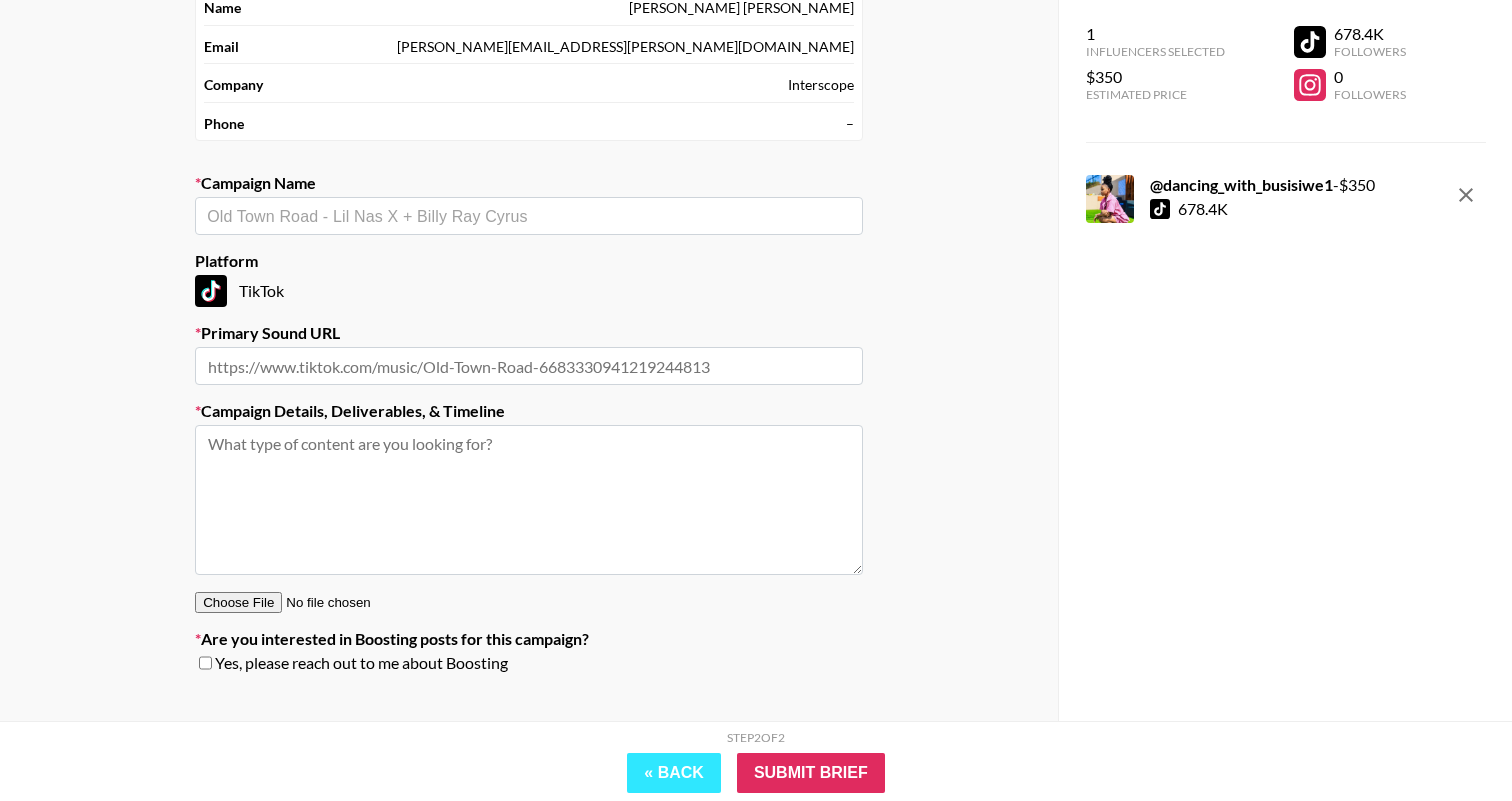 select on "Song" 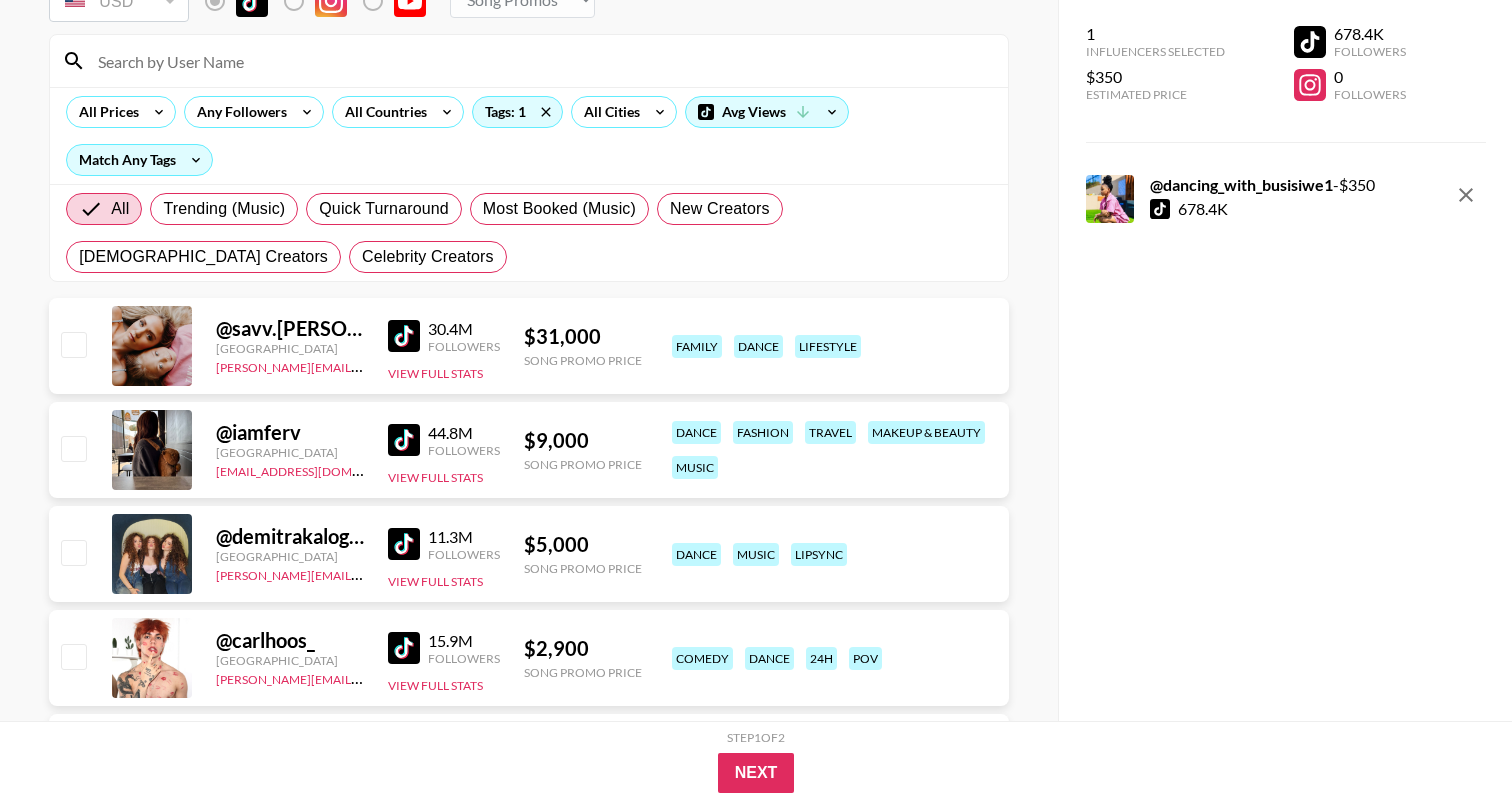scroll, scrollTop: 0, scrollLeft: 0, axis: both 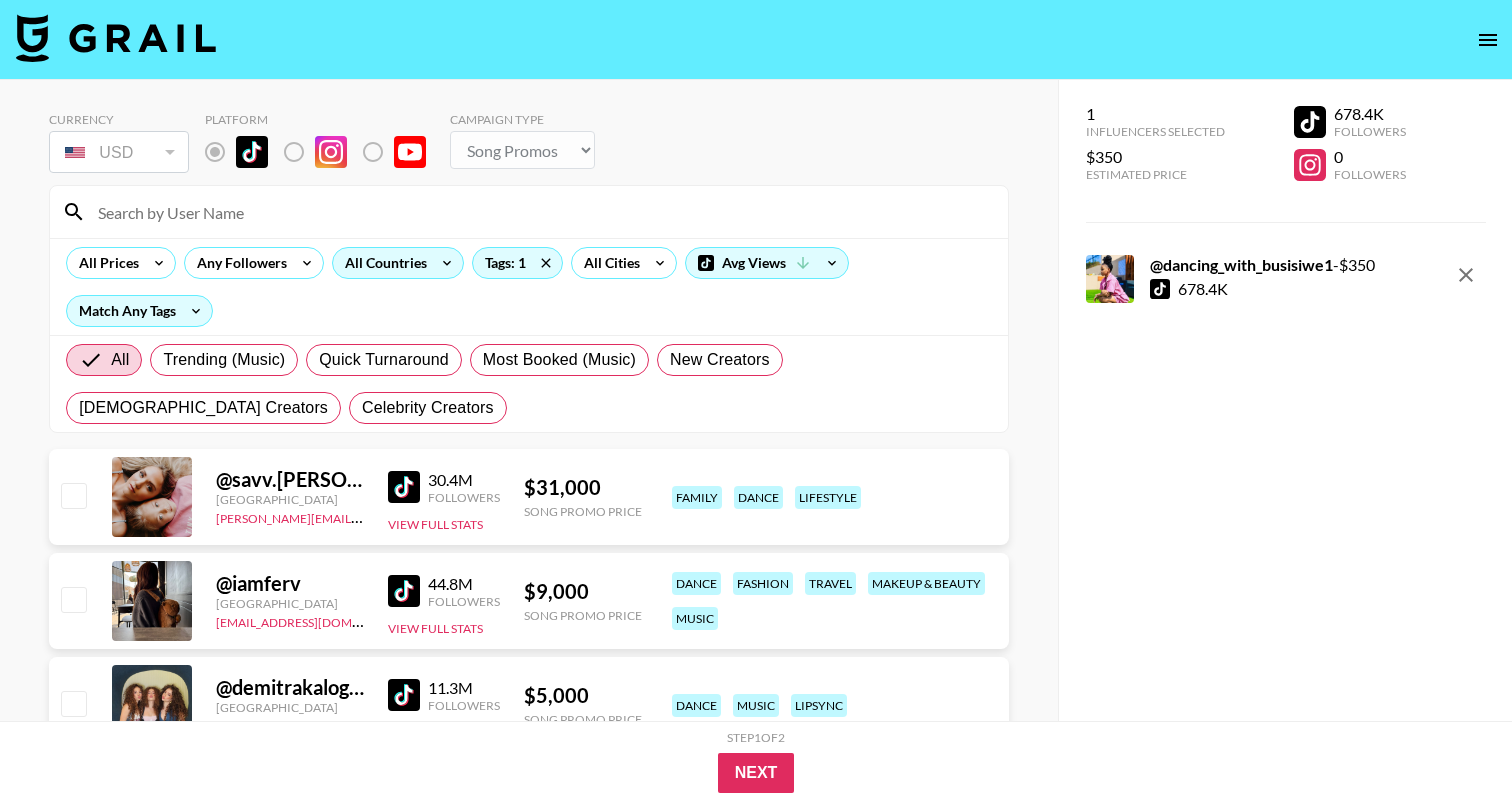 click 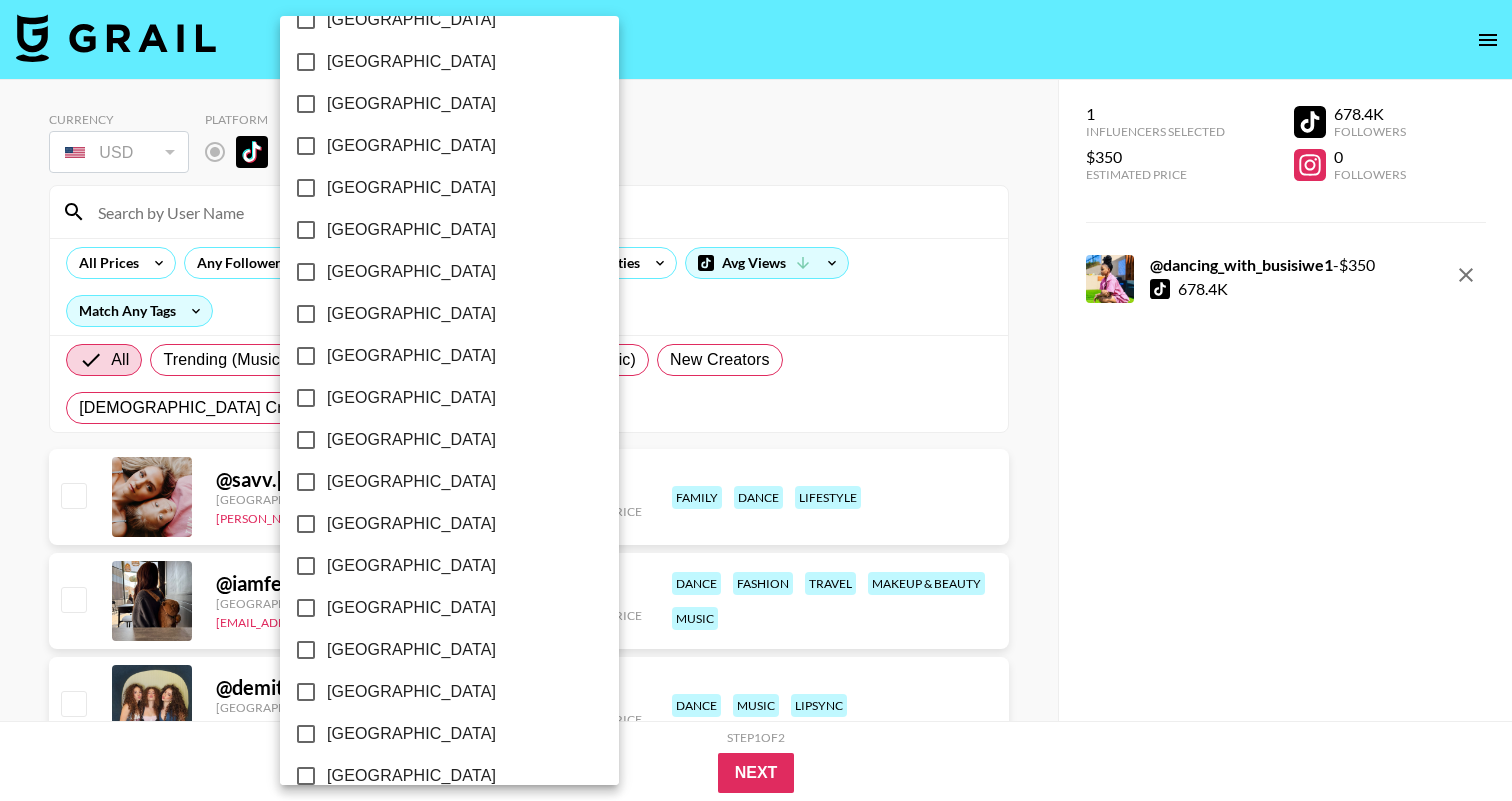 scroll, scrollTop: 1531, scrollLeft: 0, axis: vertical 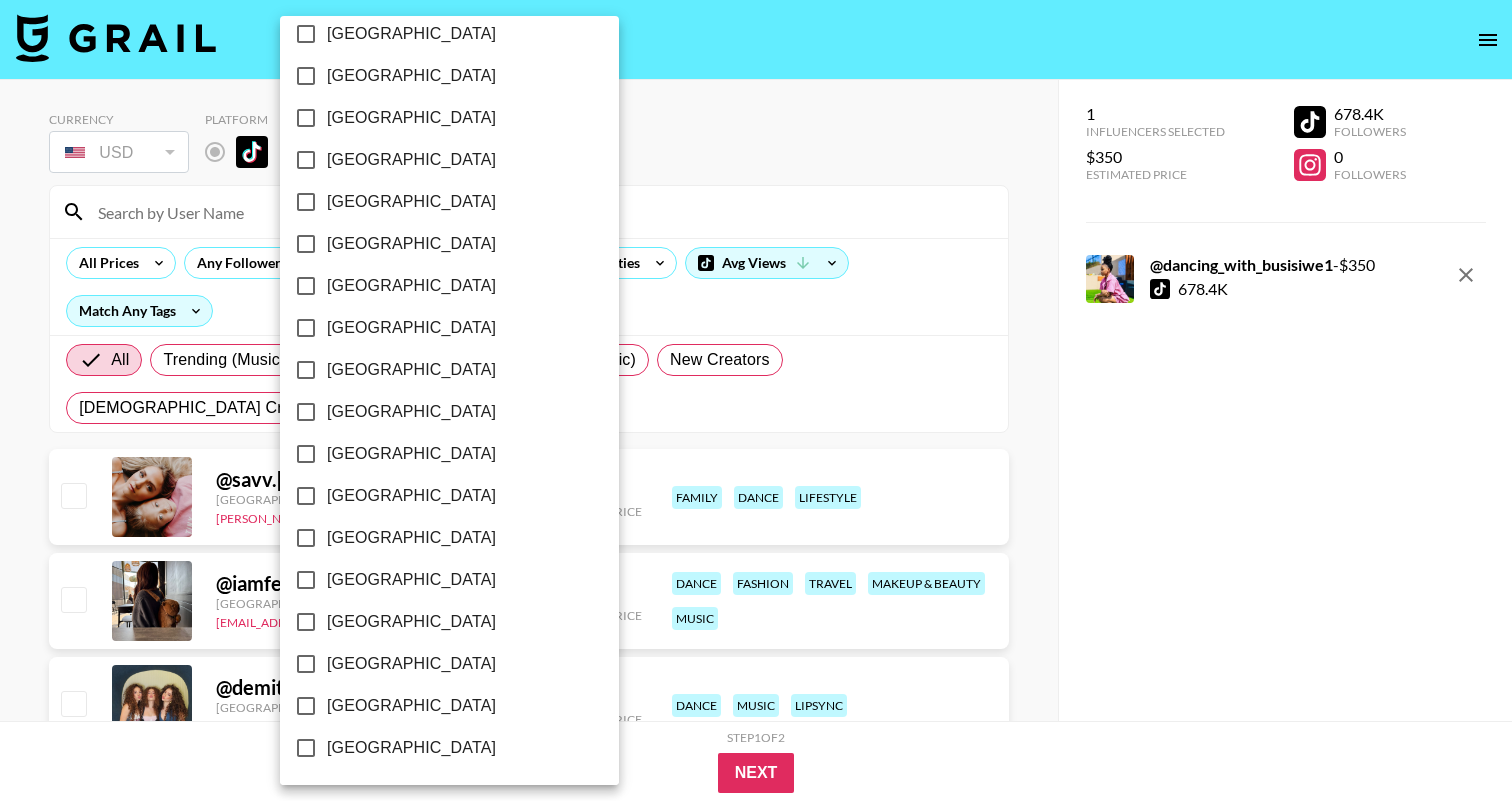 click on "[GEOGRAPHIC_DATA]" at bounding box center [411, 706] 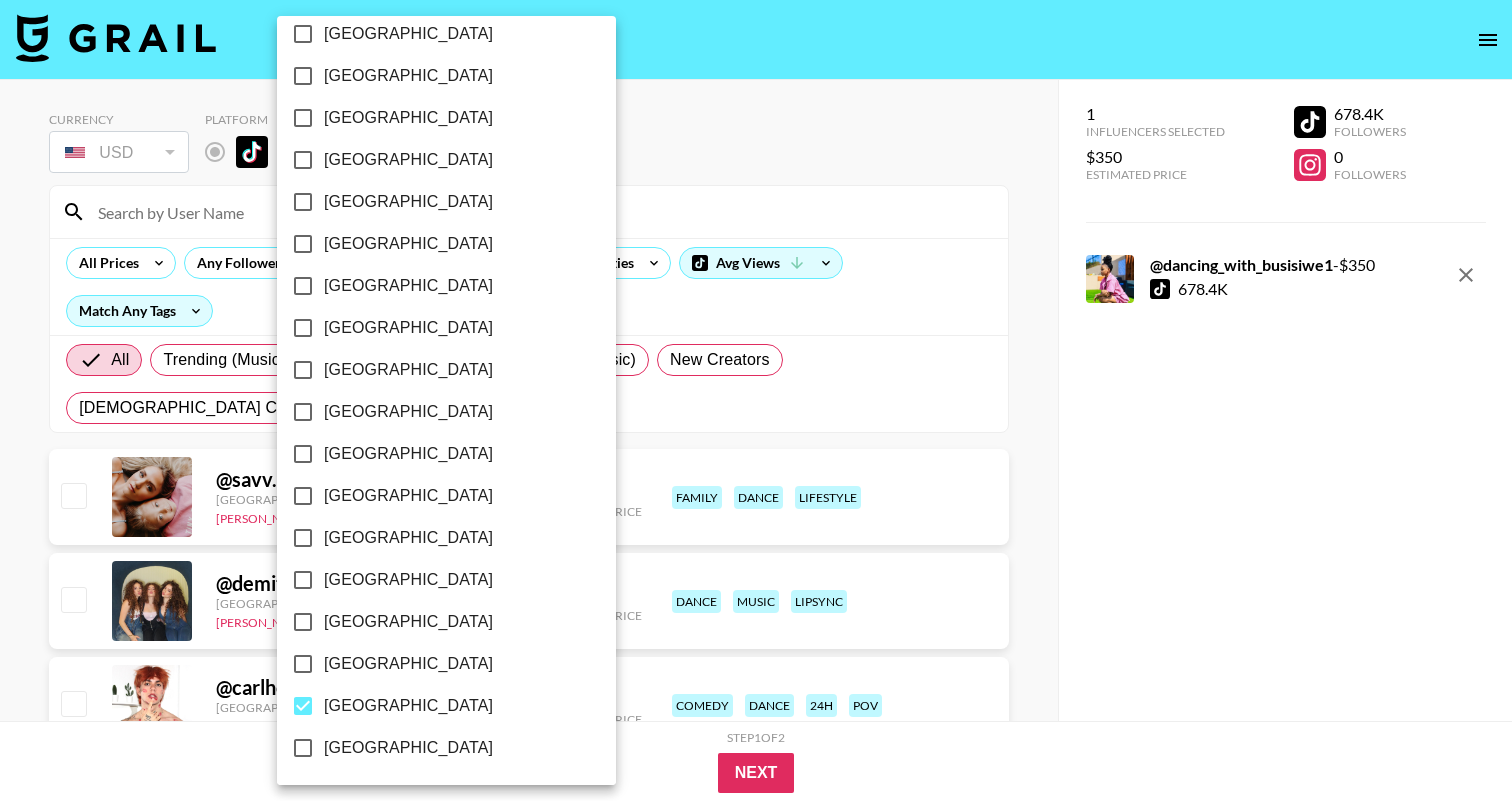 click at bounding box center [756, 400] 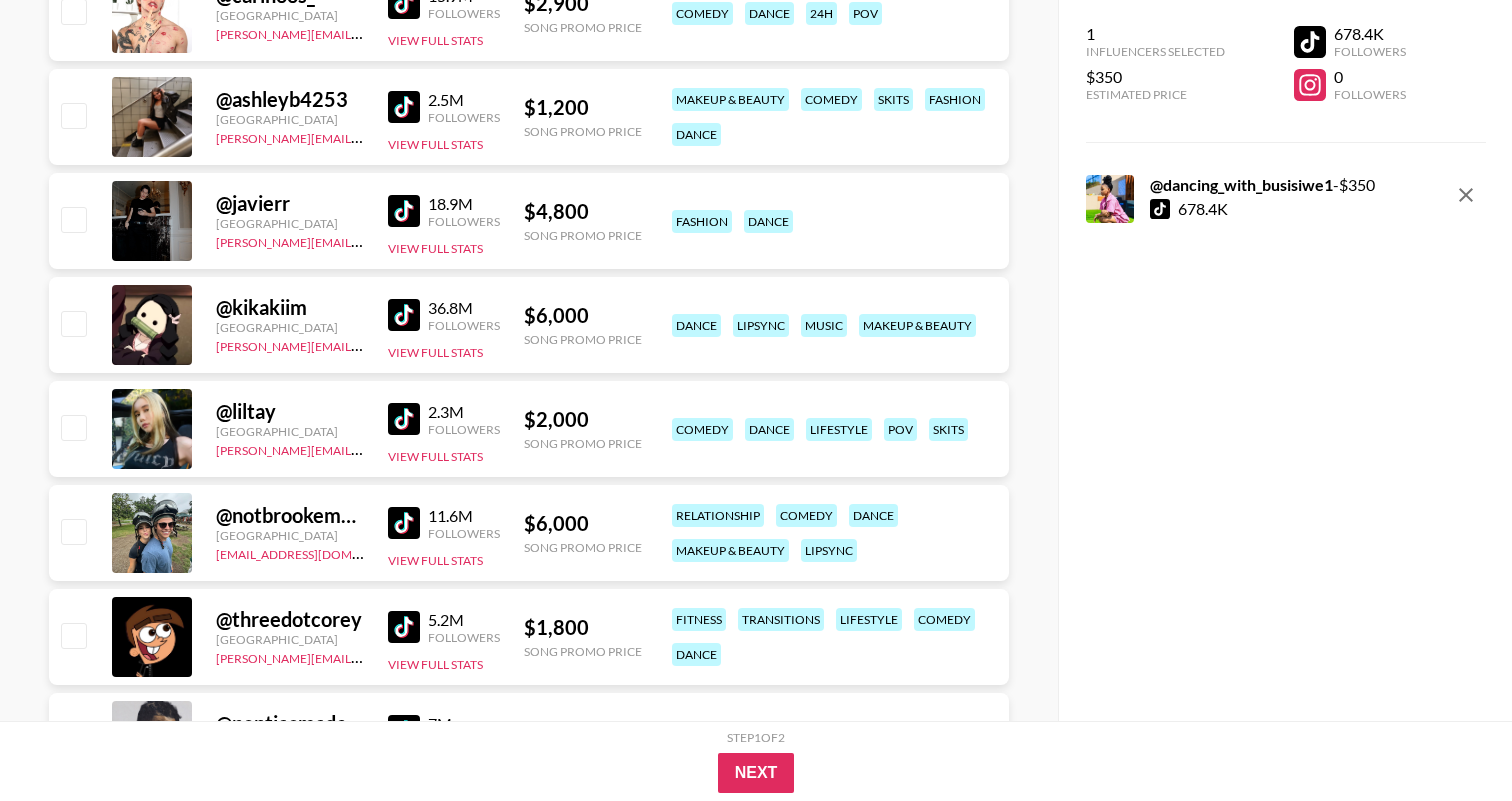 scroll, scrollTop: 0, scrollLeft: 0, axis: both 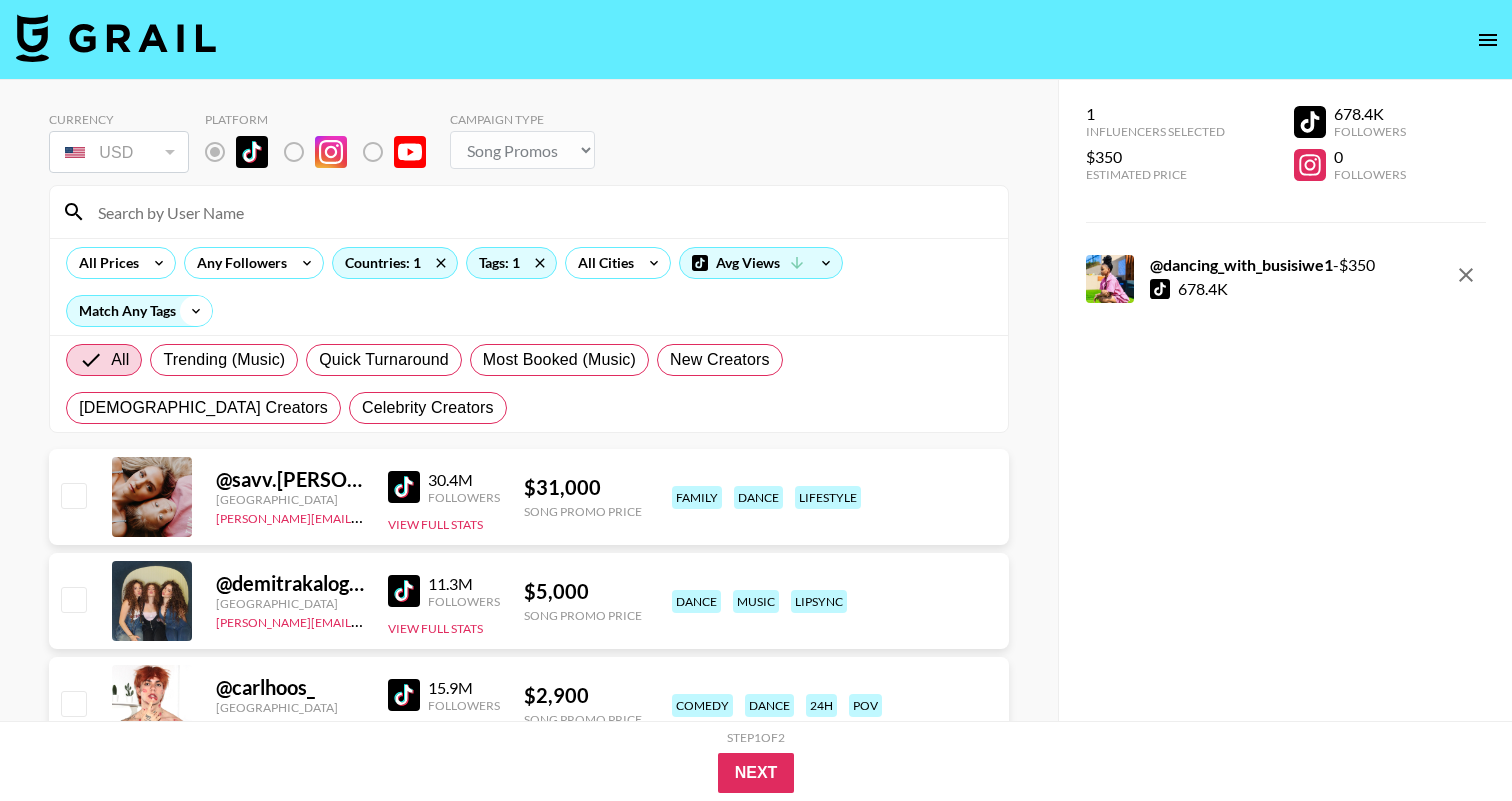 click 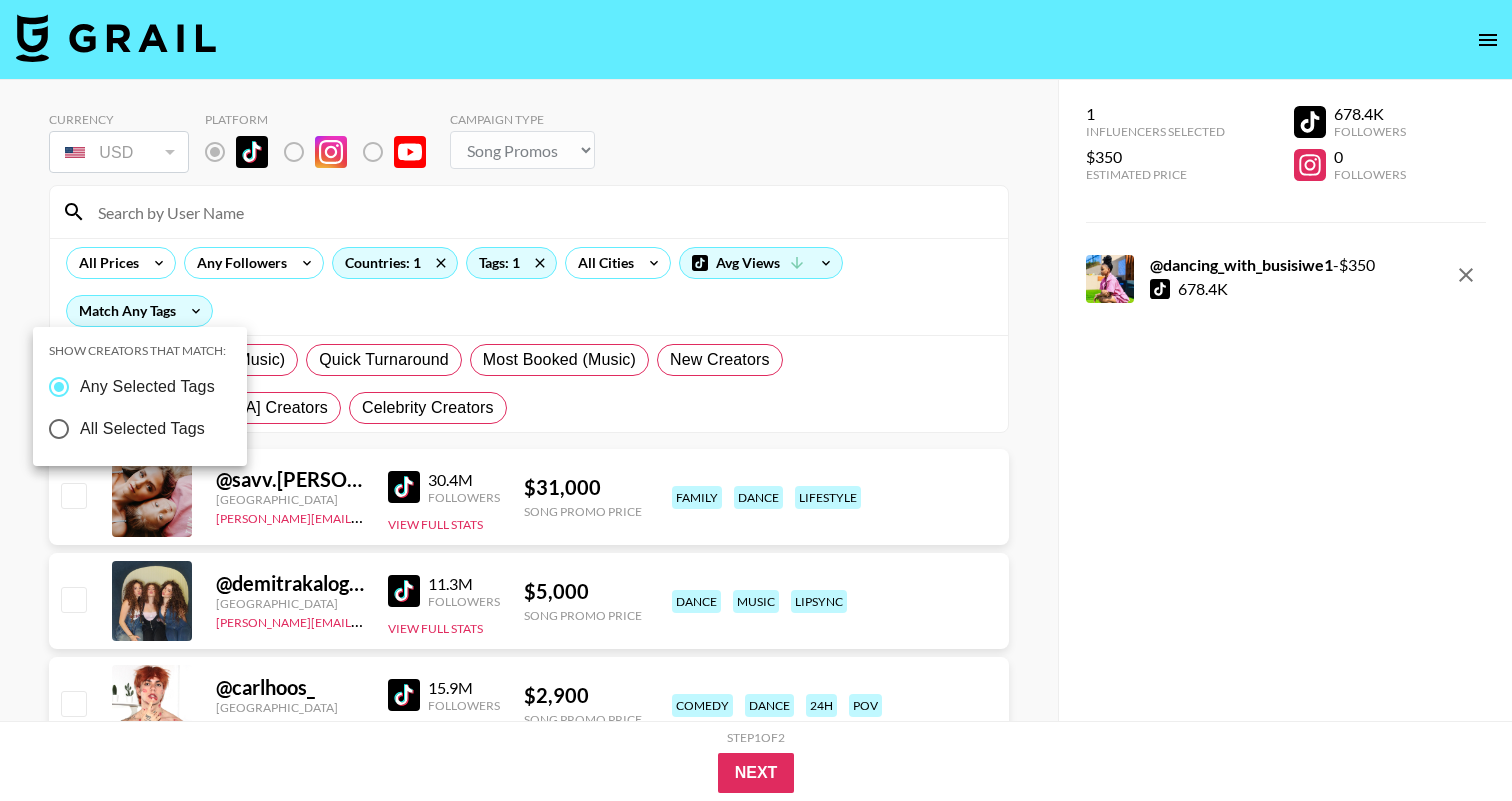click at bounding box center (756, 400) 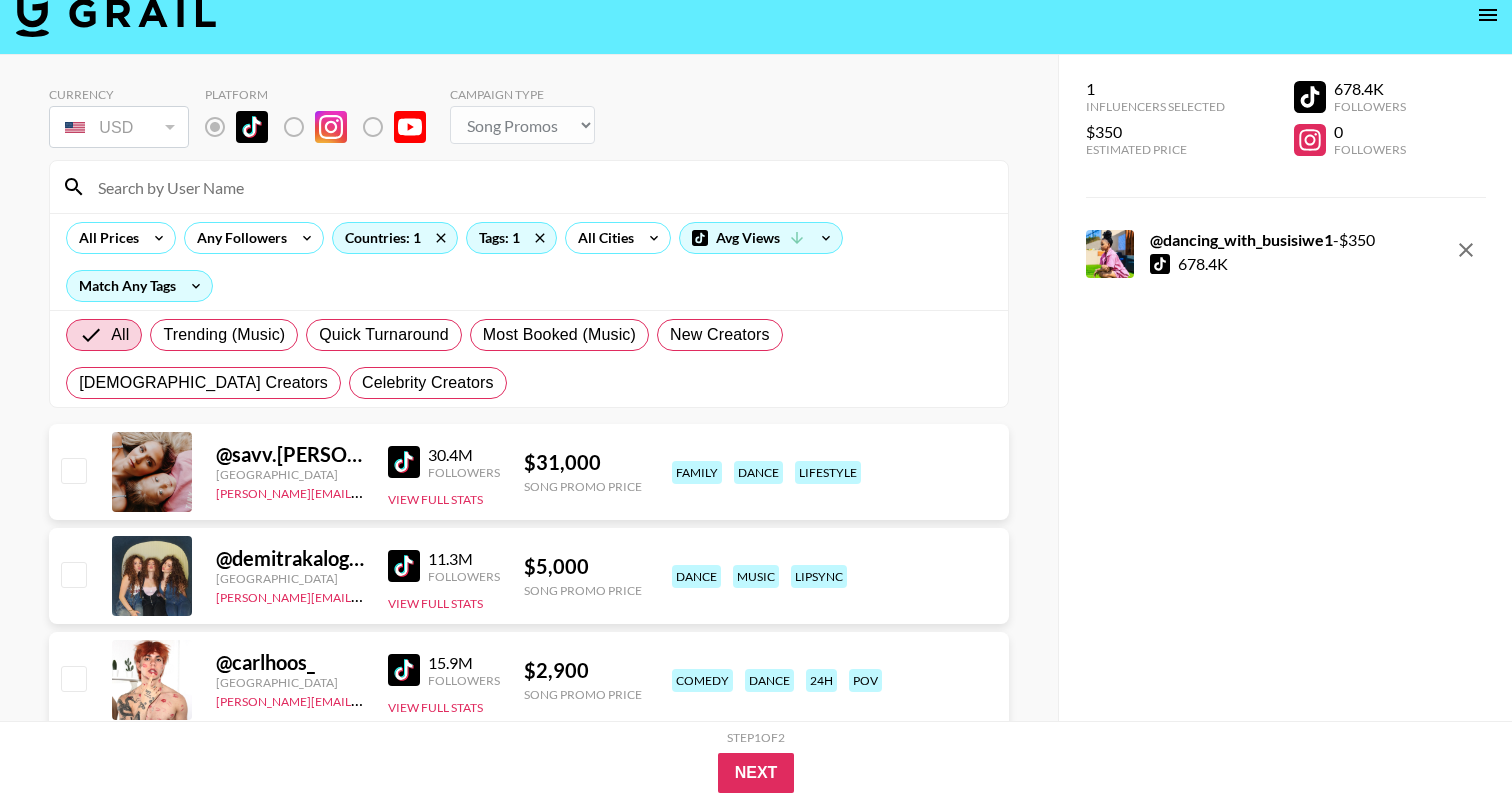 scroll, scrollTop: 0, scrollLeft: 0, axis: both 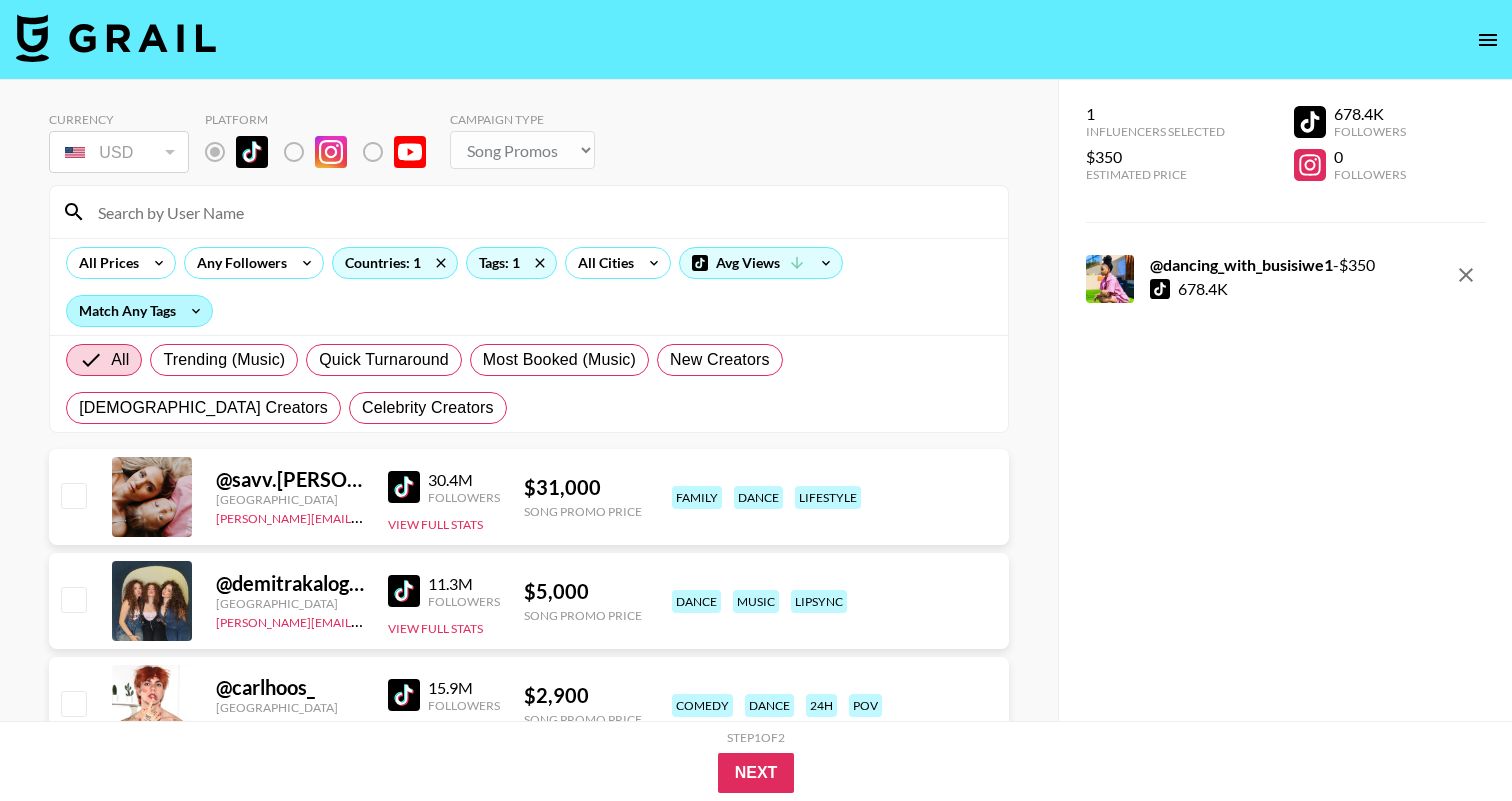 click on "Match Any Tags" at bounding box center (139, 311) 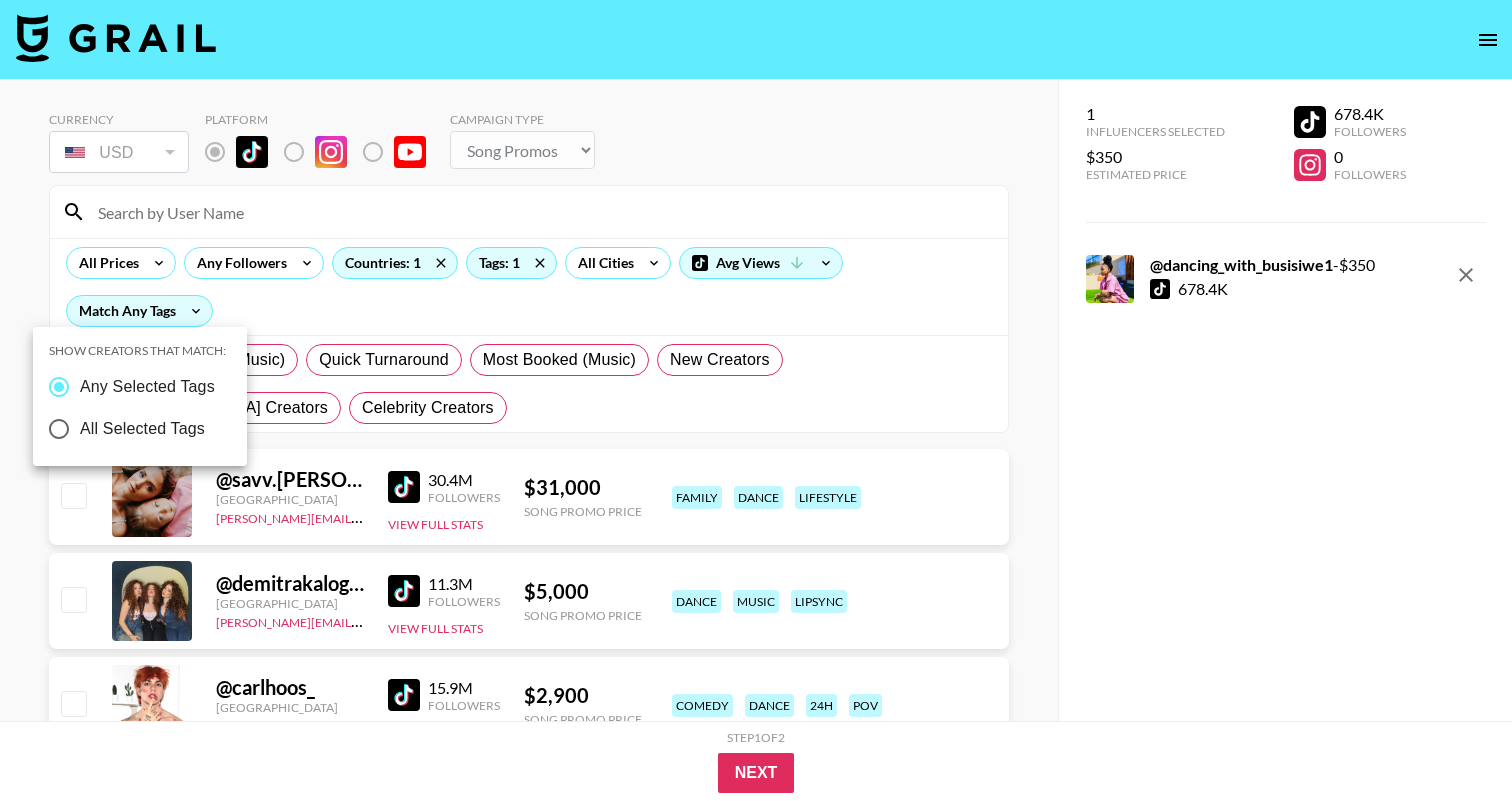 click at bounding box center [756, 400] 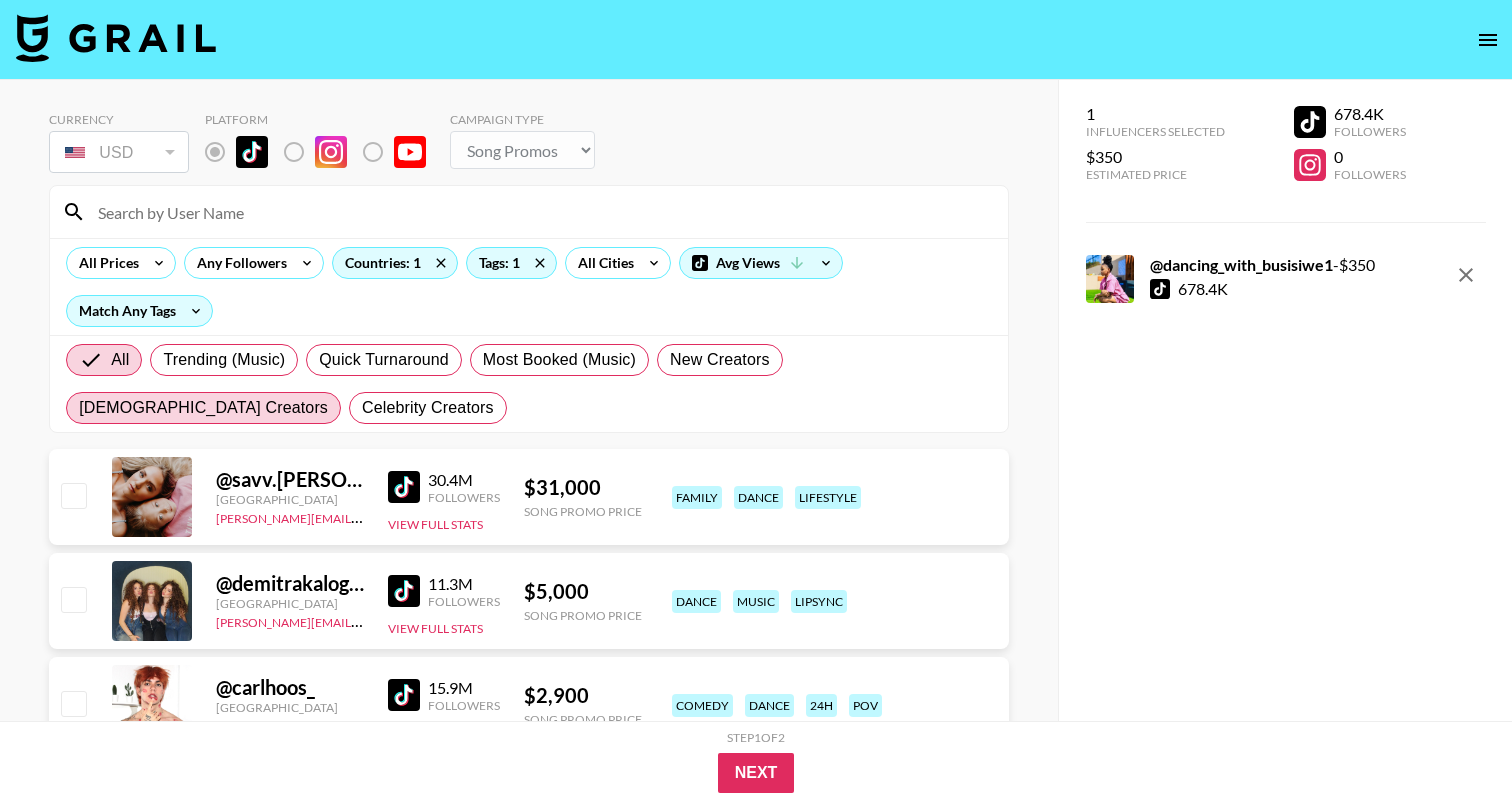 click on "[DEMOGRAPHIC_DATA] Creators" at bounding box center (203, 408) 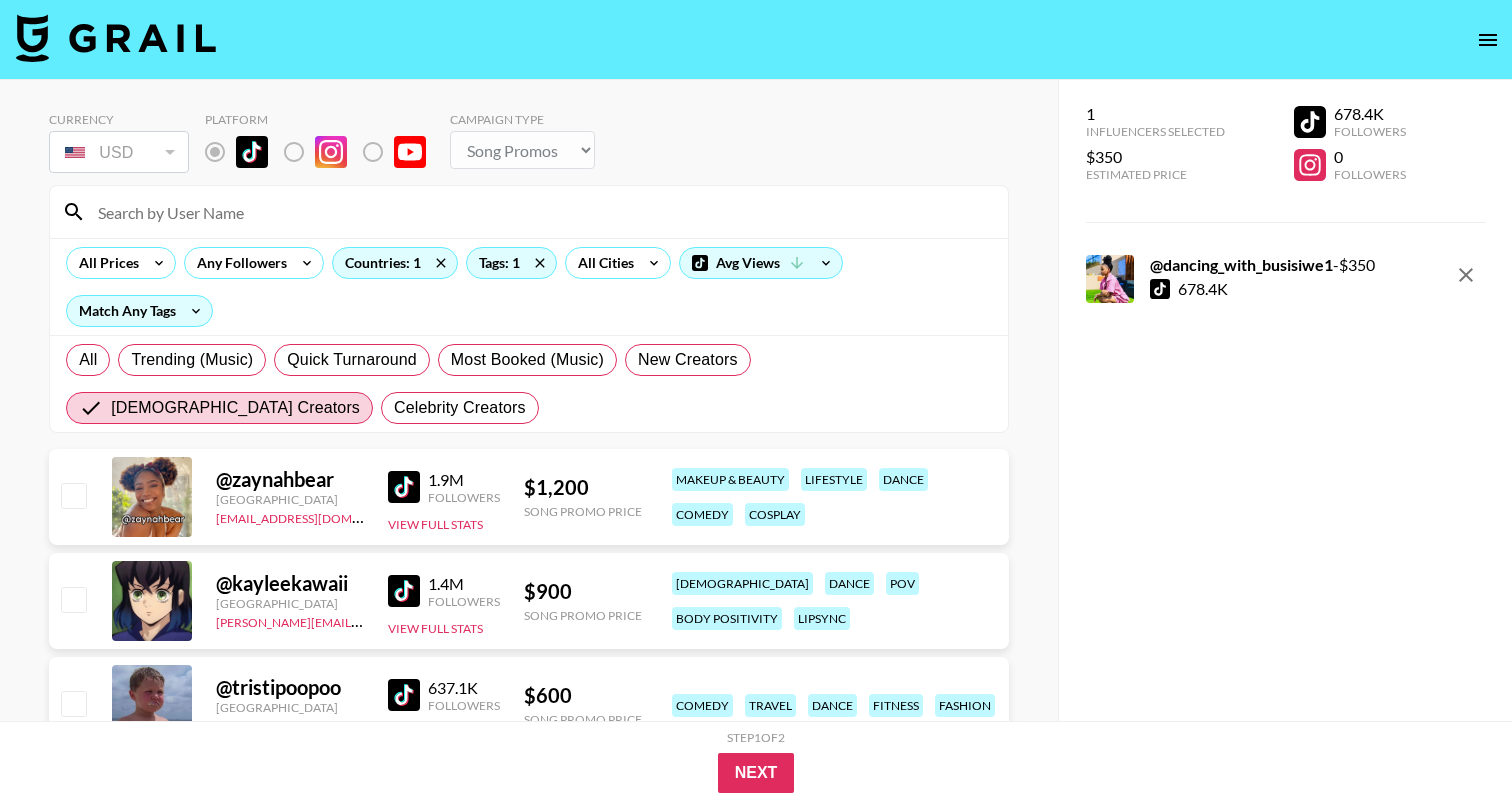 click at bounding box center [73, 495] 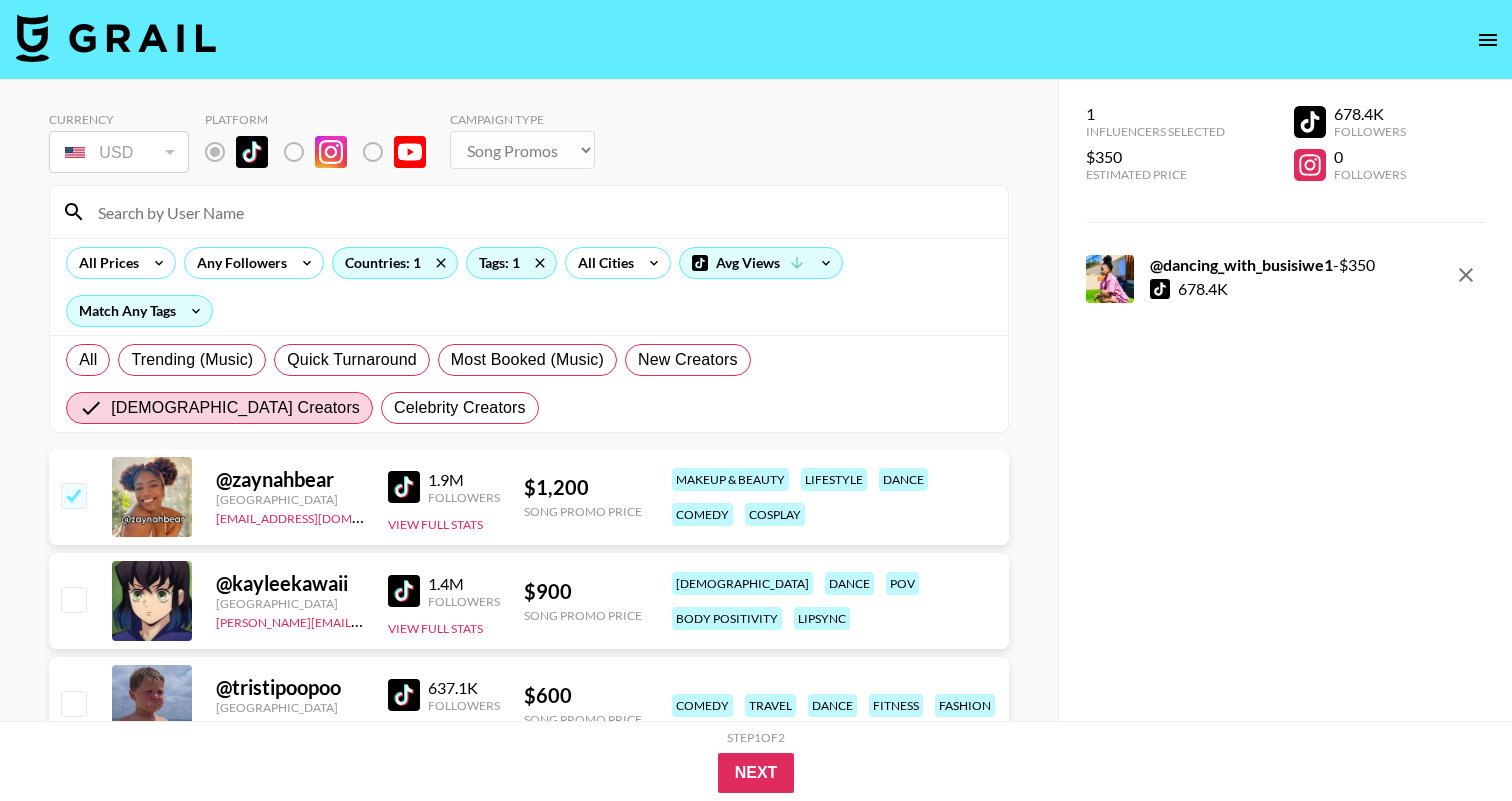 checkbox on "true" 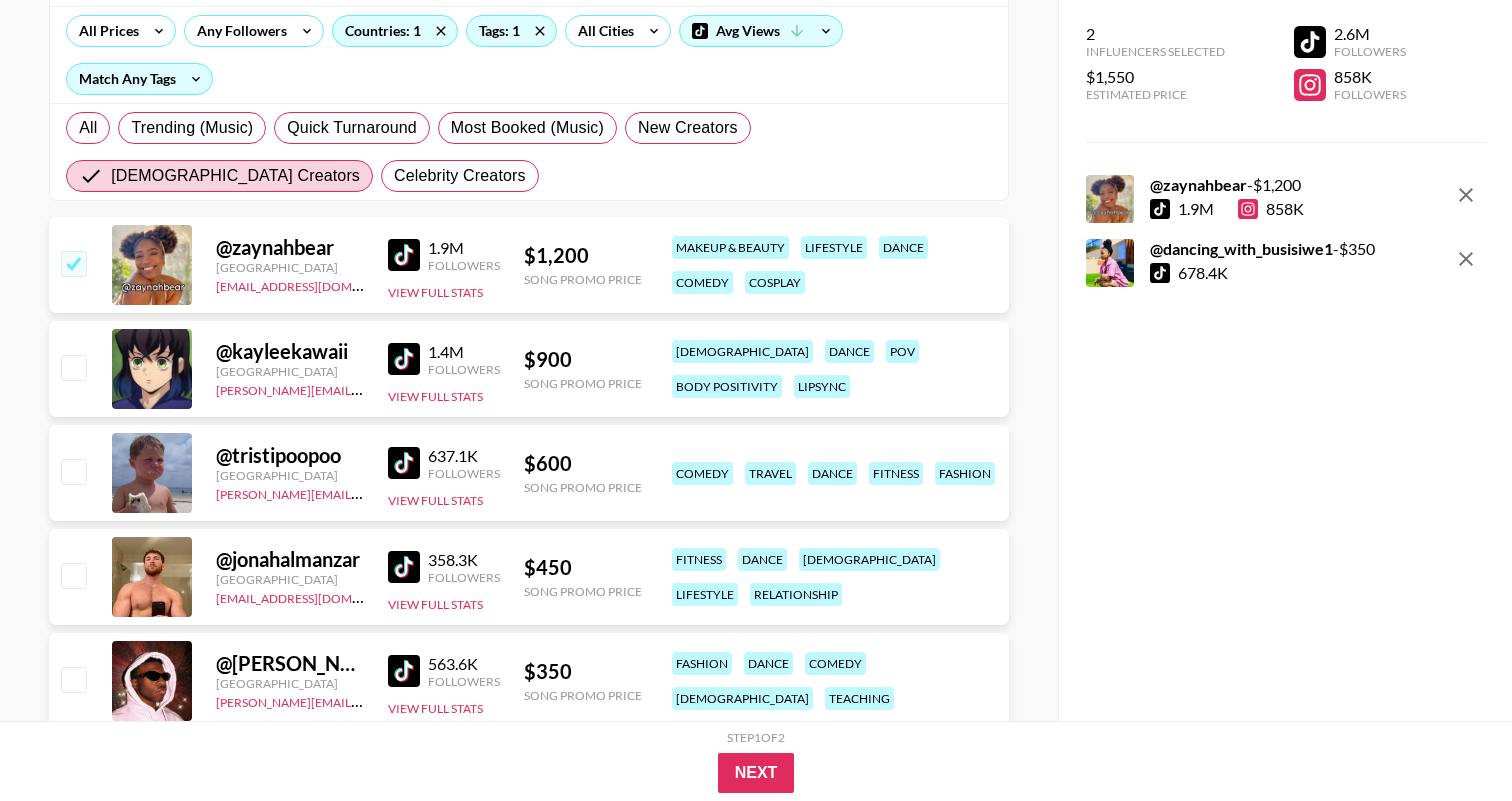 scroll, scrollTop: 257, scrollLeft: 0, axis: vertical 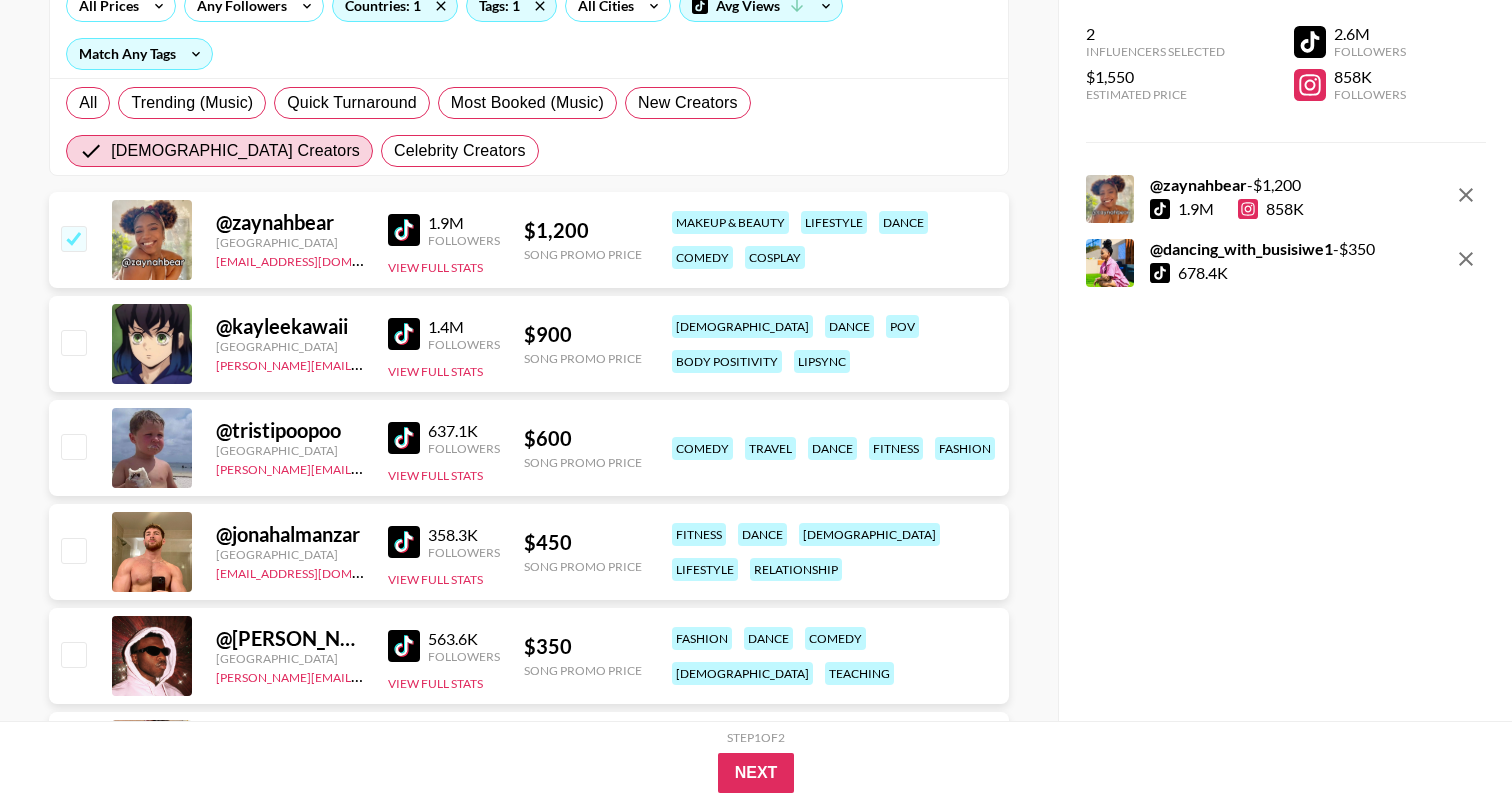 click at bounding box center [404, 334] 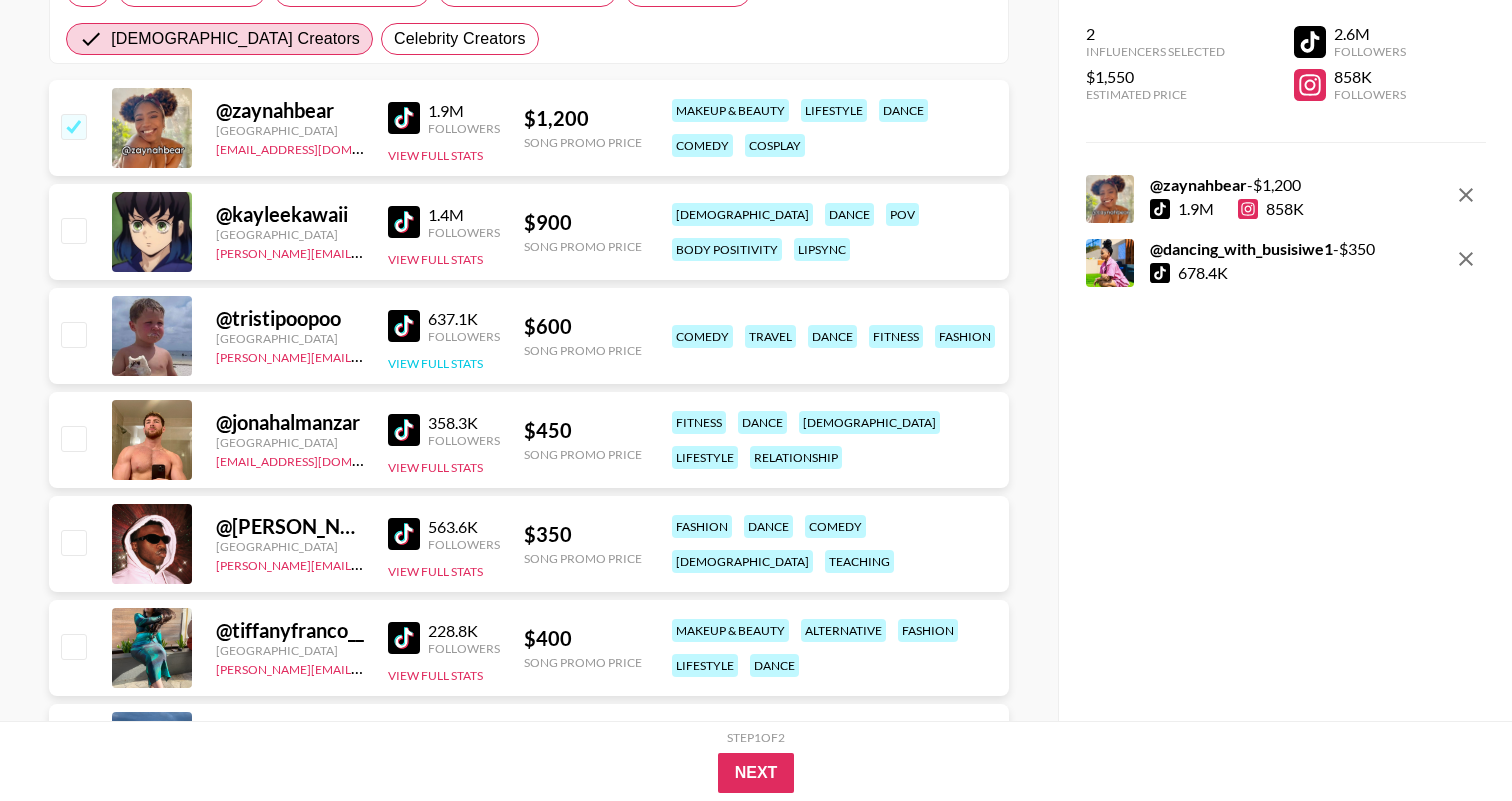 scroll, scrollTop: 375, scrollLeft: 0, axis: vertical 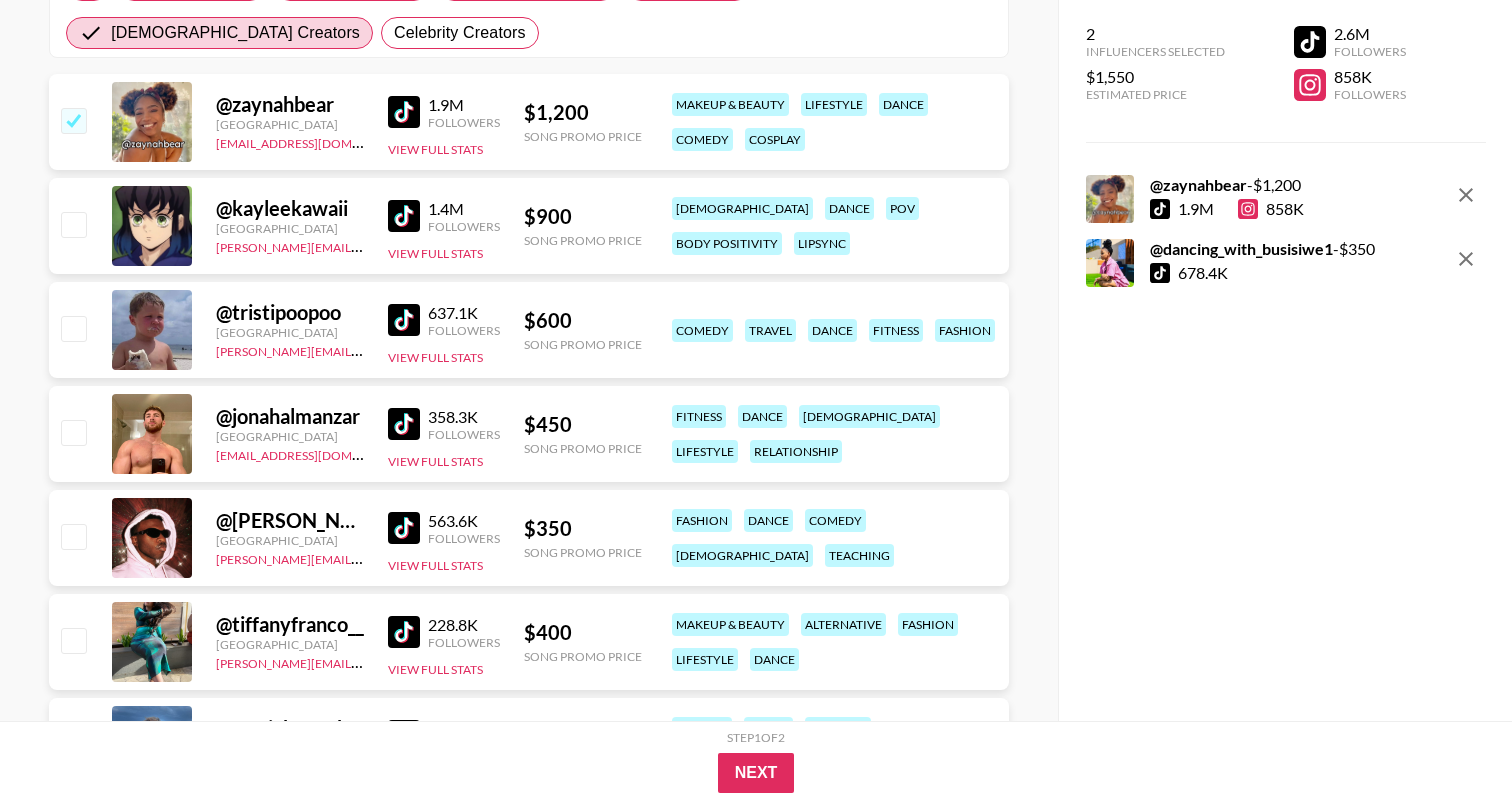 click at bounding box center [404, 320] 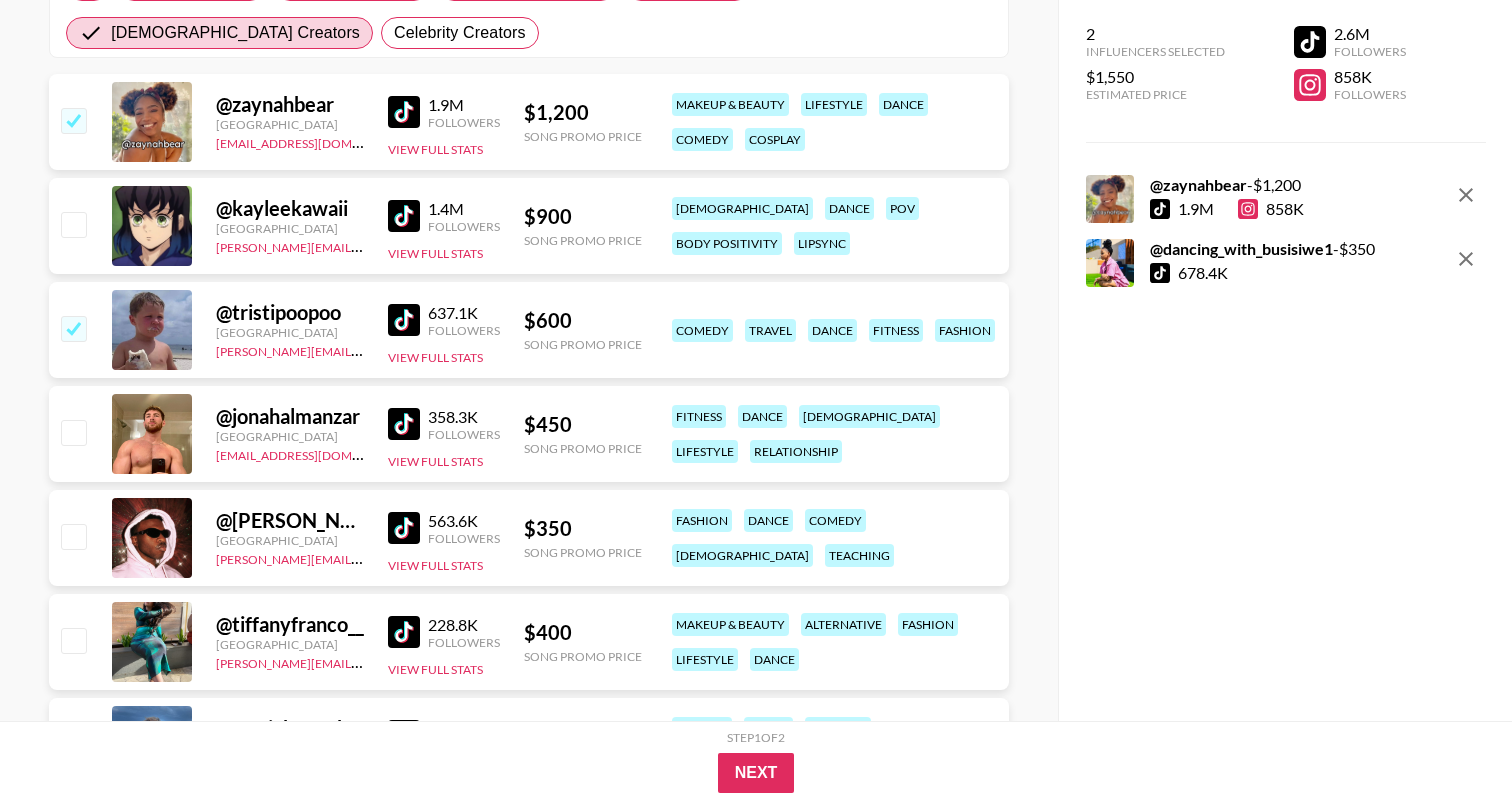checkbox on "true" 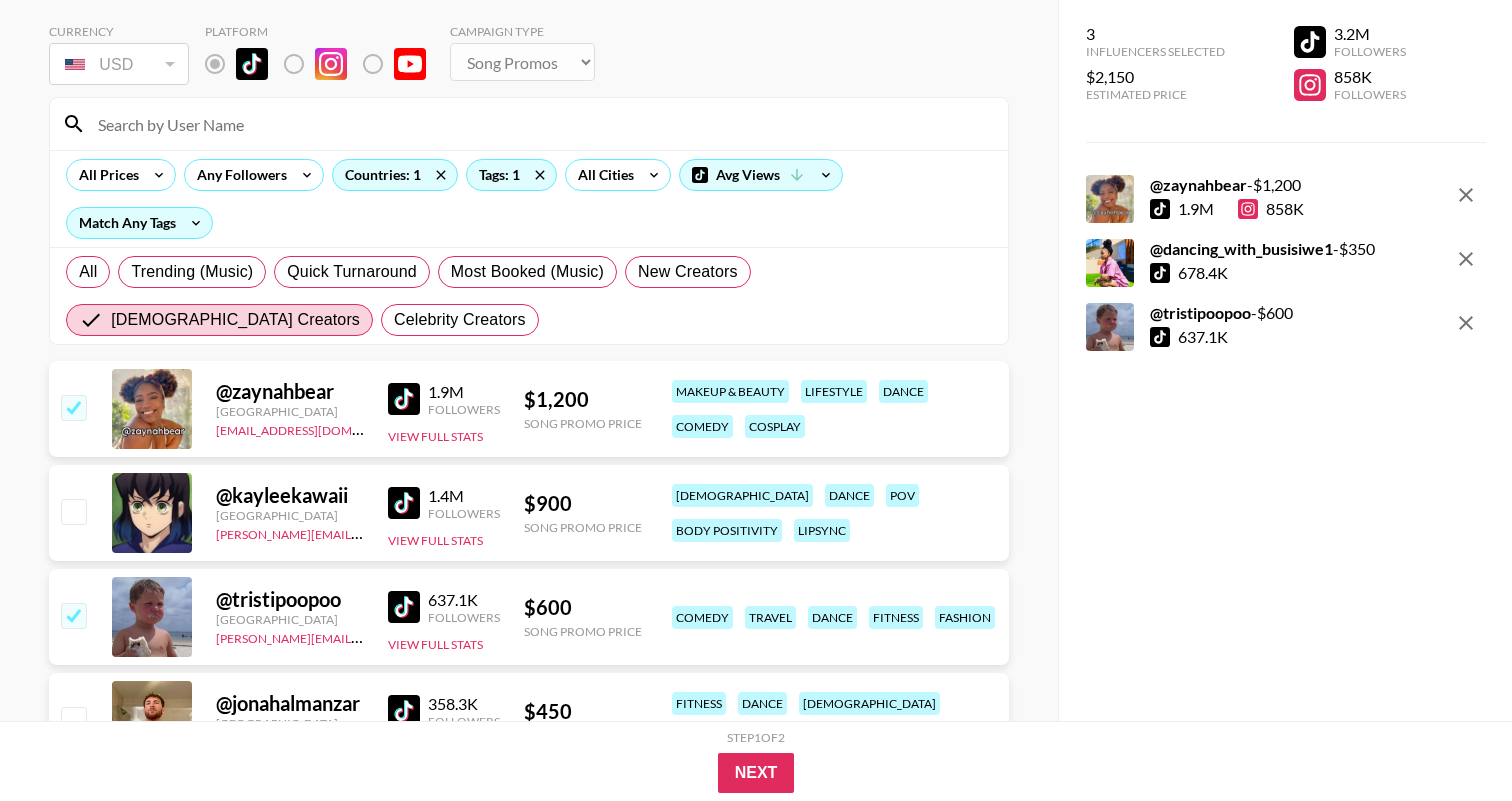 scroll, scrollTop: 0, scrollLeft: 0, axis: both 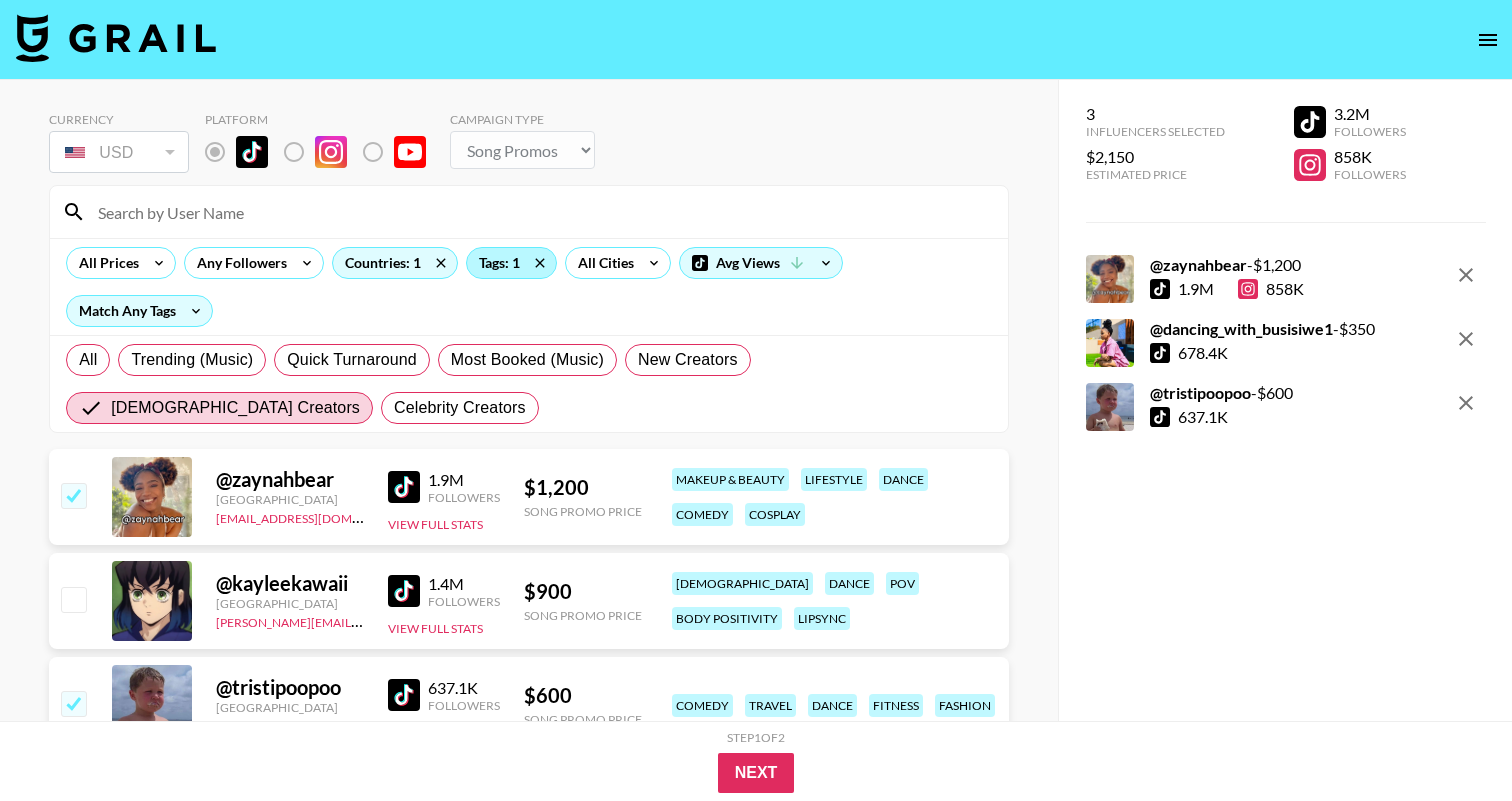 click on "Tags: 1" at bounding box center [511, 263] 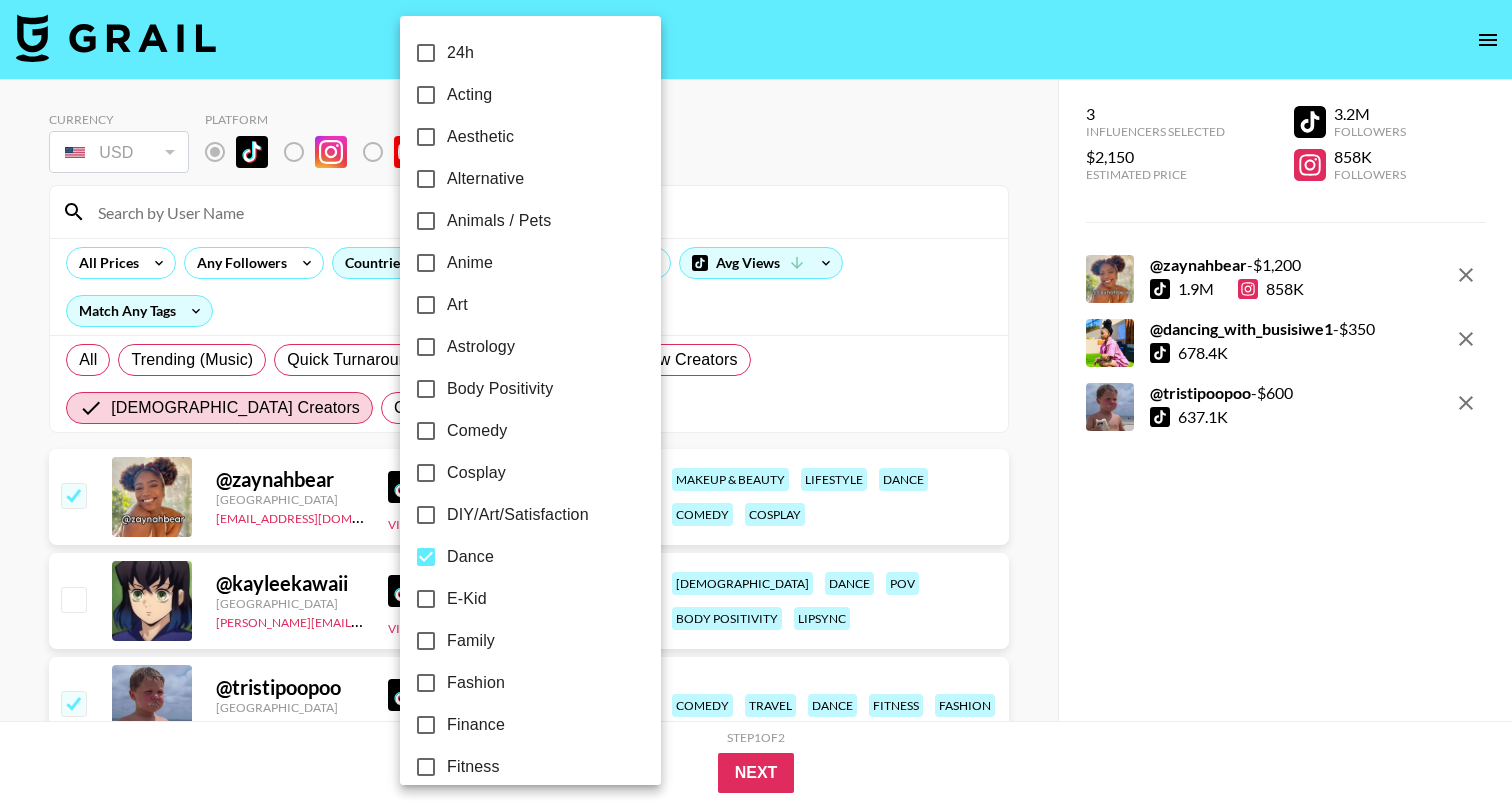 click on "Dance" at bounding box center (470, 557) 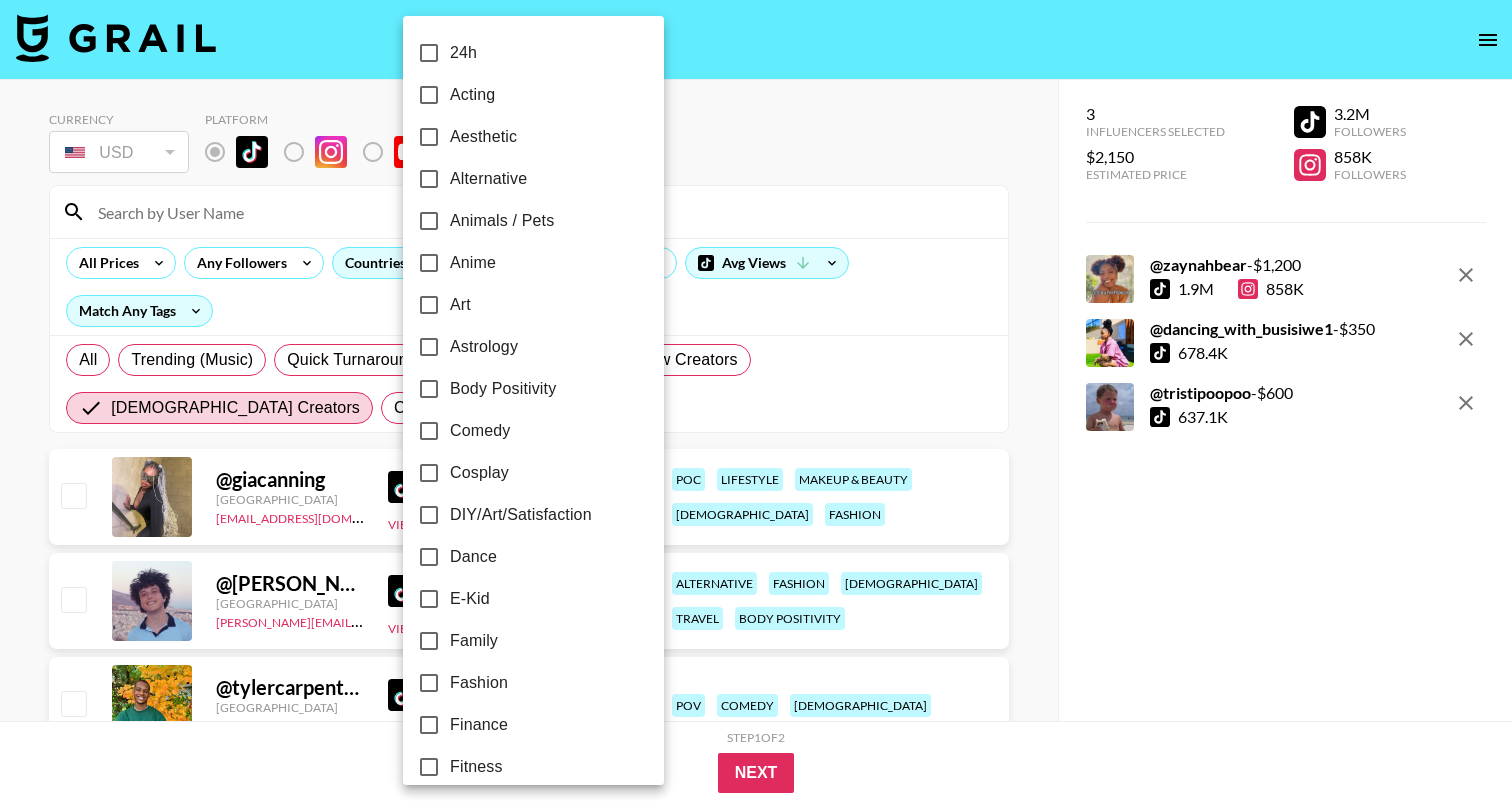click at bounding box center [756, 400] 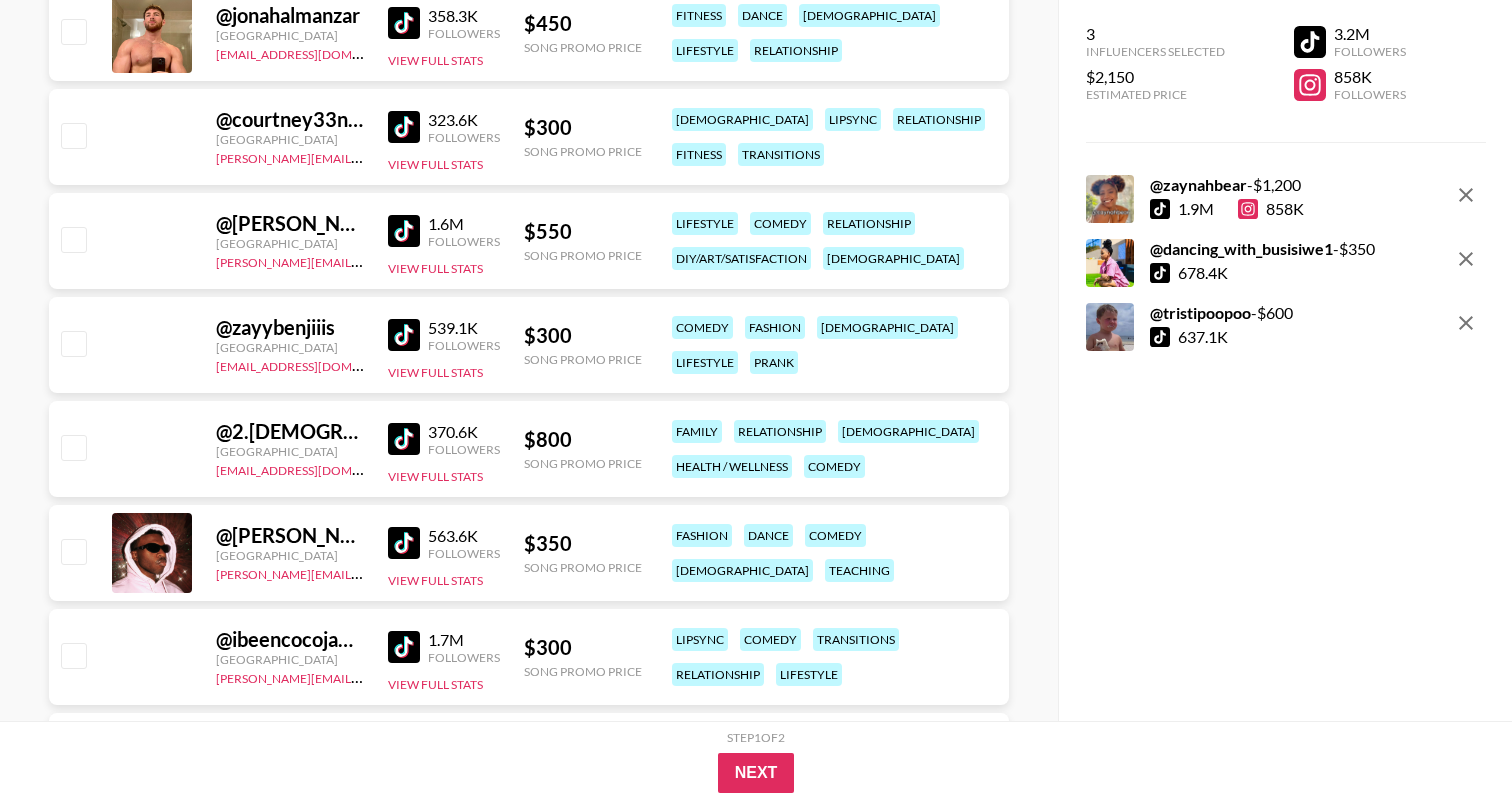 scroll, scrollTop: 3380, scrollLeft: 0, axis: vertical 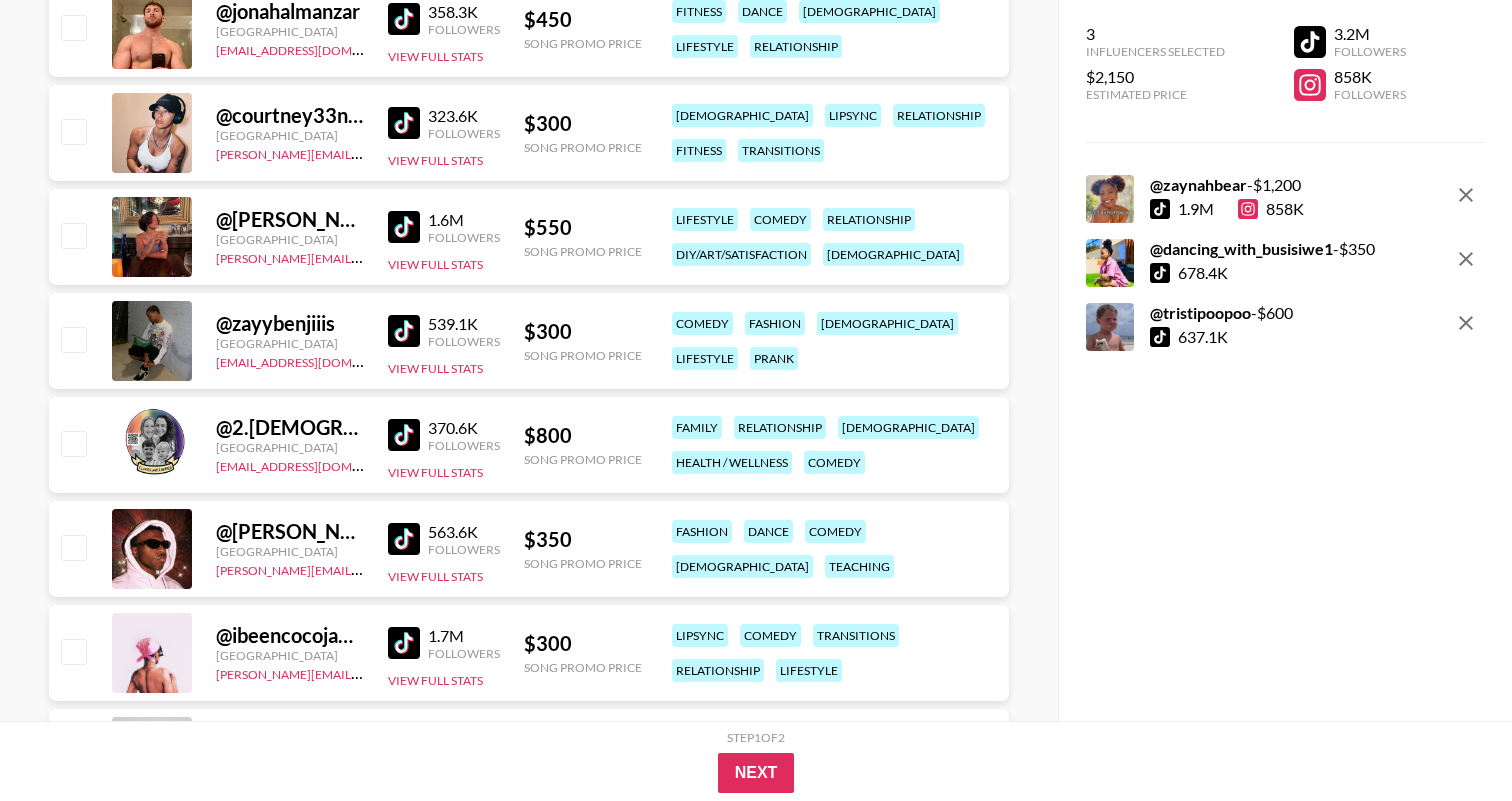 click at bounding box center [404, 331] 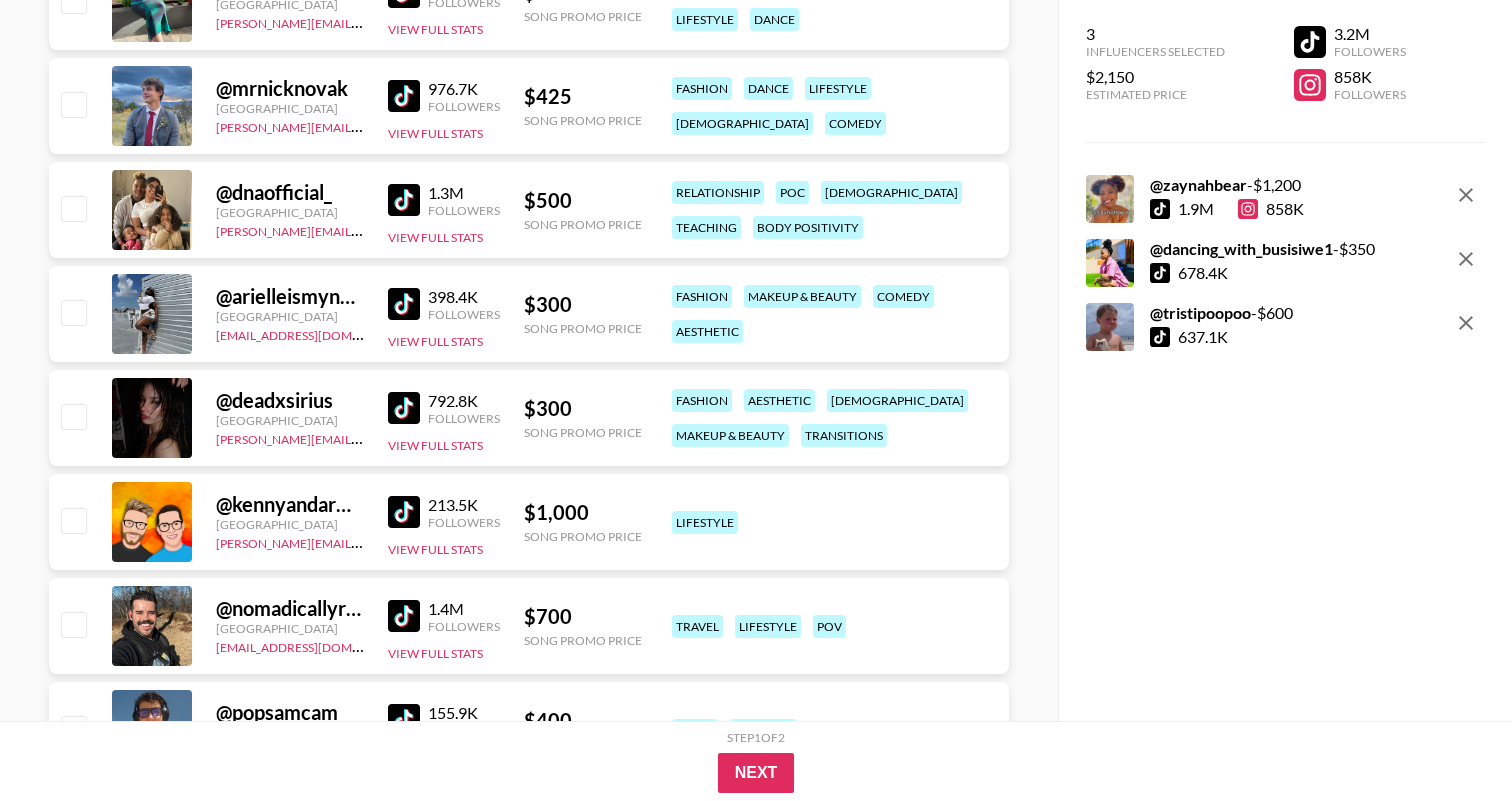 scroll, scrollTop: 4341, scrollLeft: 0, axis: vertical 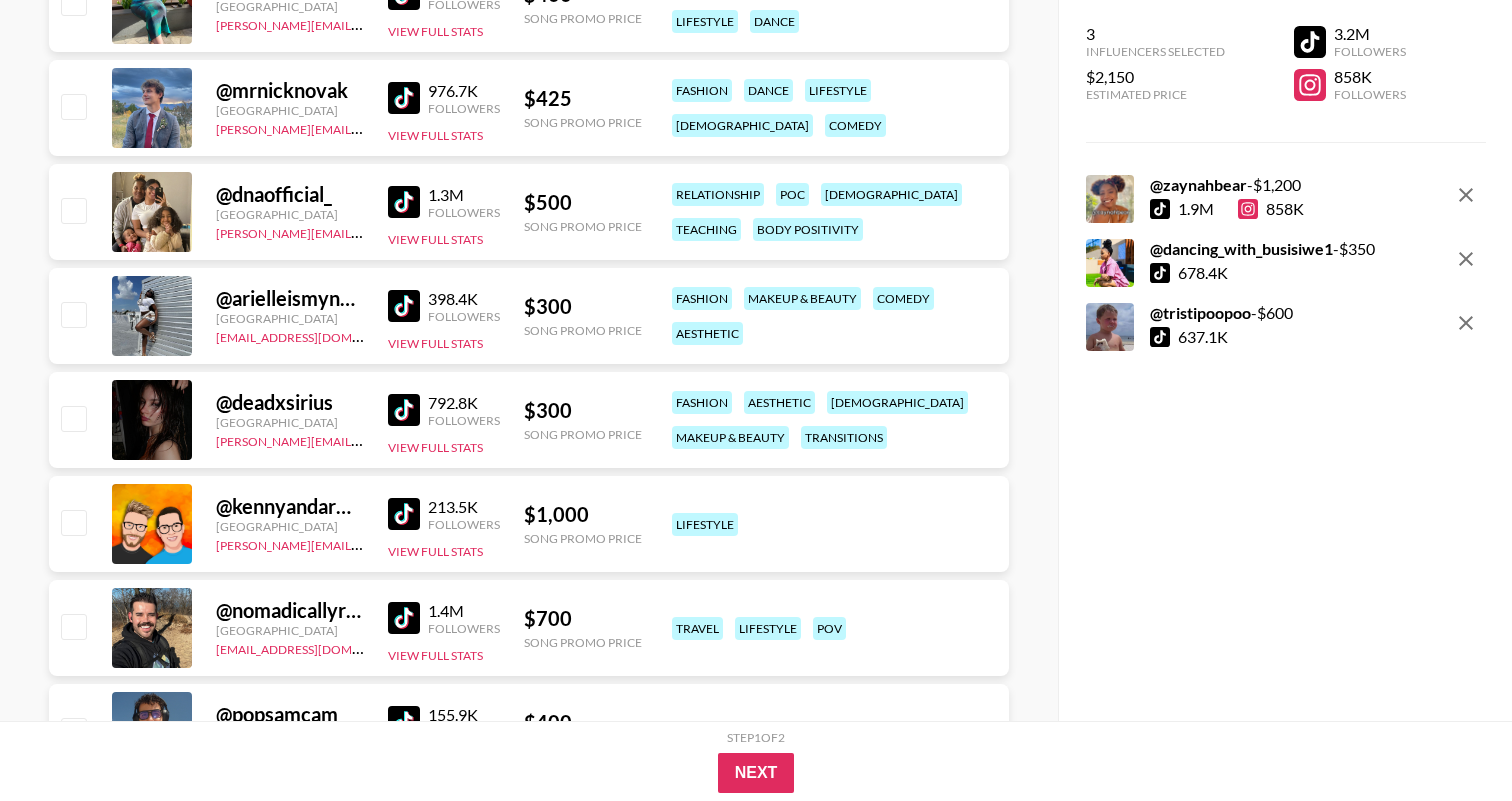 click at bounding box center (404, 306) 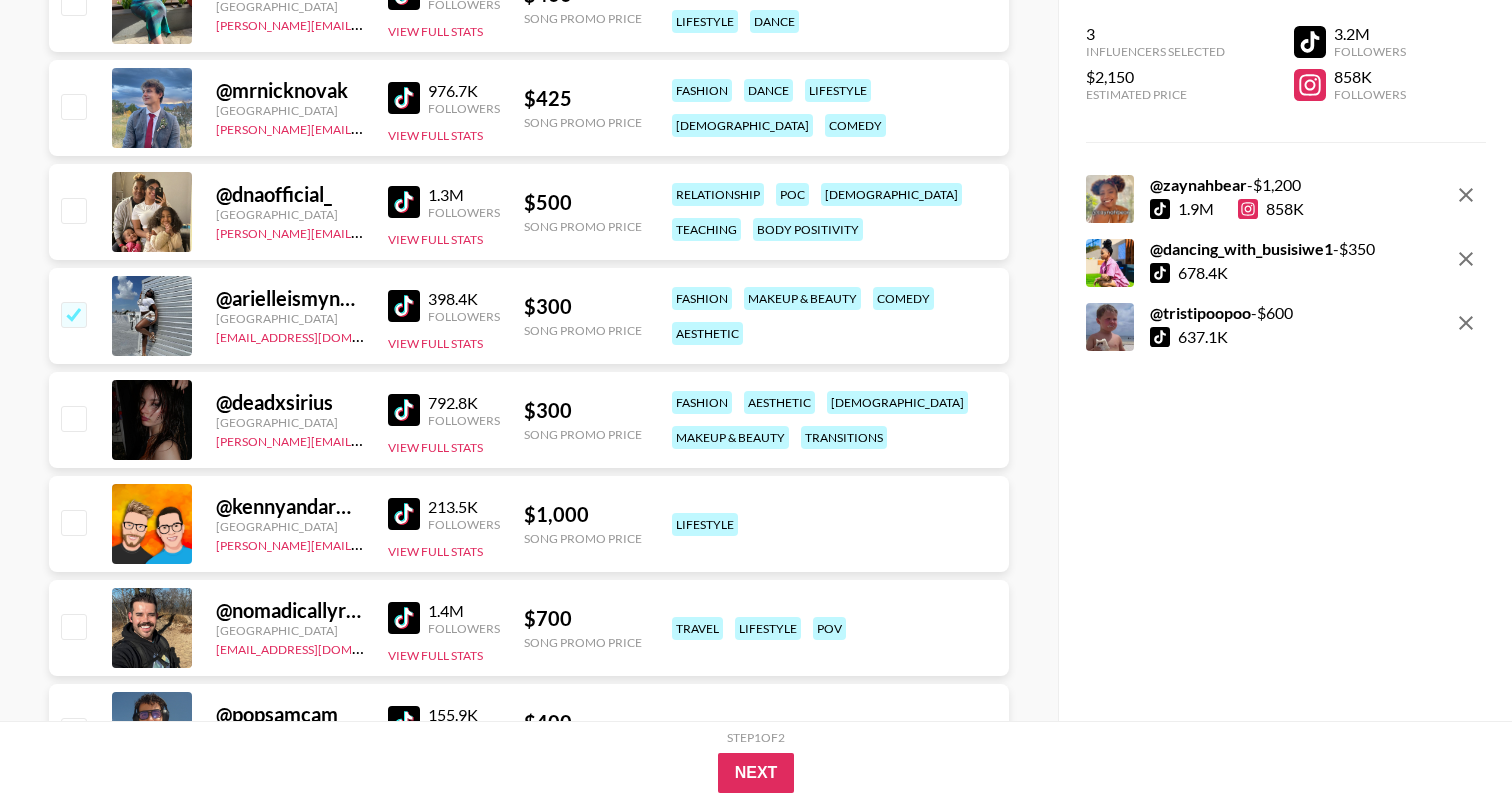 checkbox on "true" 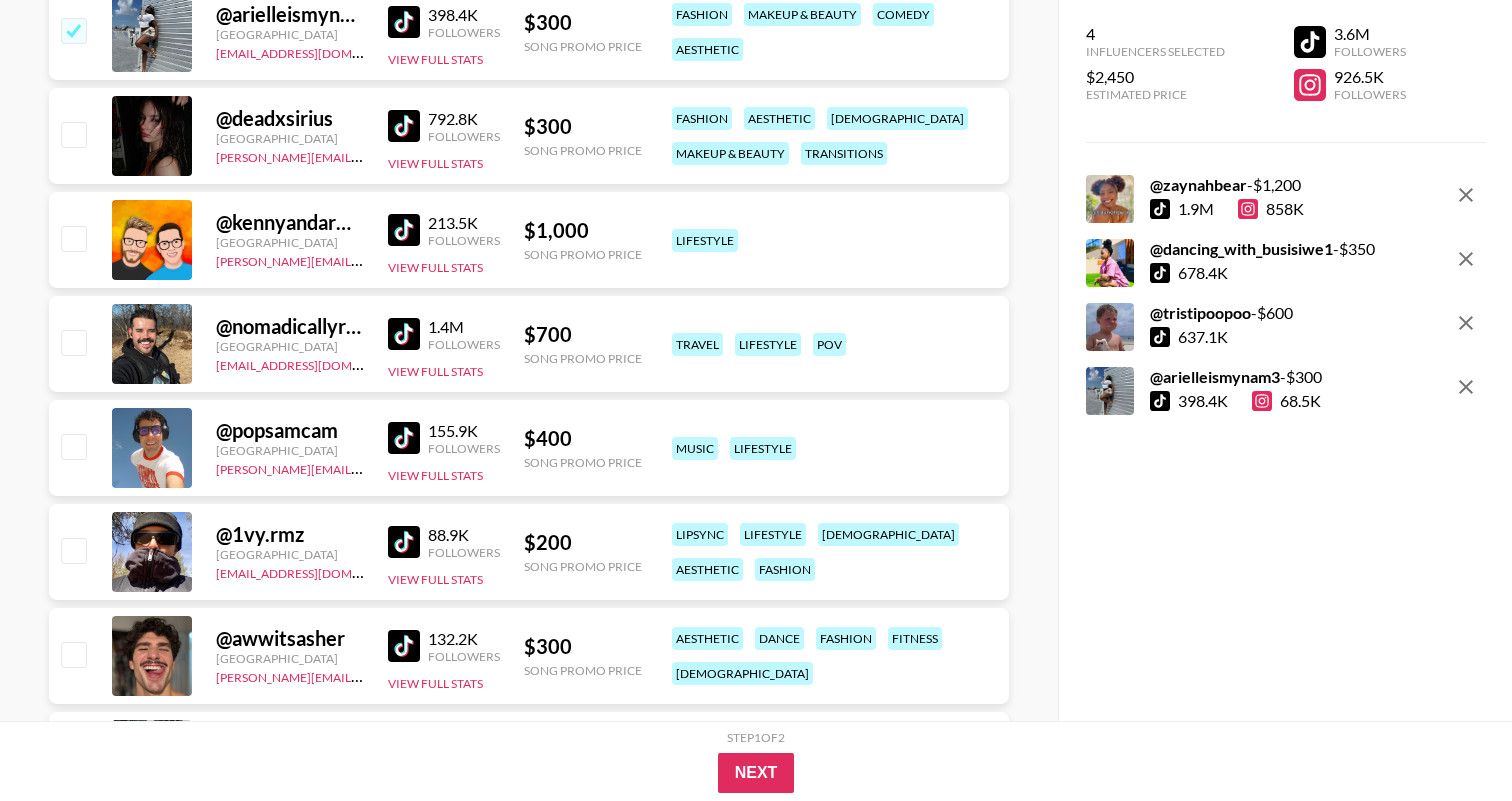 scroll, scrollTop: 4715, scrollLeft: 0, axis: vertical 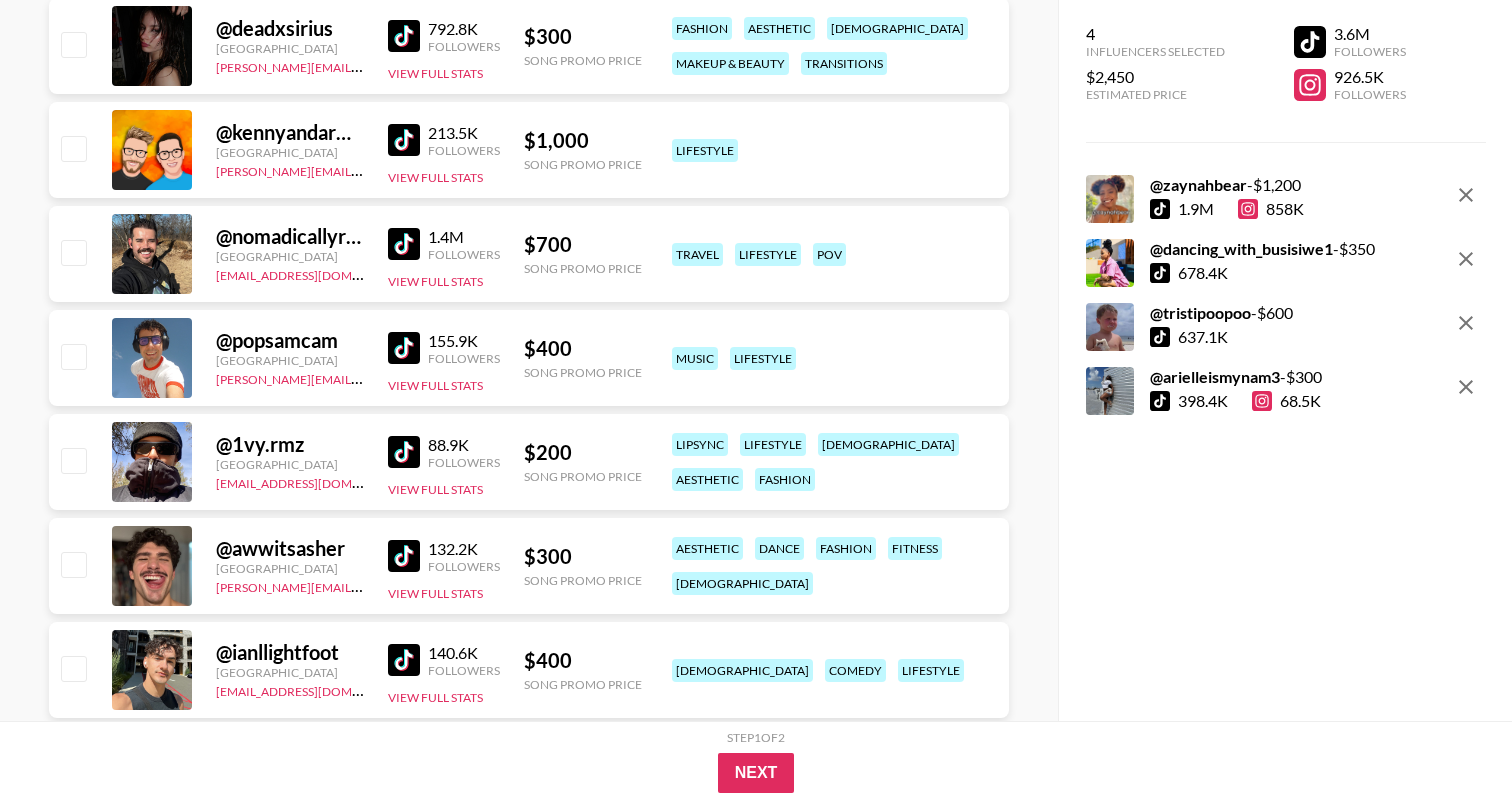 click at bounding box center [404, 348] 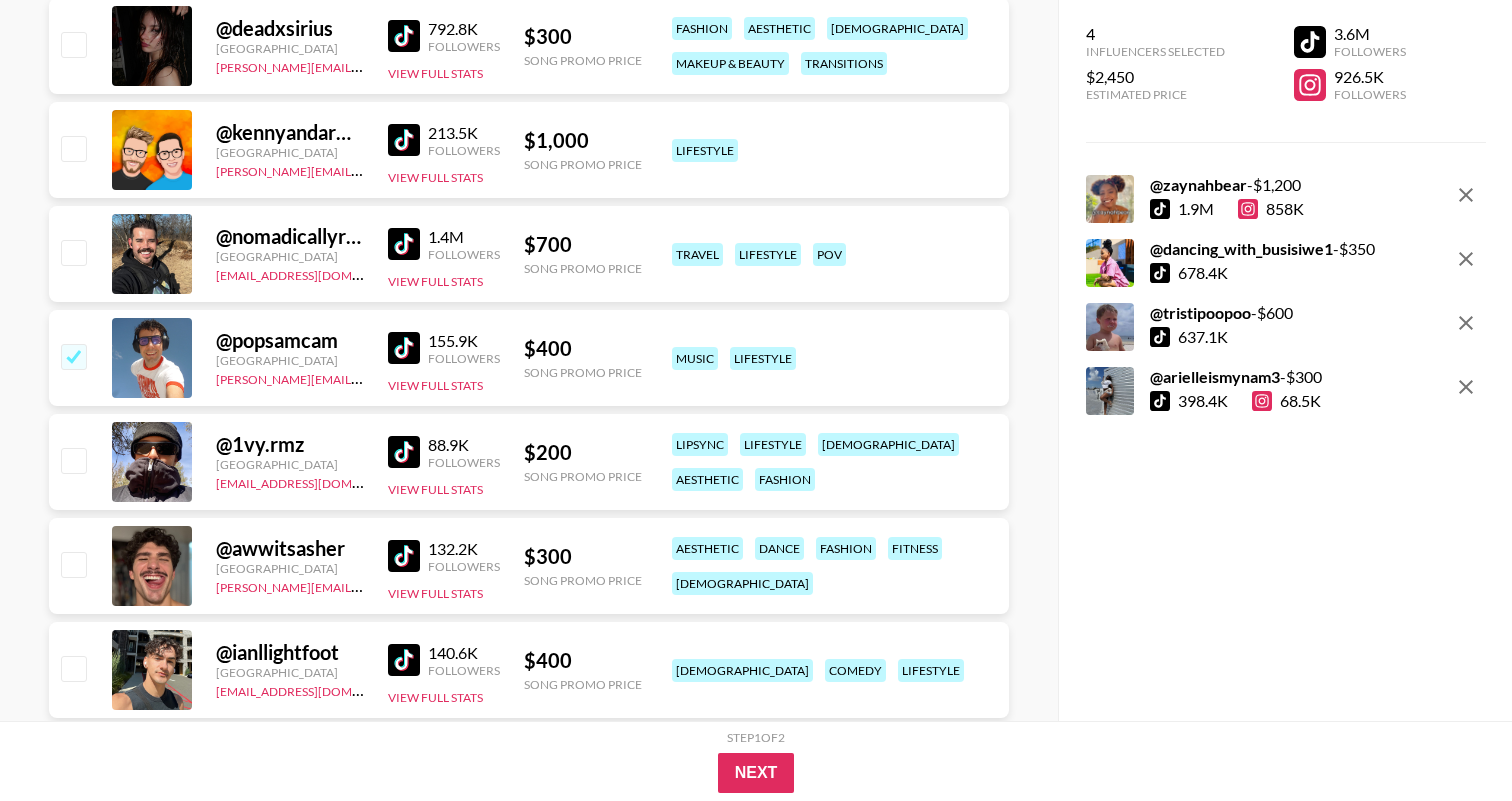 checkbox on "true" 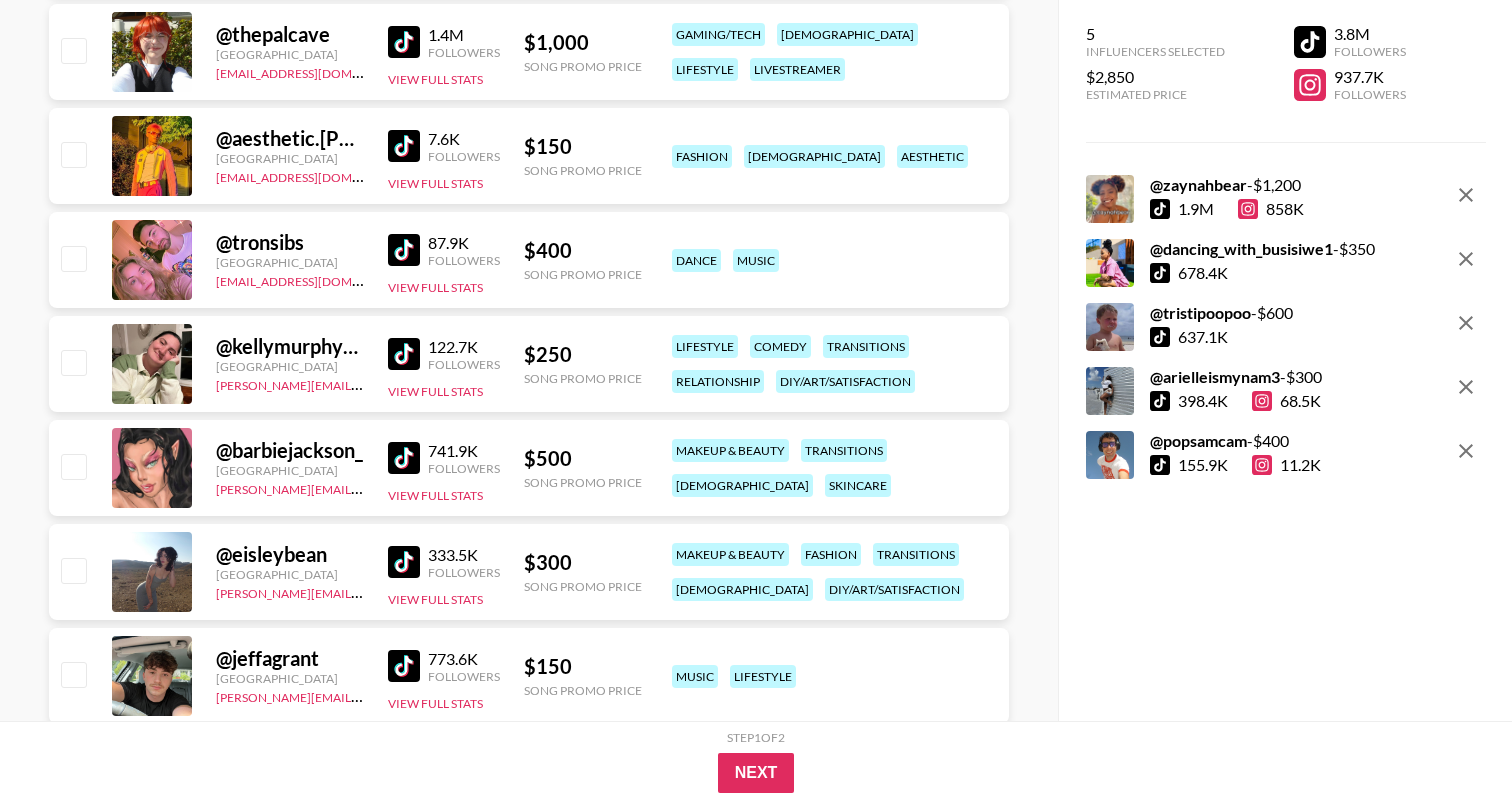 scroll, scrollTop: 5687, scrollLeft: 0, axis: vertical 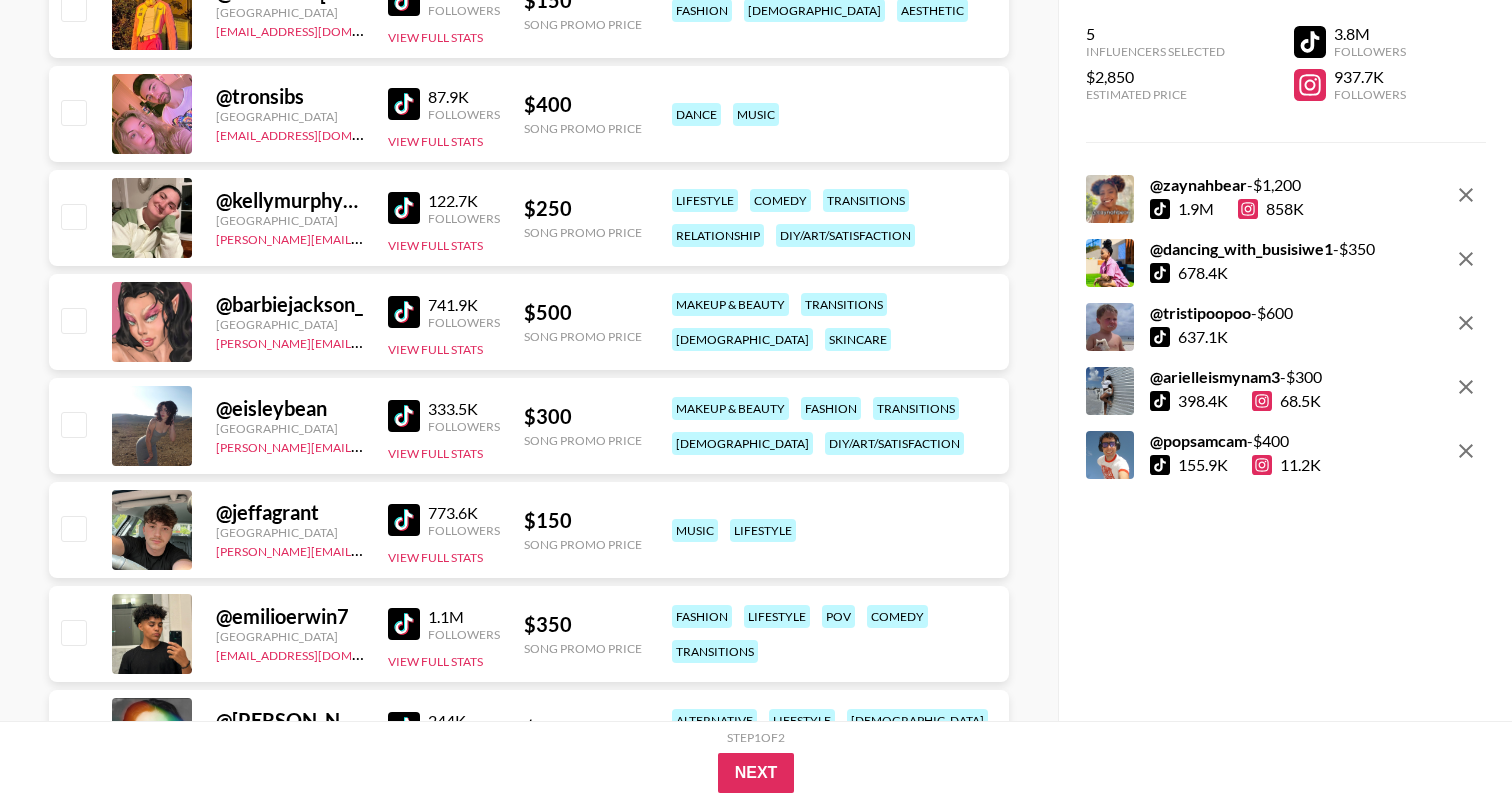click at bounding box center [404, 520] 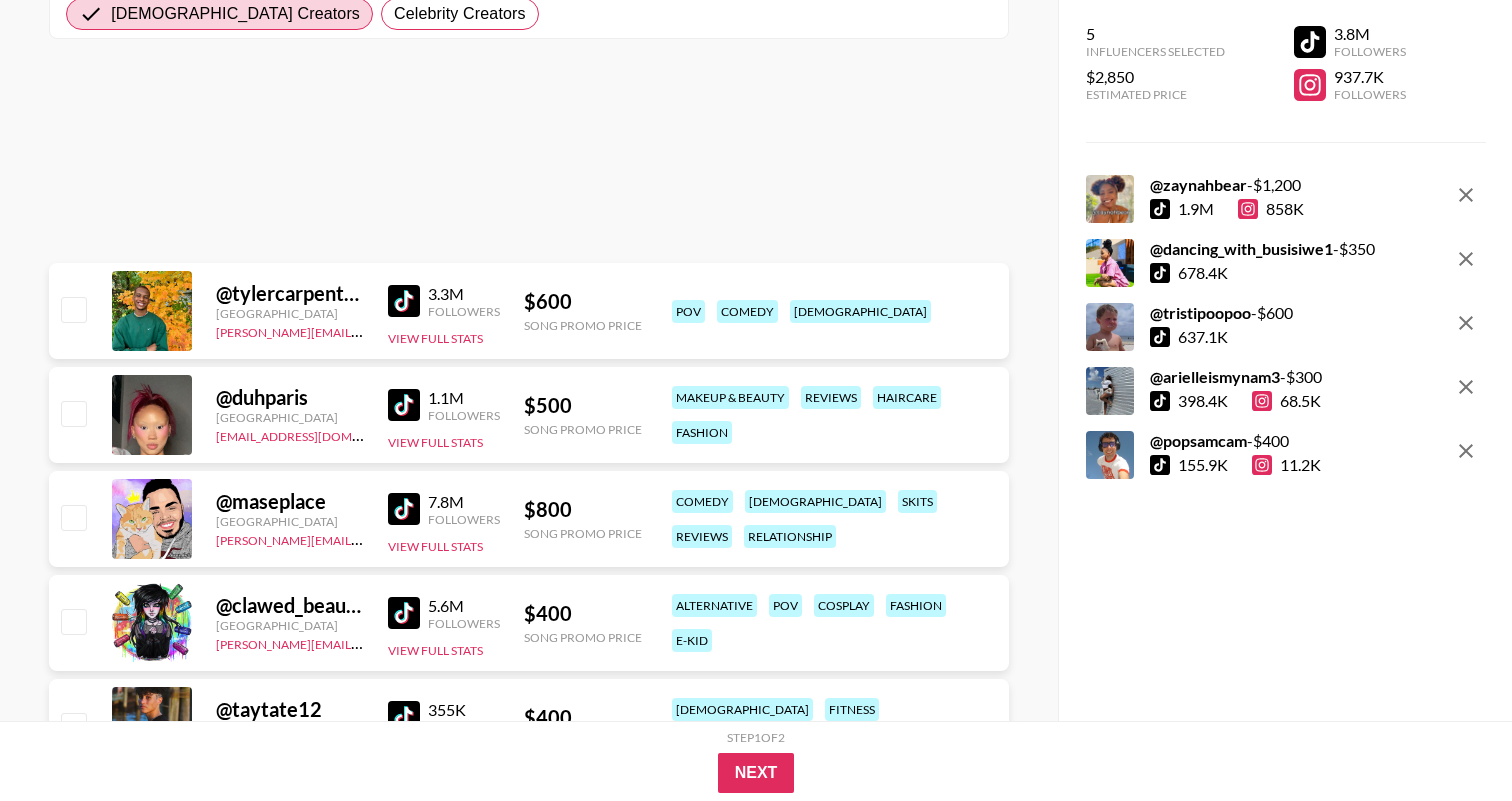 scroll, scrollTop: 0, scrollLeft: 0, axis: both 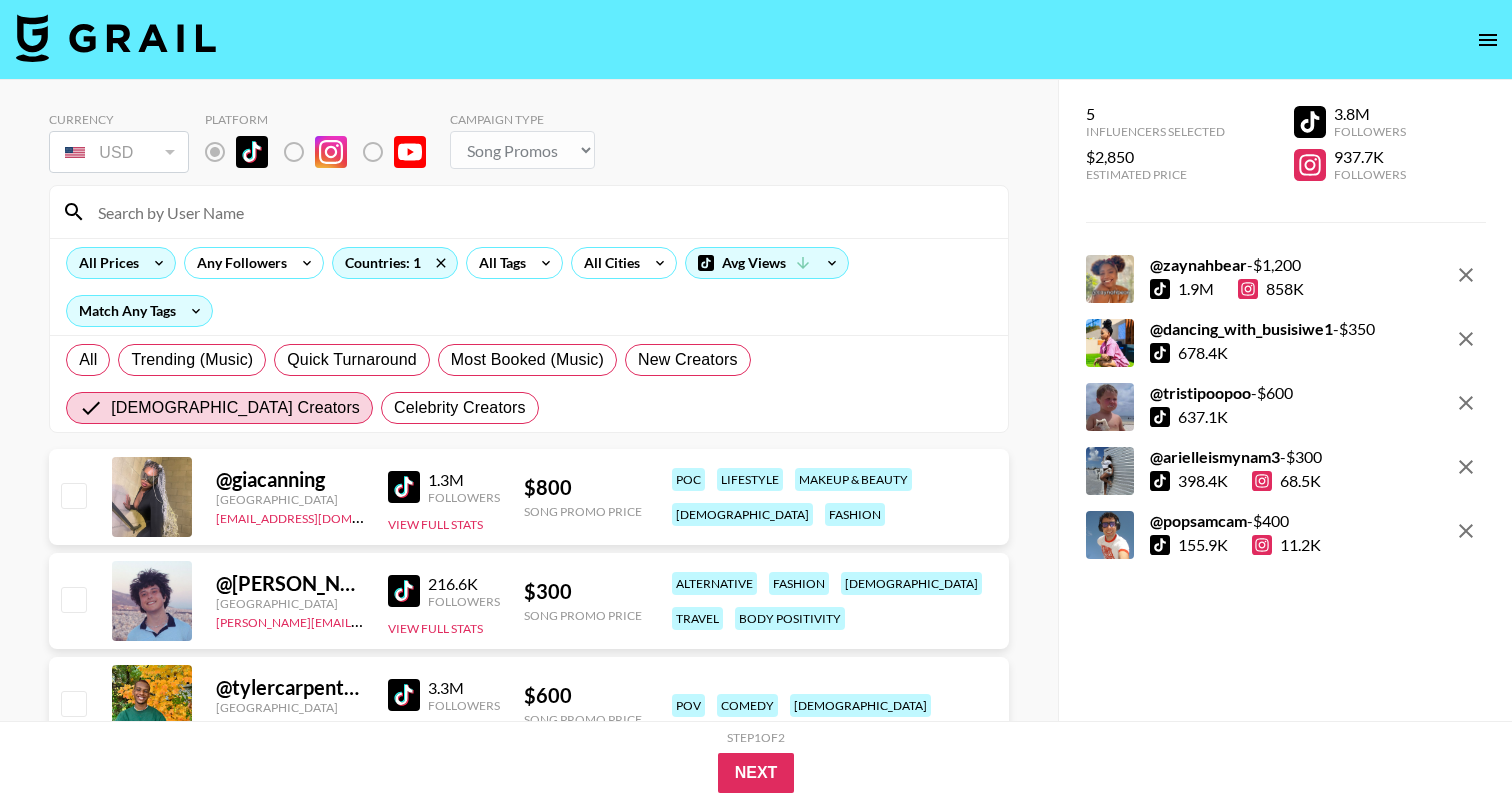 click 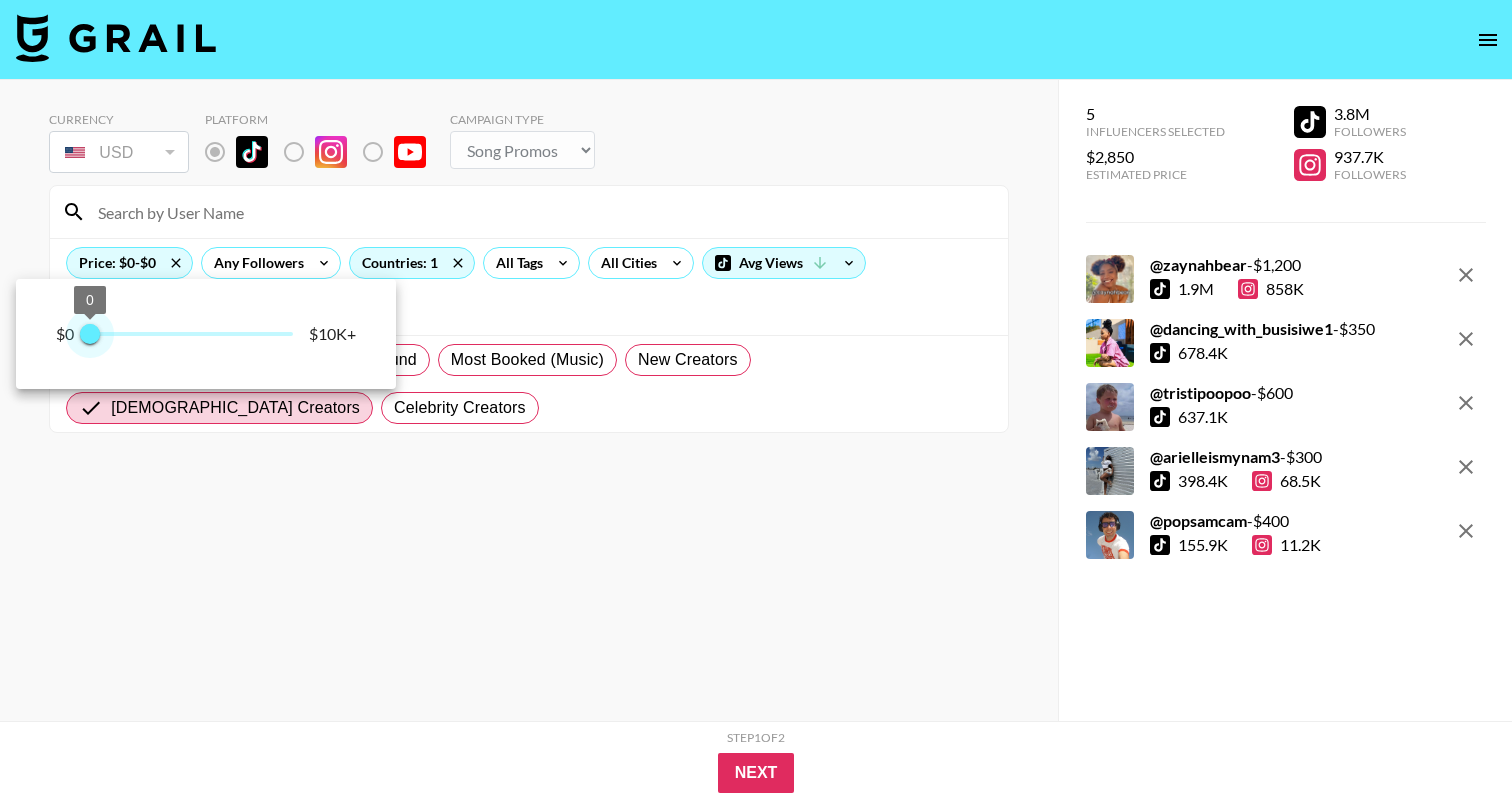 type on "250" 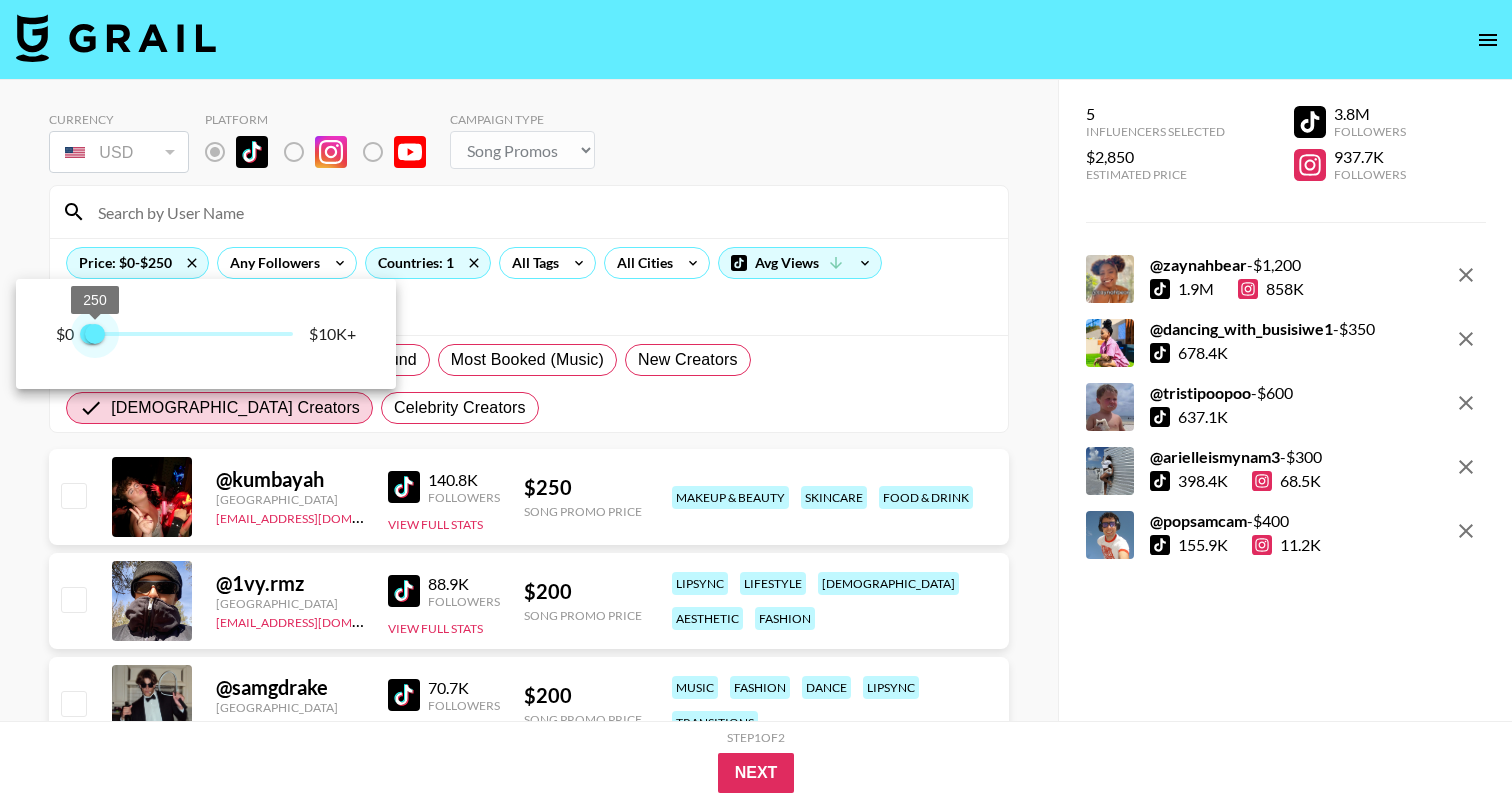 drag, startPoint x: 293, startPoint y: 338, endPoint x: 96, endPoint y: 348, distance: 197.25365 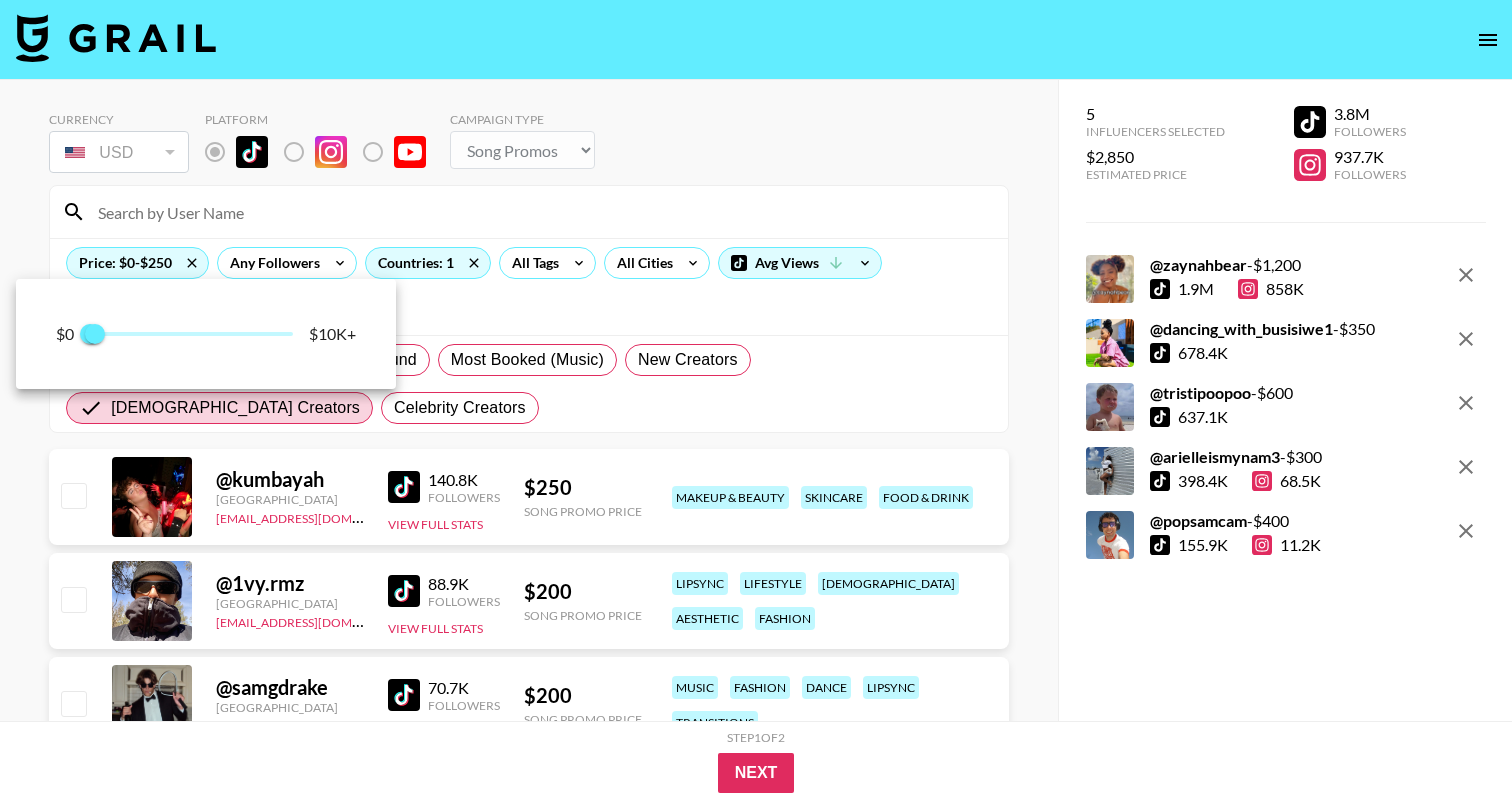 click at bounding box center (756, 400) 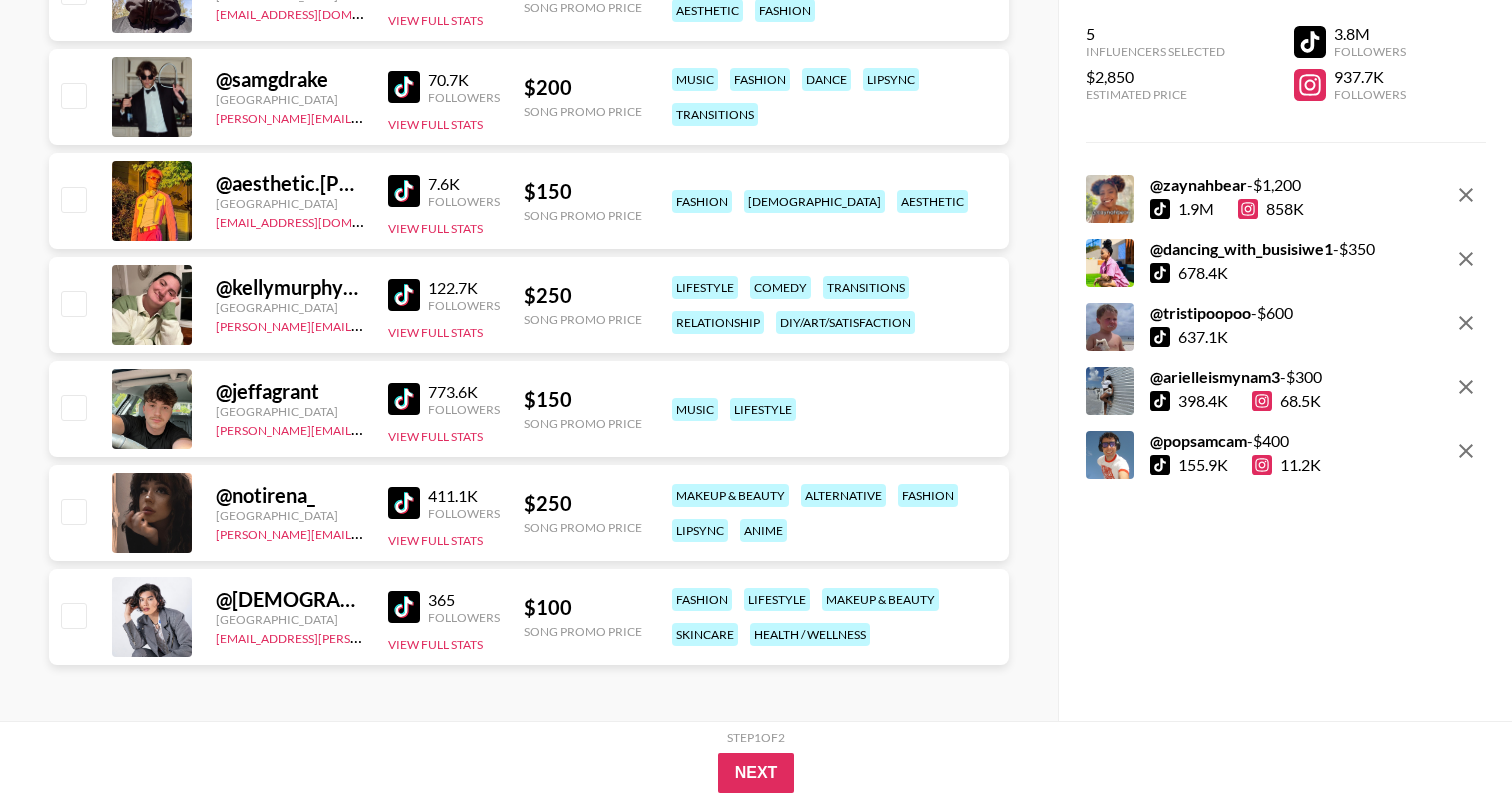 scroll, scrollTop: 607, scrollLeft: 0, axis: vertical 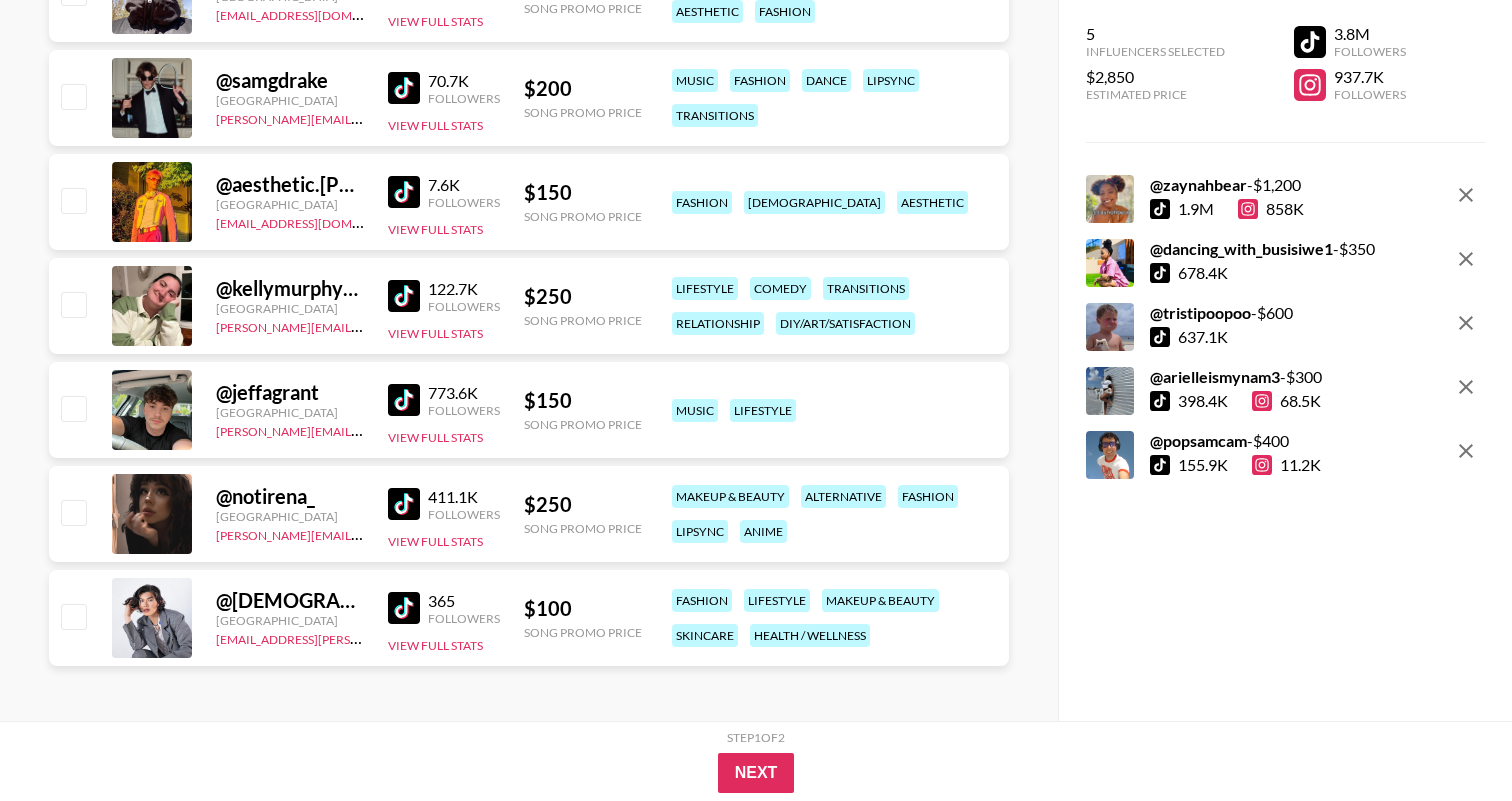 click at bounding box center (404, 504) 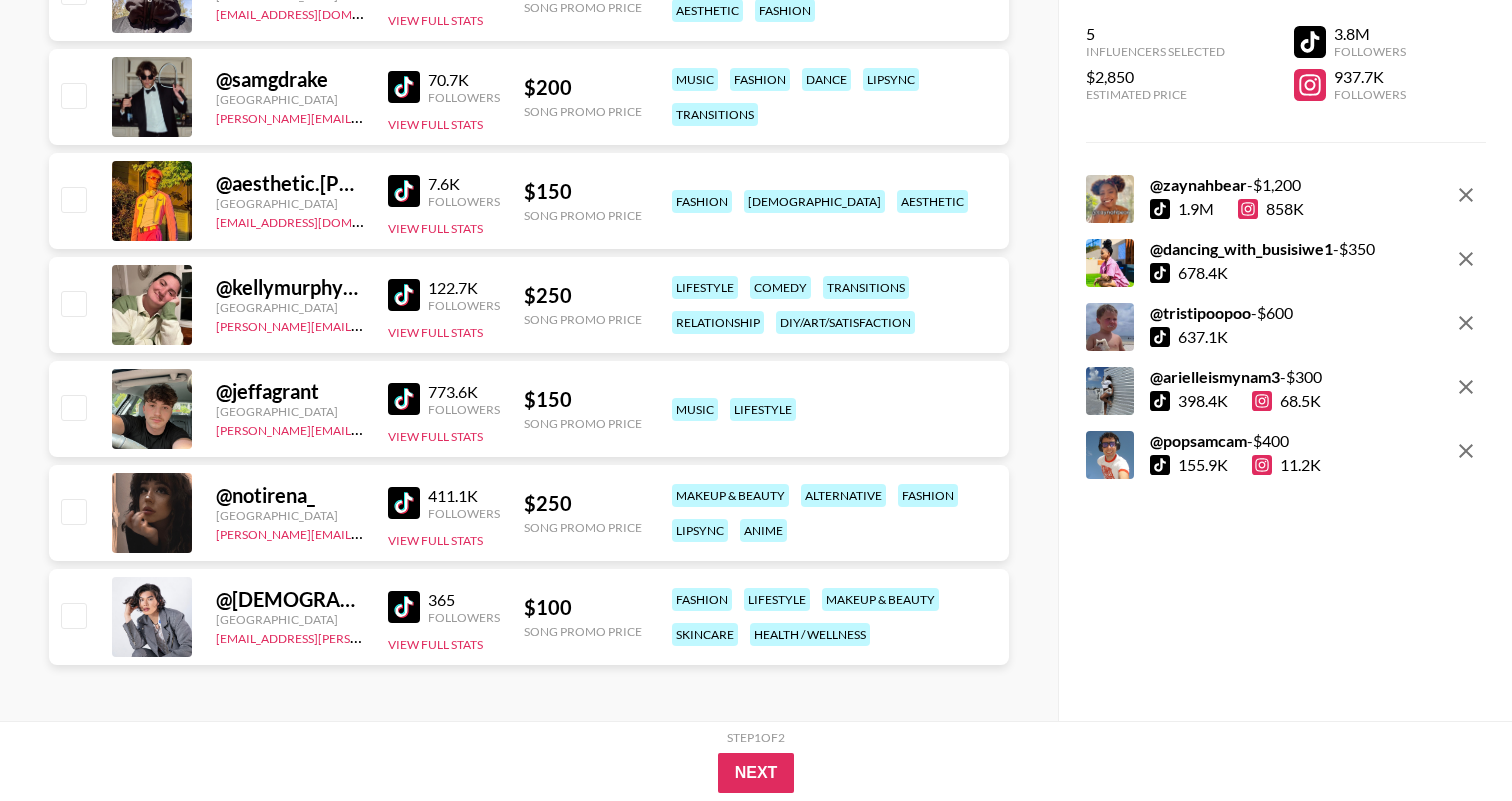 click at bounding box center (73, 511) 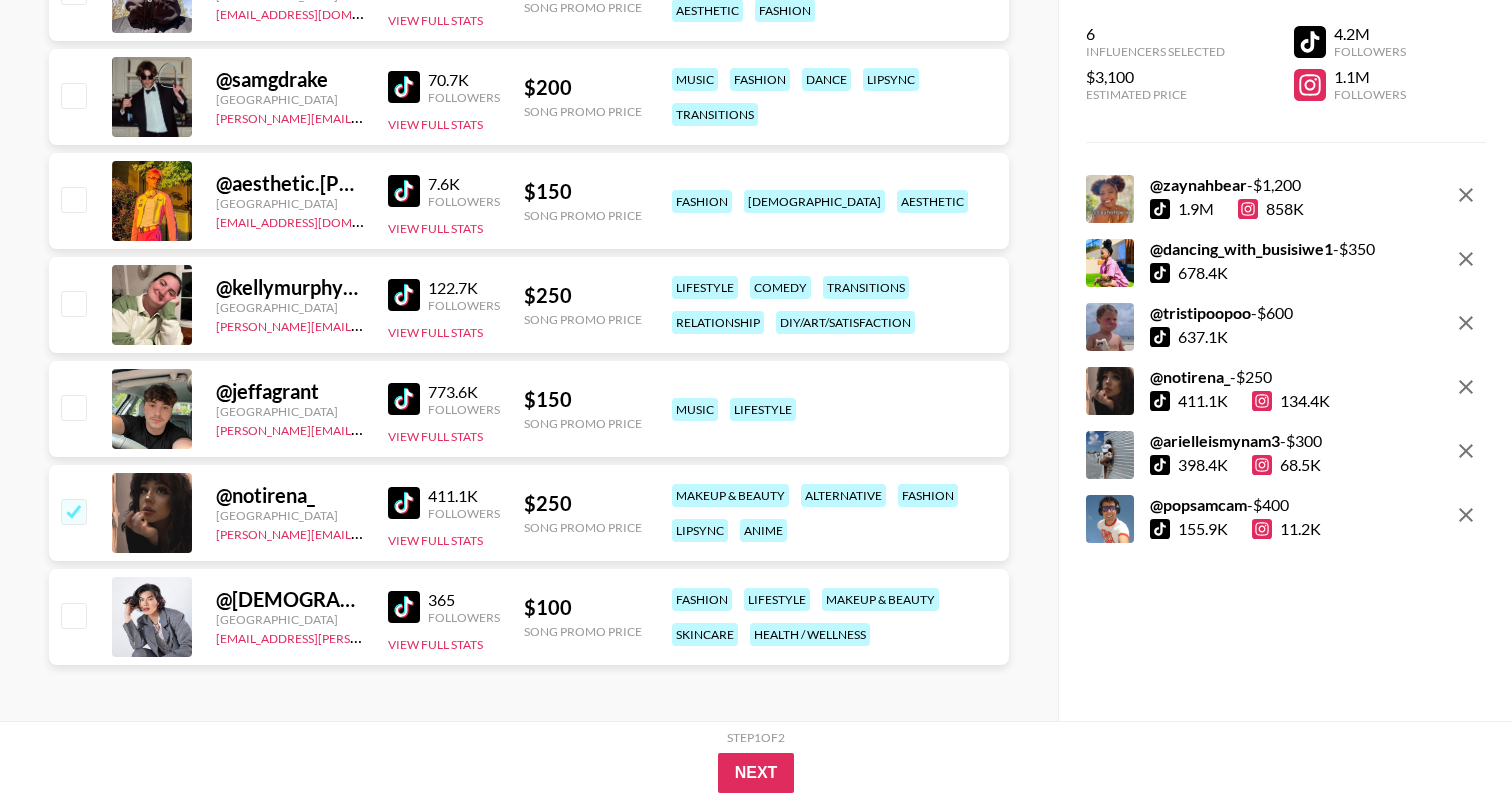 click at bounding box center (73, 511) 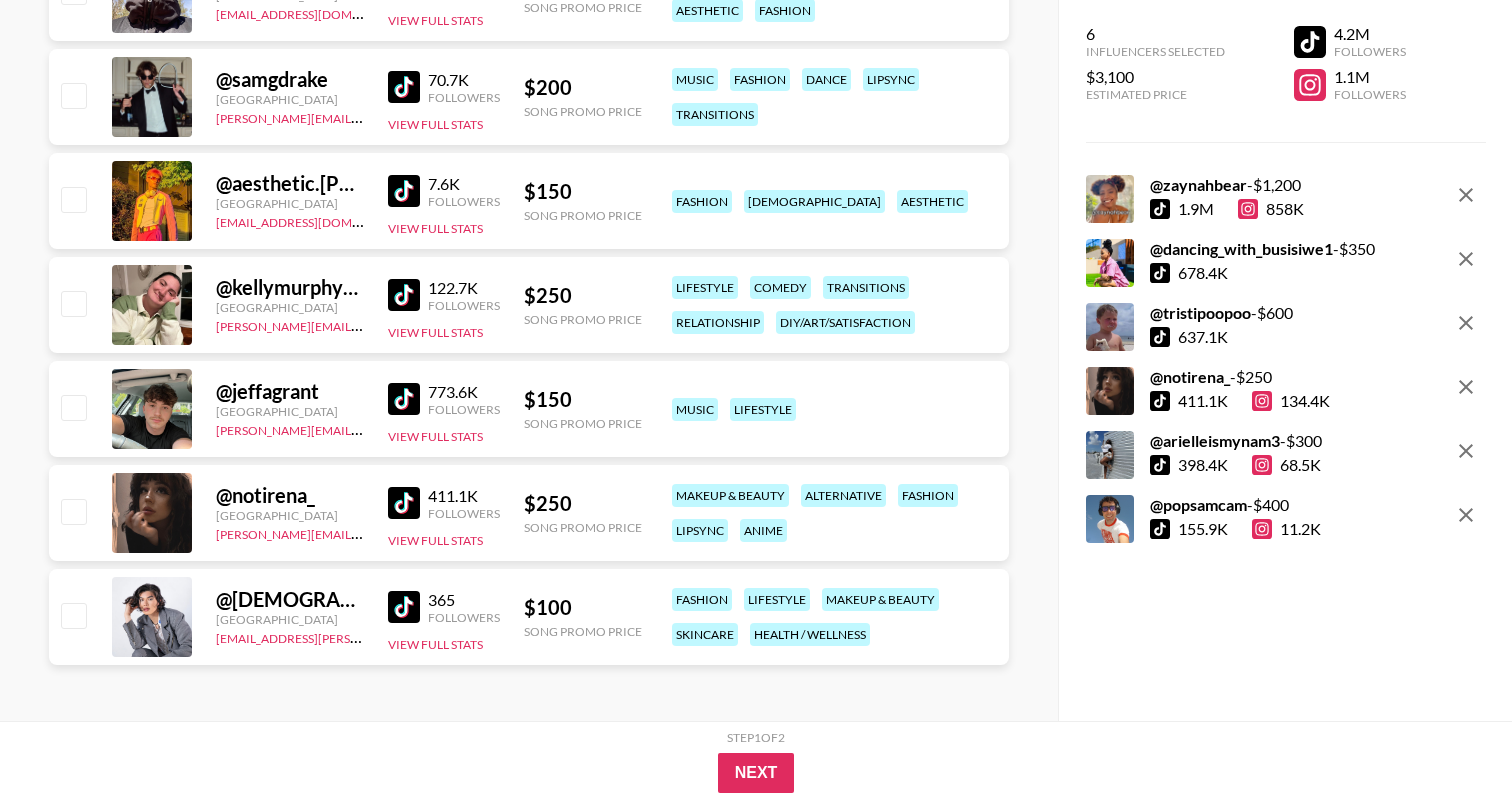 checkbox on "false" 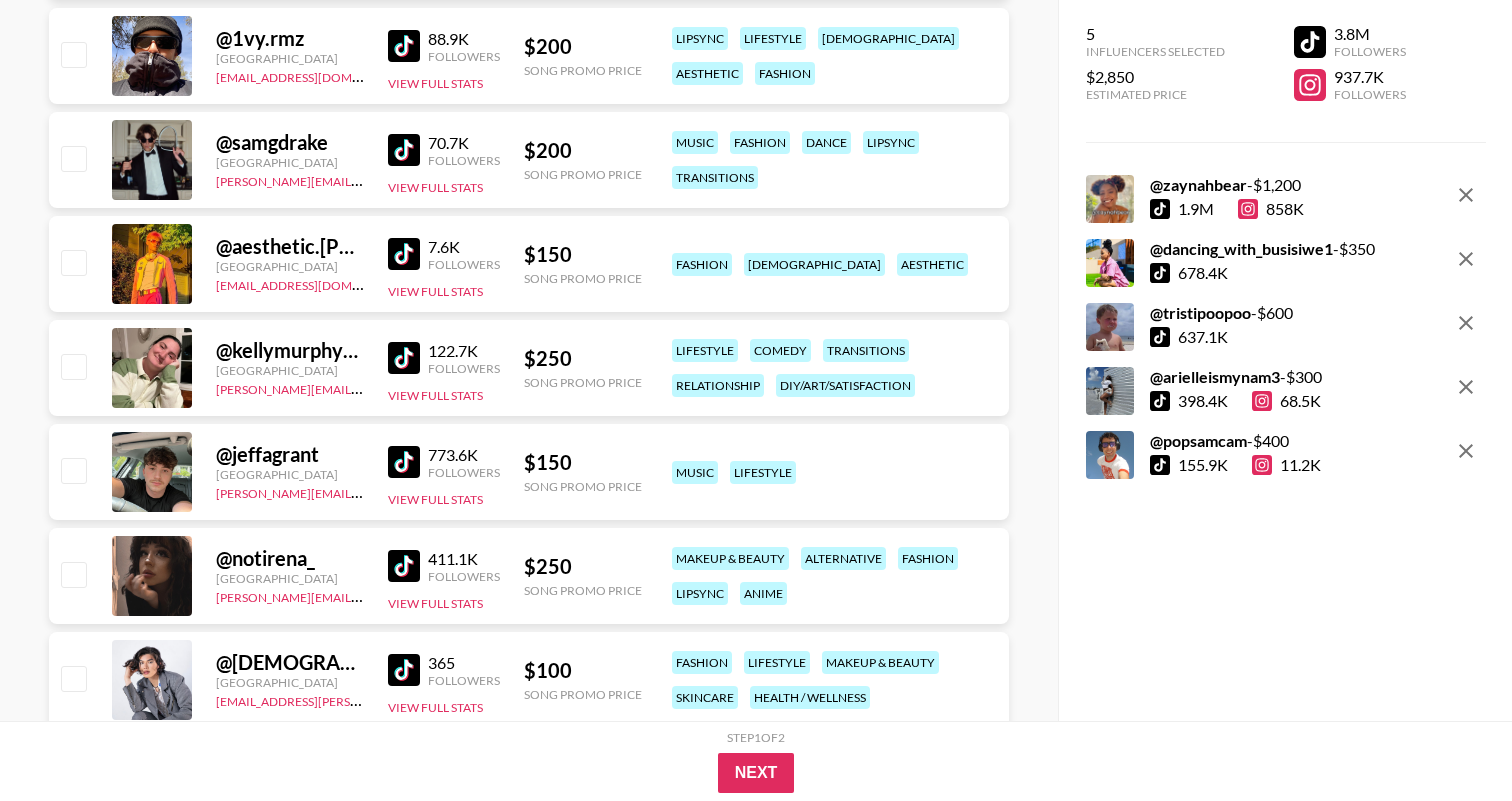 scroll, scrollTop: 532, scrollLeft: 0, axis: vertical 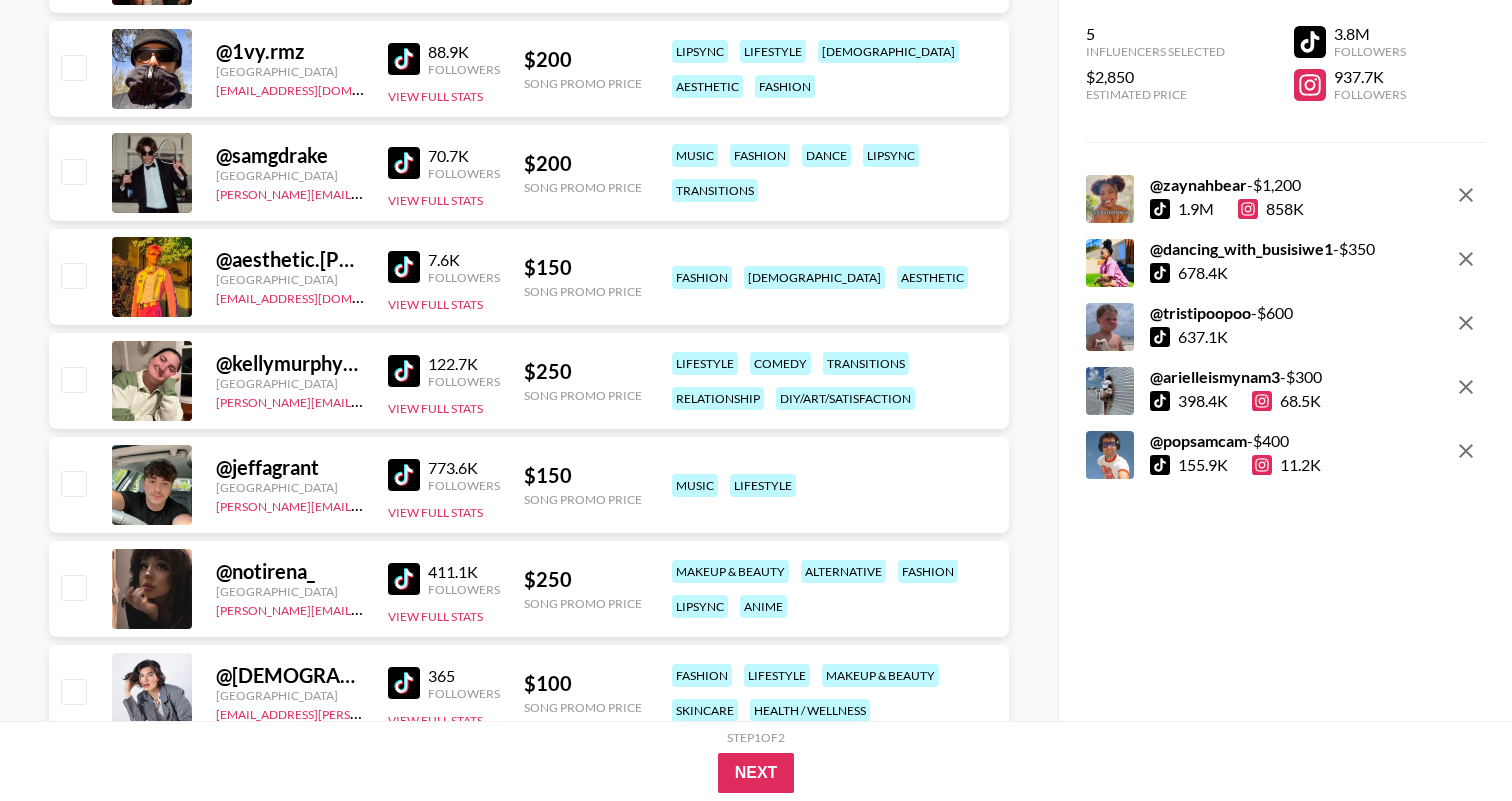 click on "122.7K" at bounding box center [464, 364] 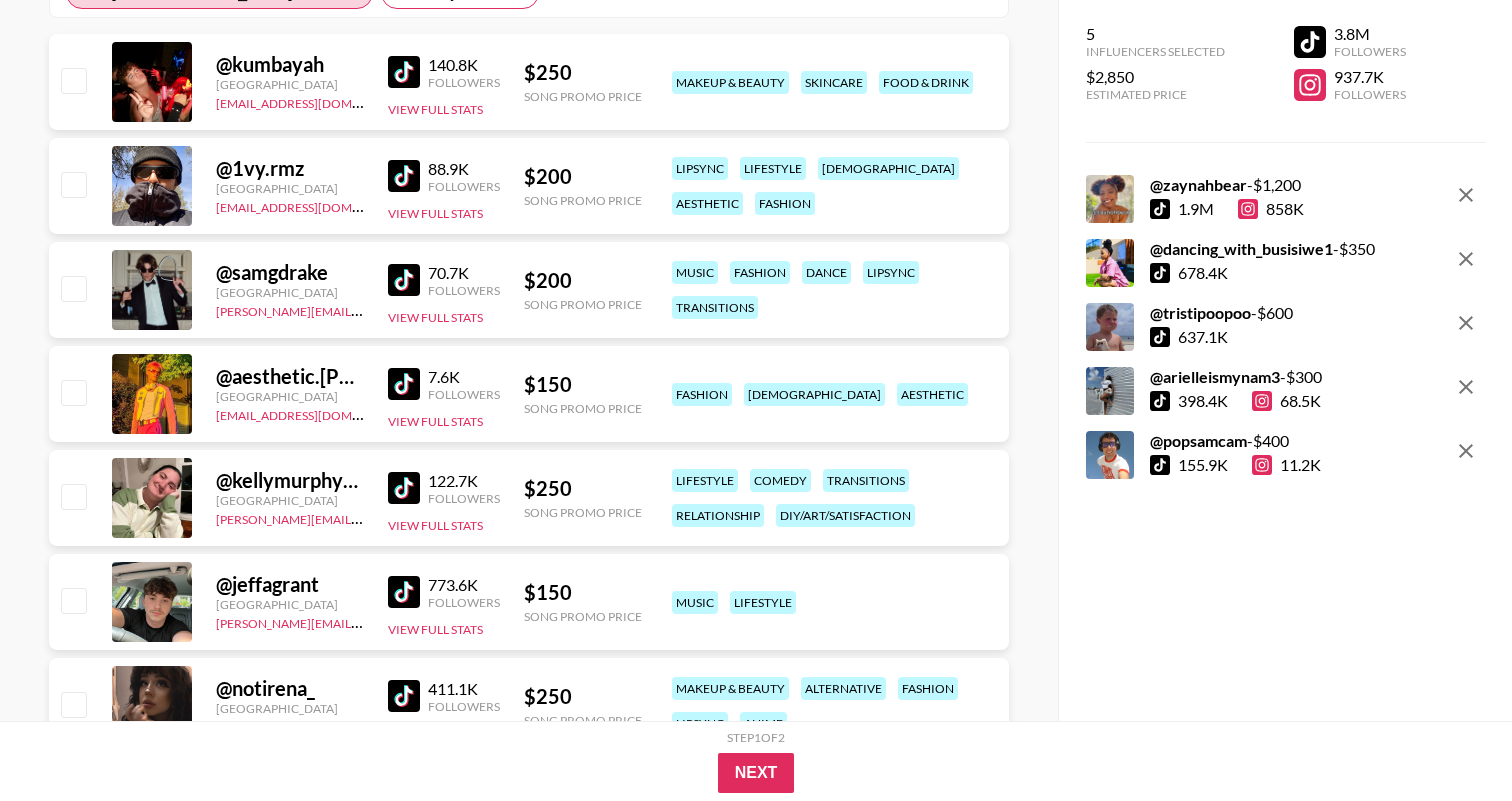 scroll, scrollTop: 0, scrollLeft: 0, axis: both 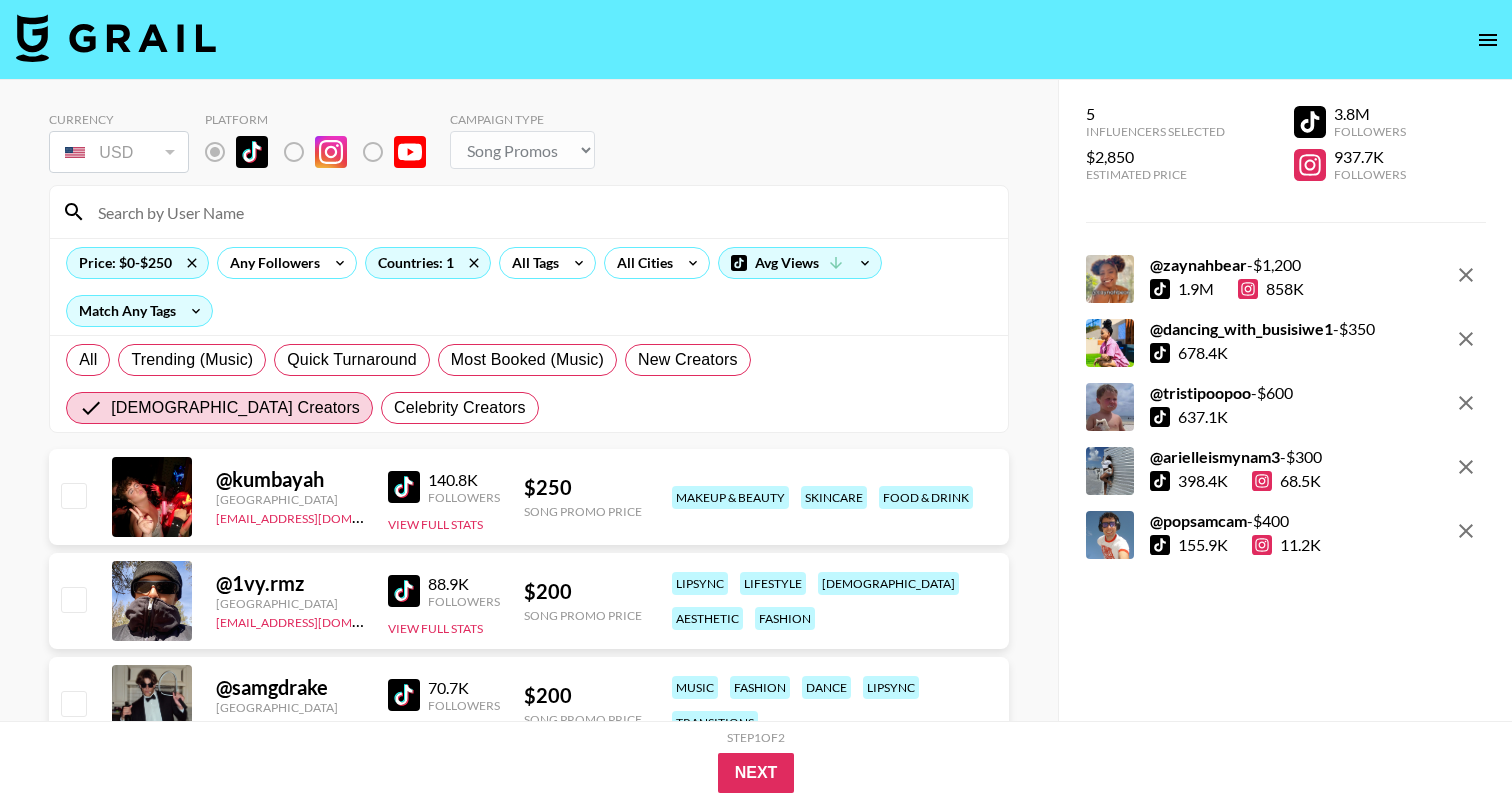 click 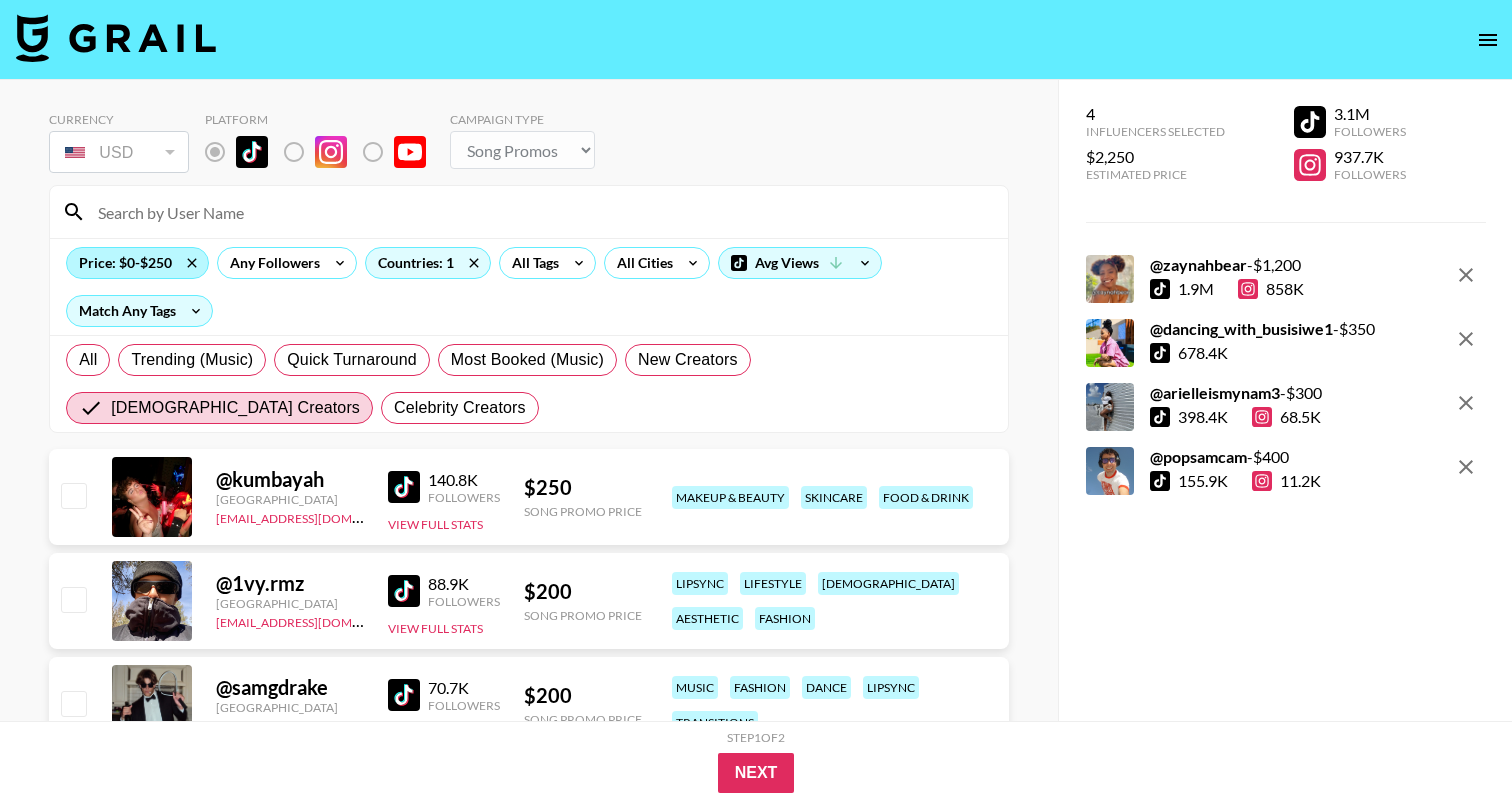 click on "Price: $0-$250" at bounding box center (137, 263) 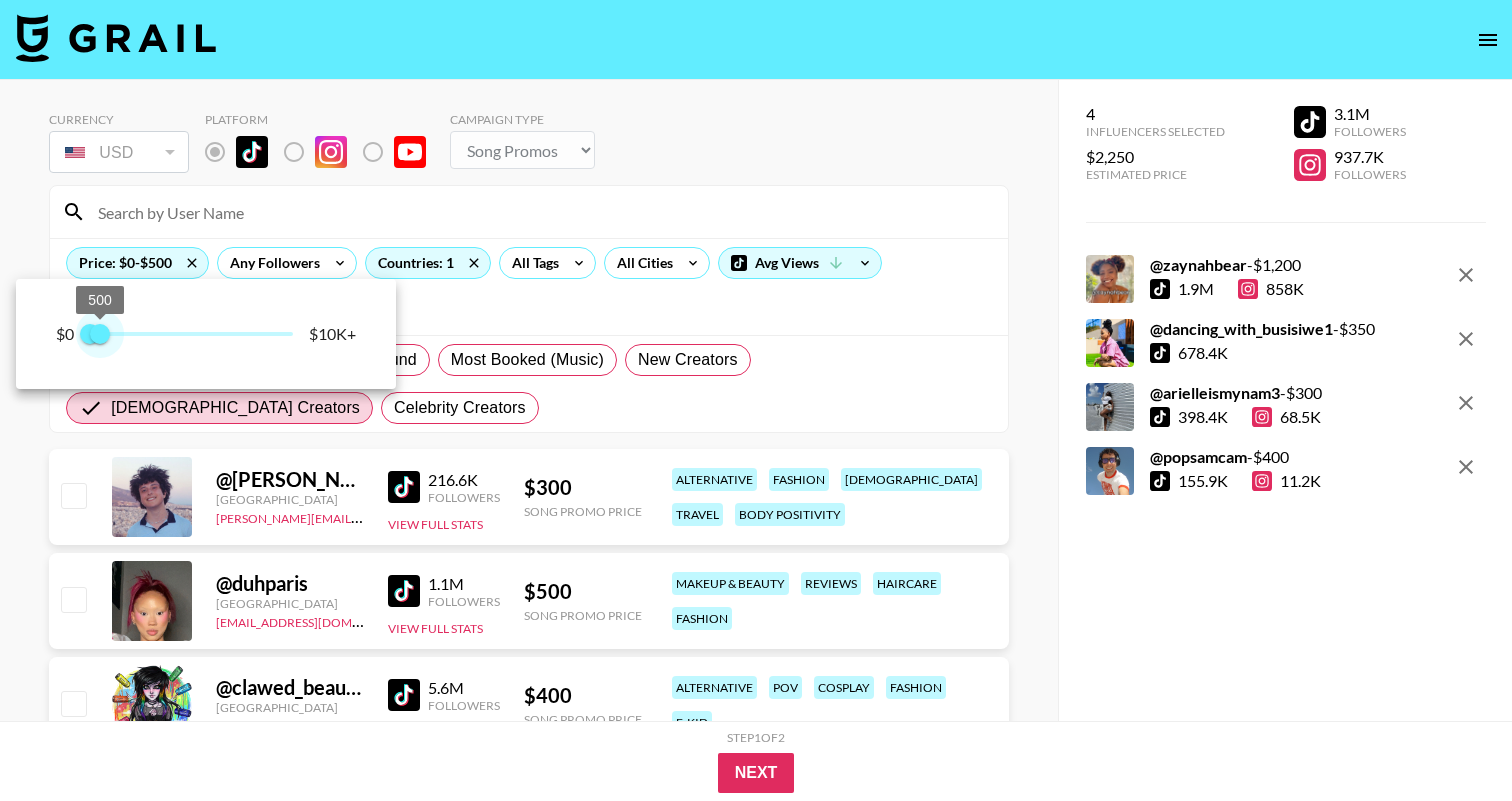 type on "750" 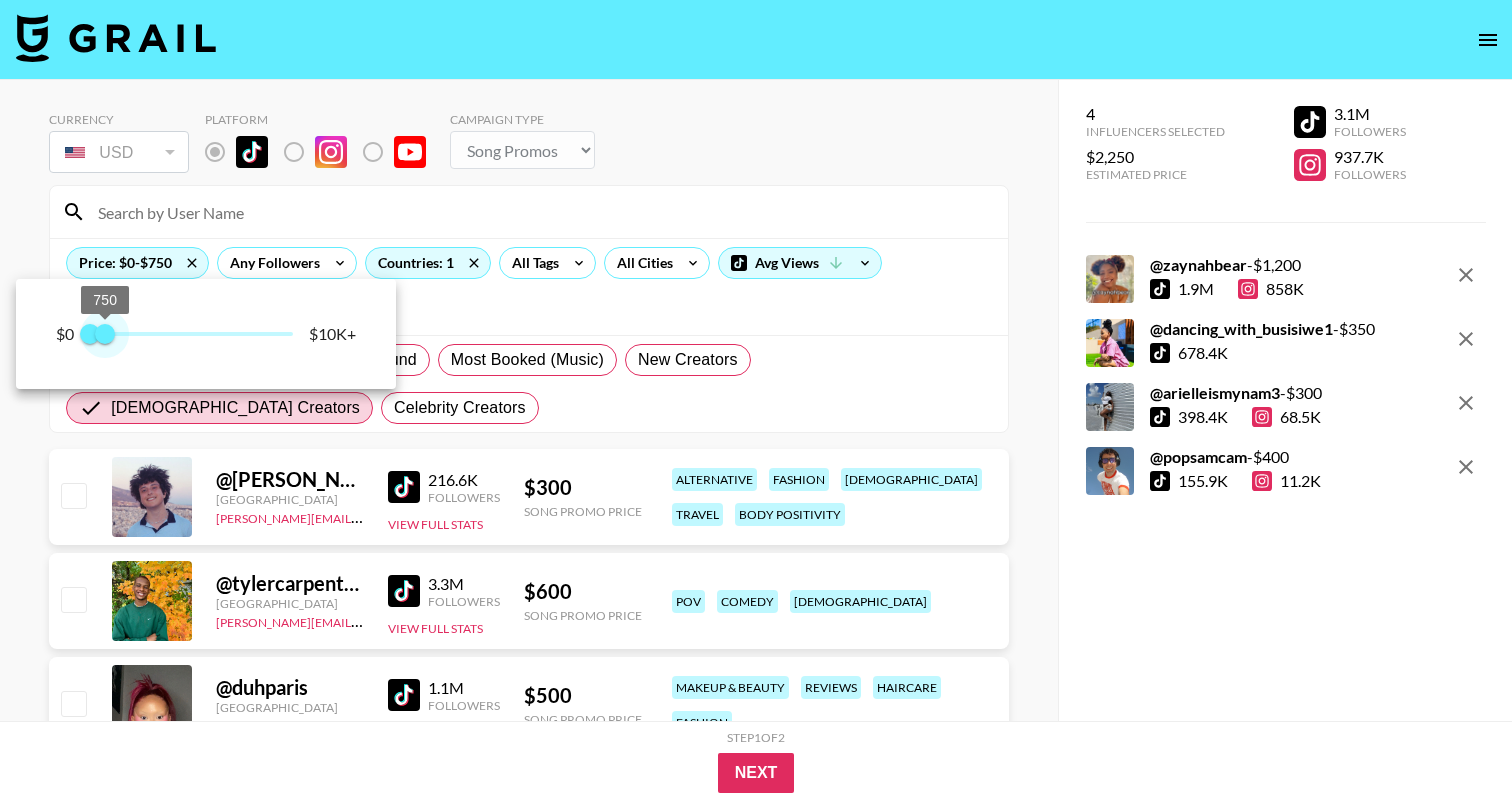 click on "750" at bounding box center [105, 334] 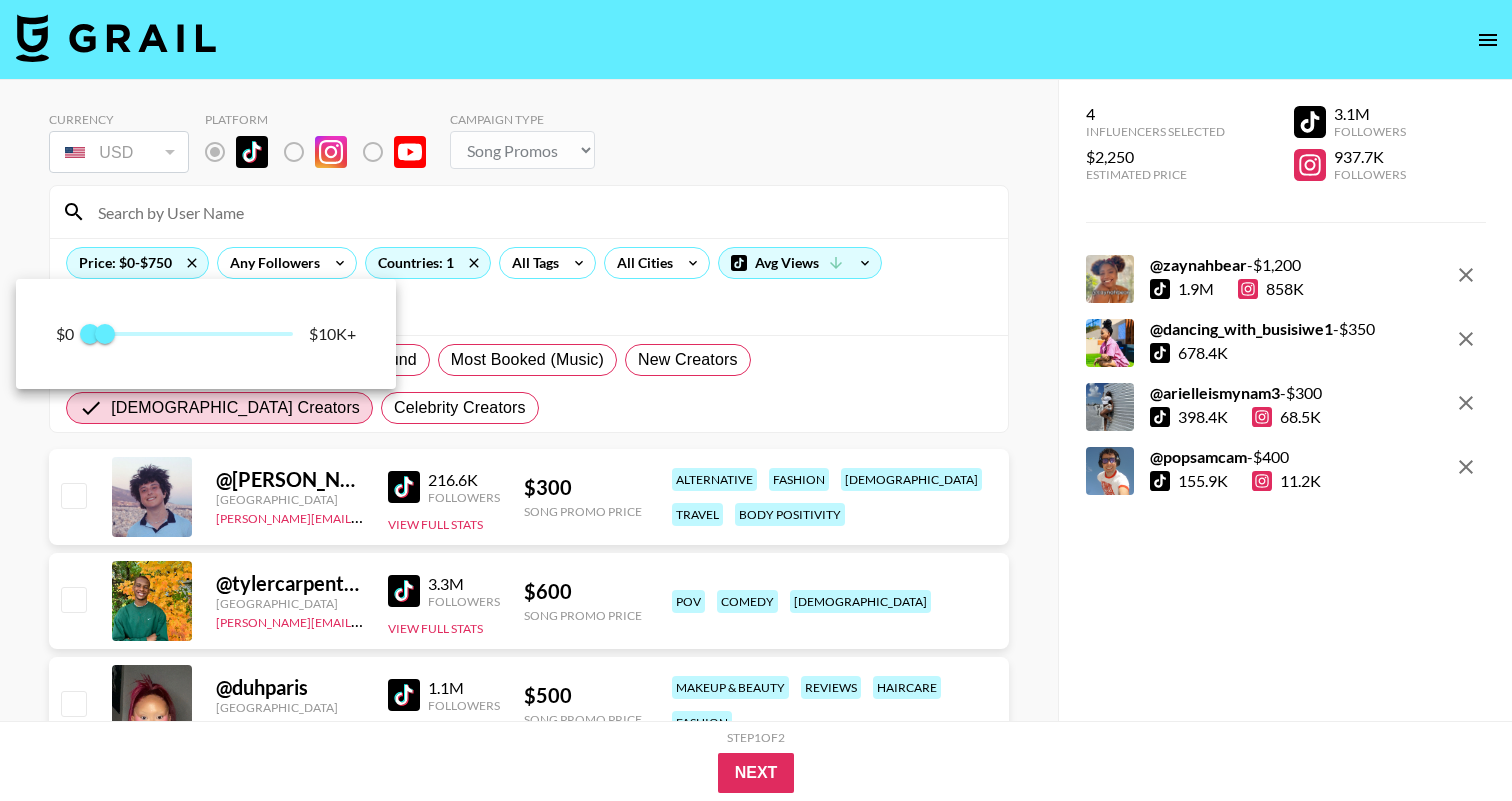 click at bounding box center (756, 400) 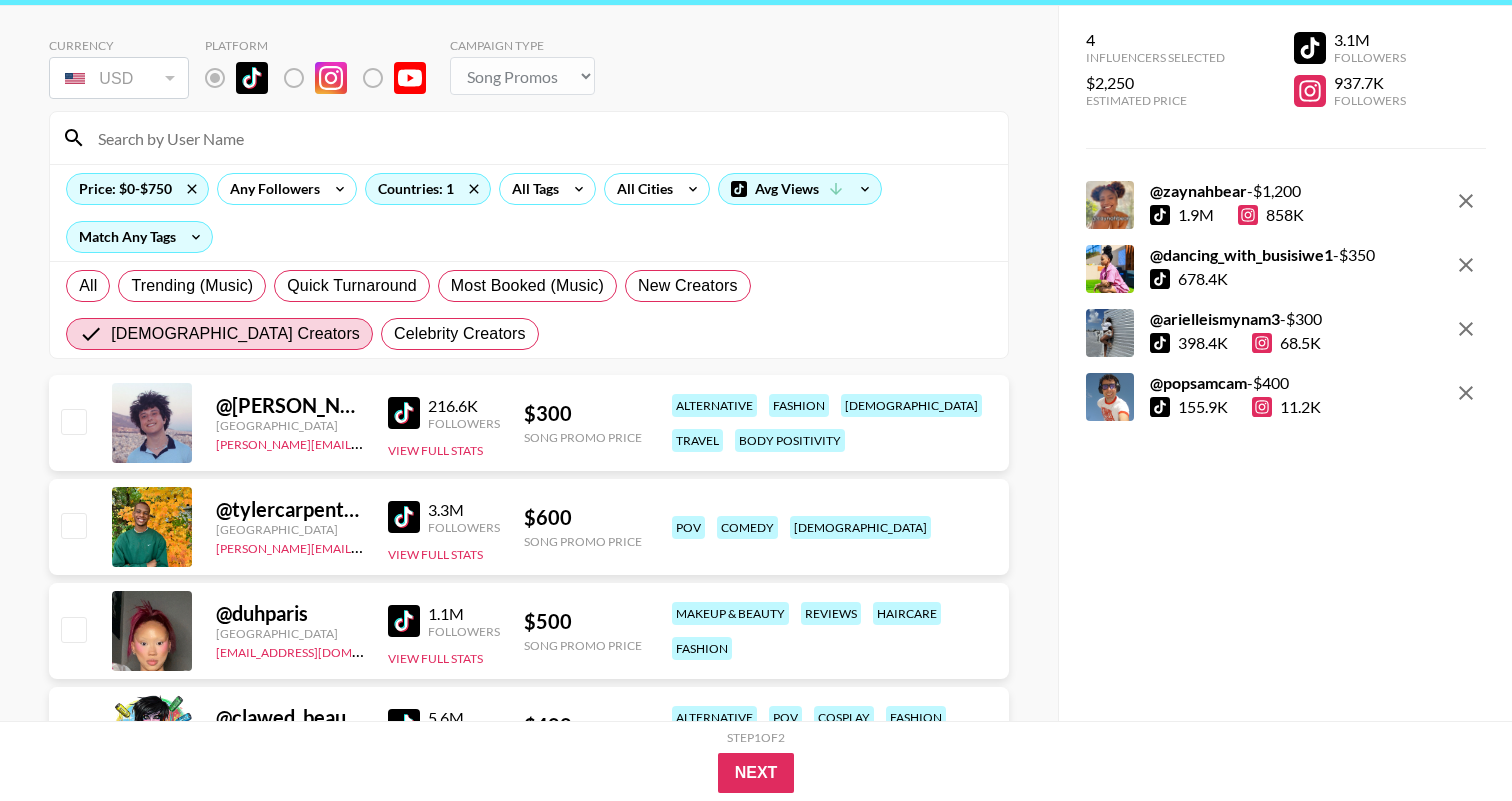 scroll, scrollTop: 0, scrollLeft: 0, axis: both 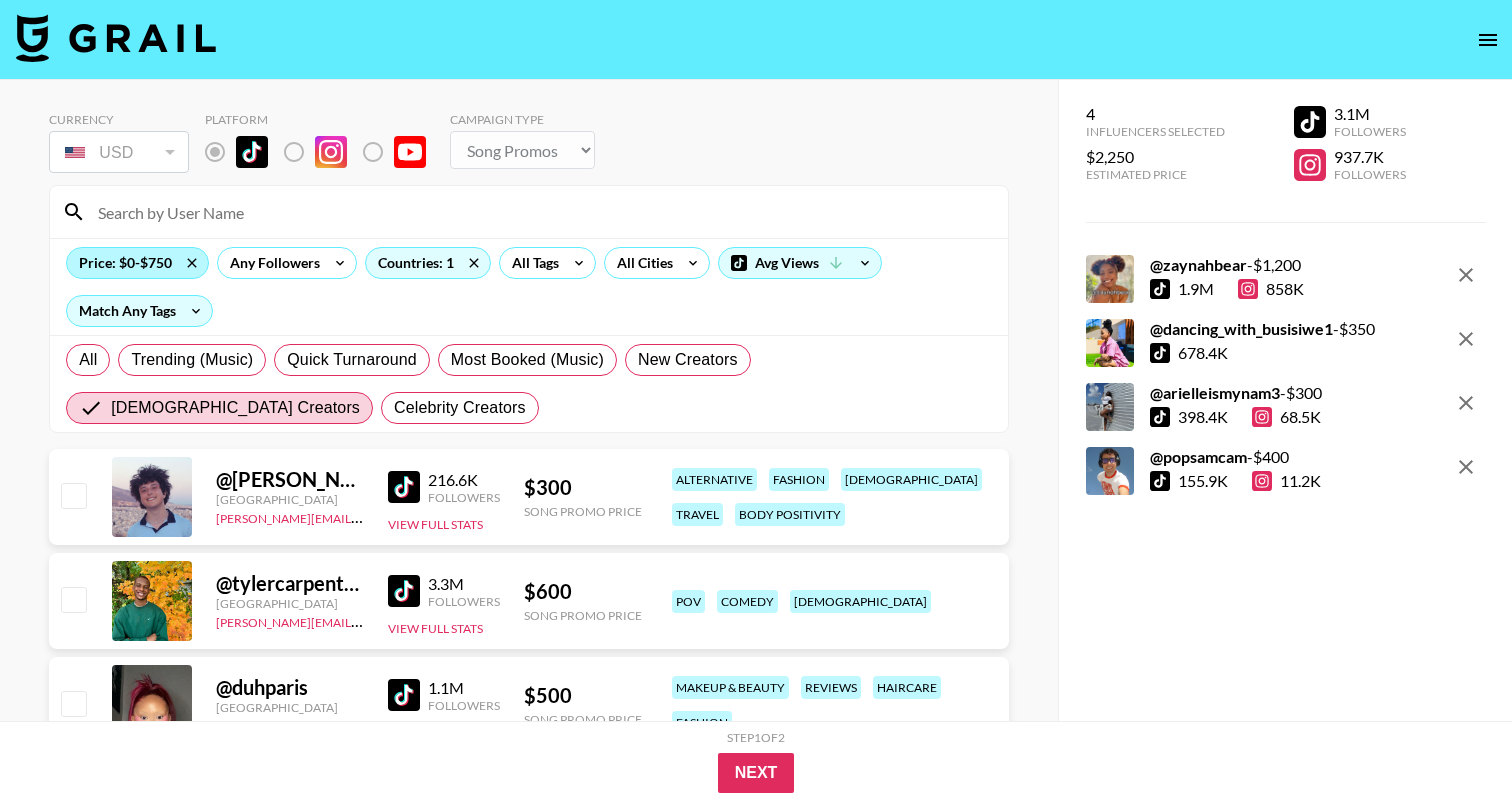 click on "Price: $0-$750" at bounding box center [137, 263] 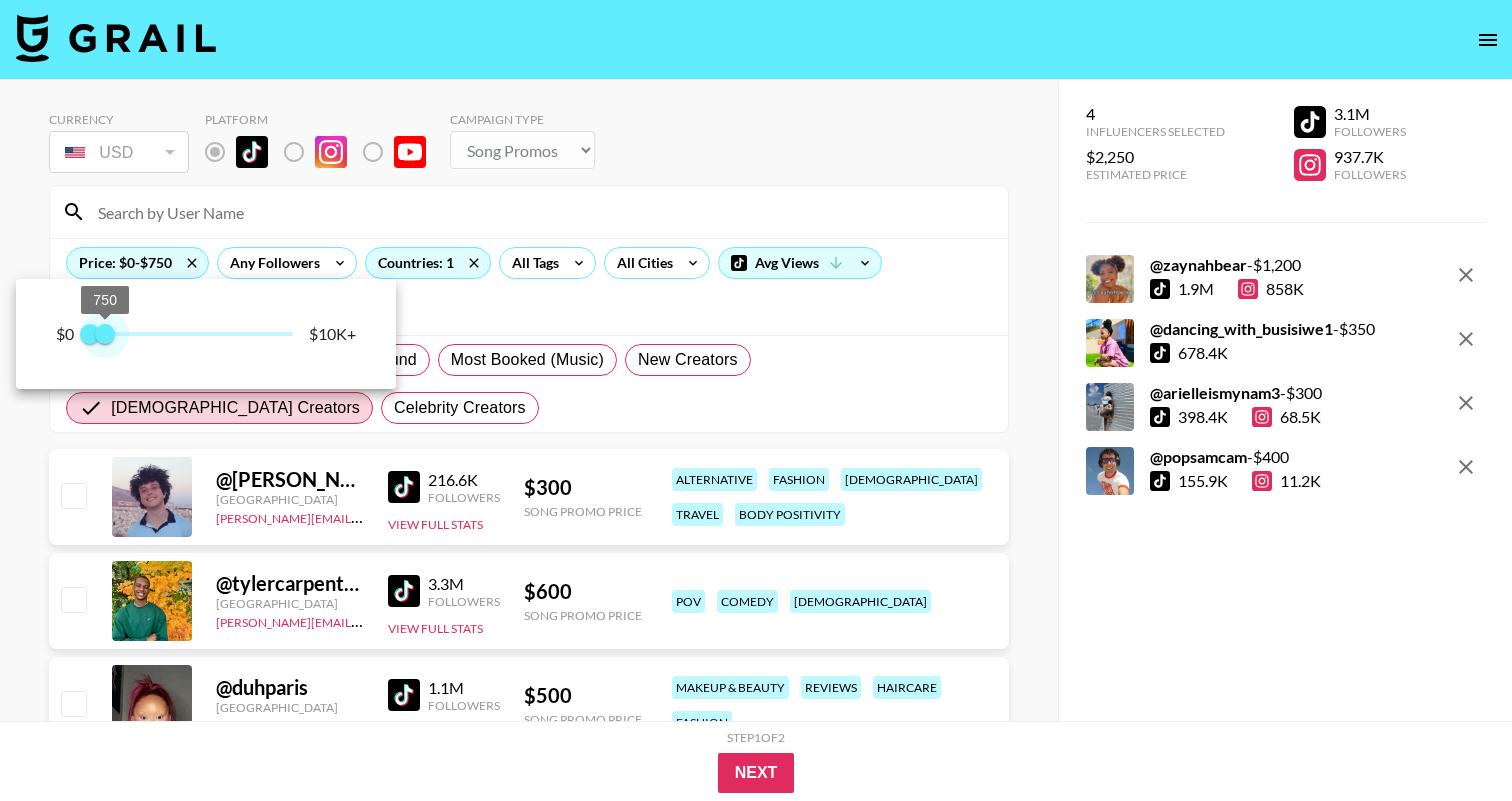 type on "1000" 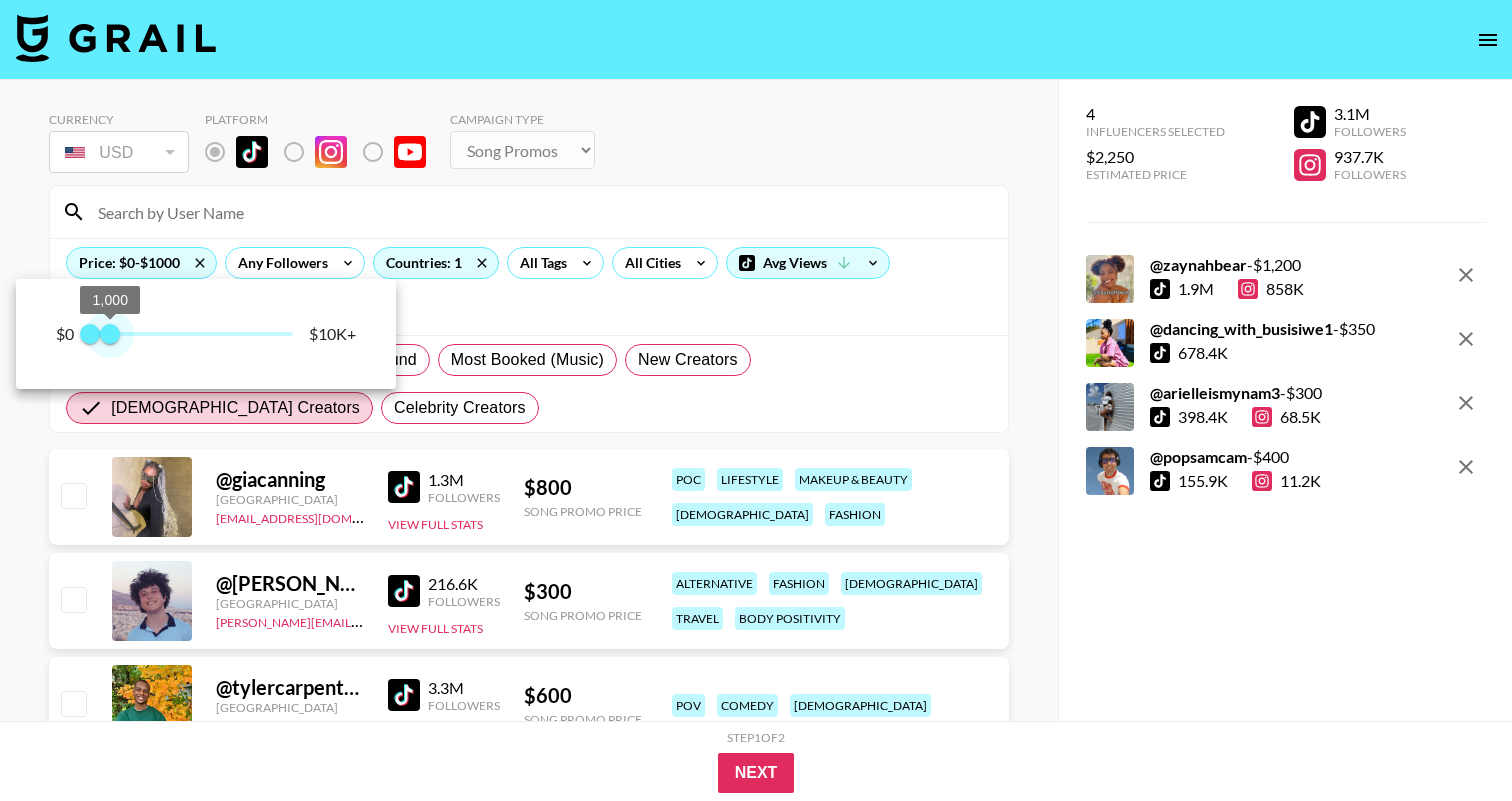 click on "1,000" at bounding box center (110, 334) 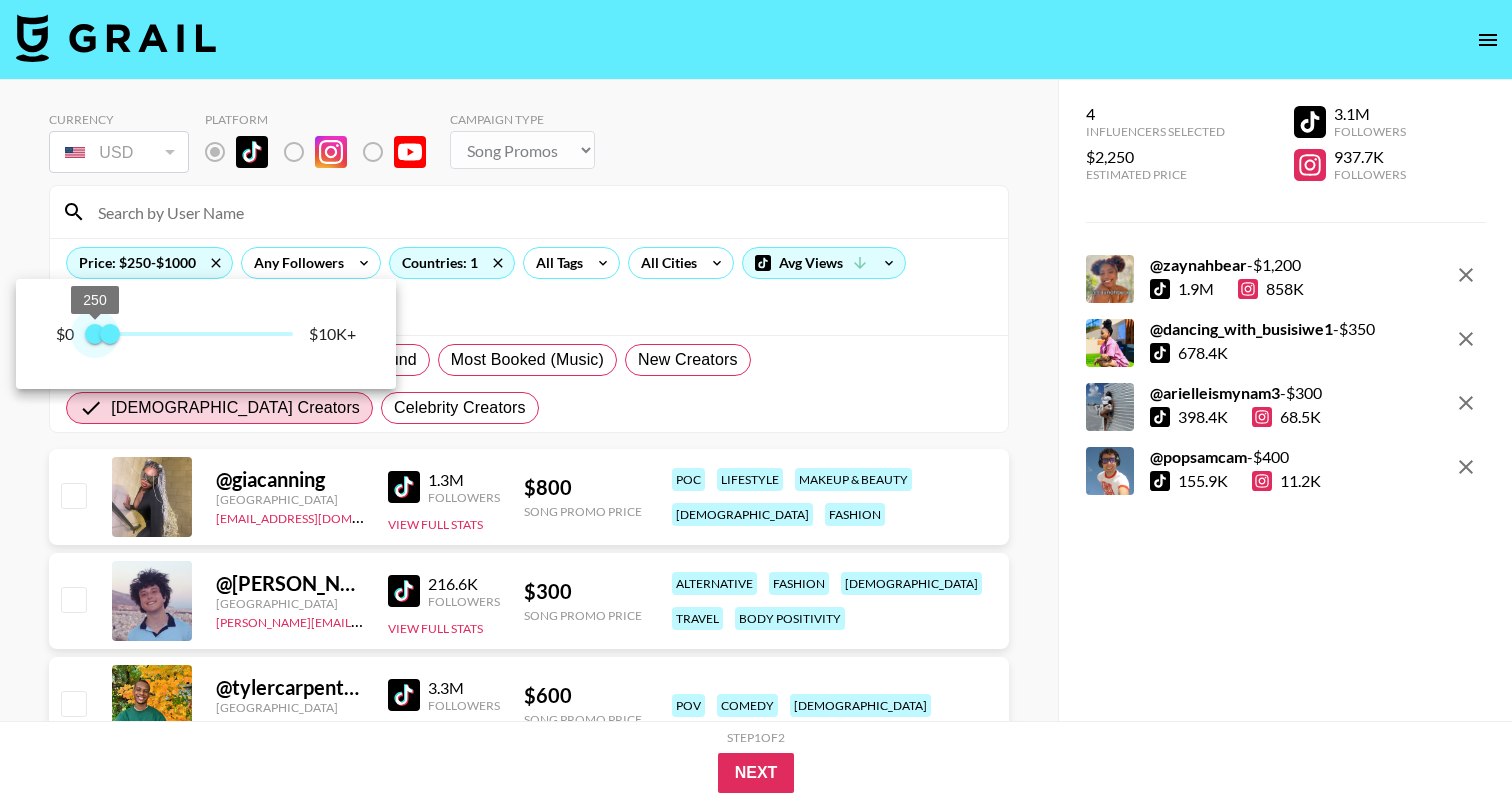 type on "500" 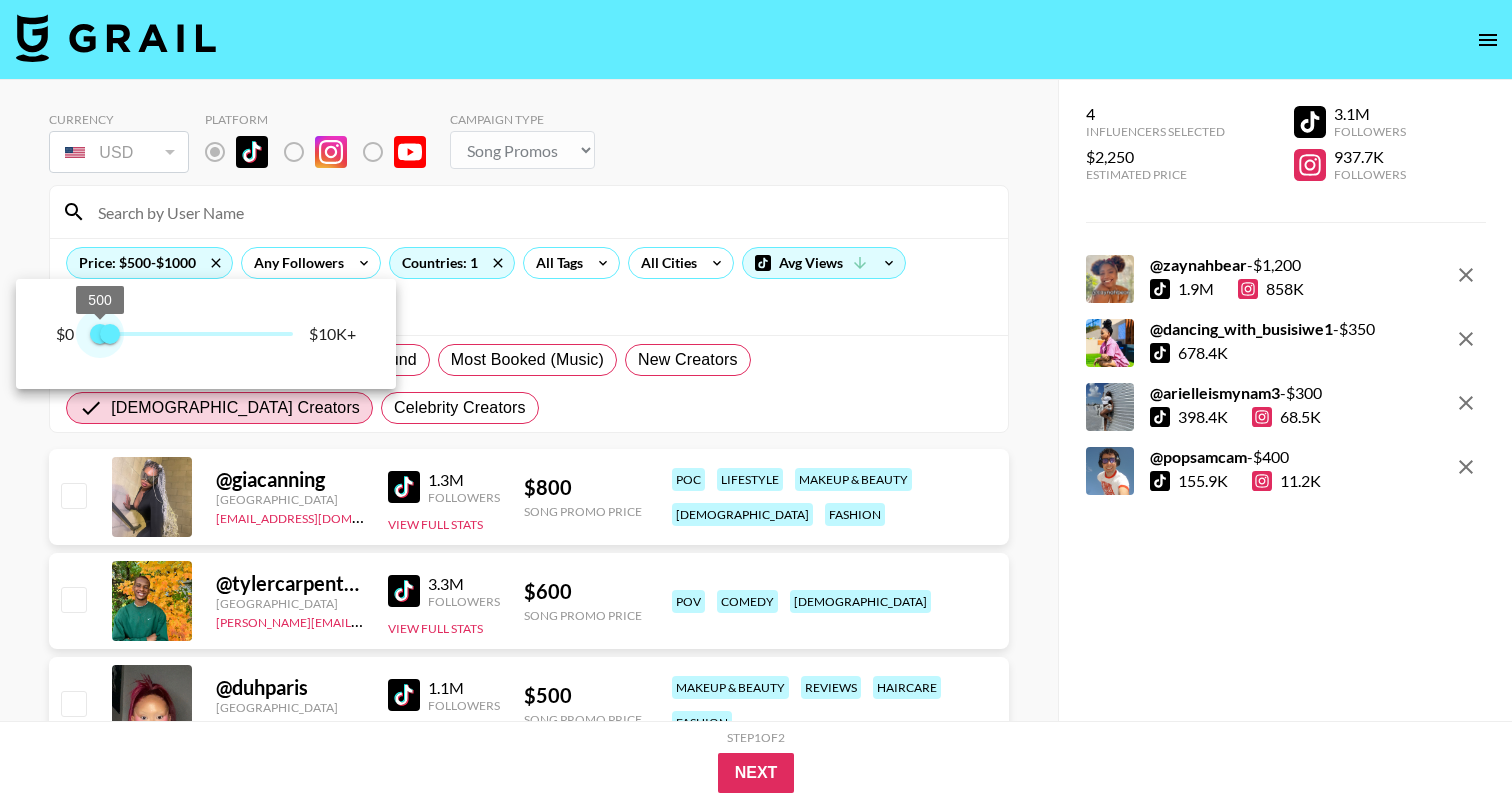 drag, startPoint x: 89, startPoint y: 330, endPoint x: 102, endPoint y: 334, distance: 13.601471 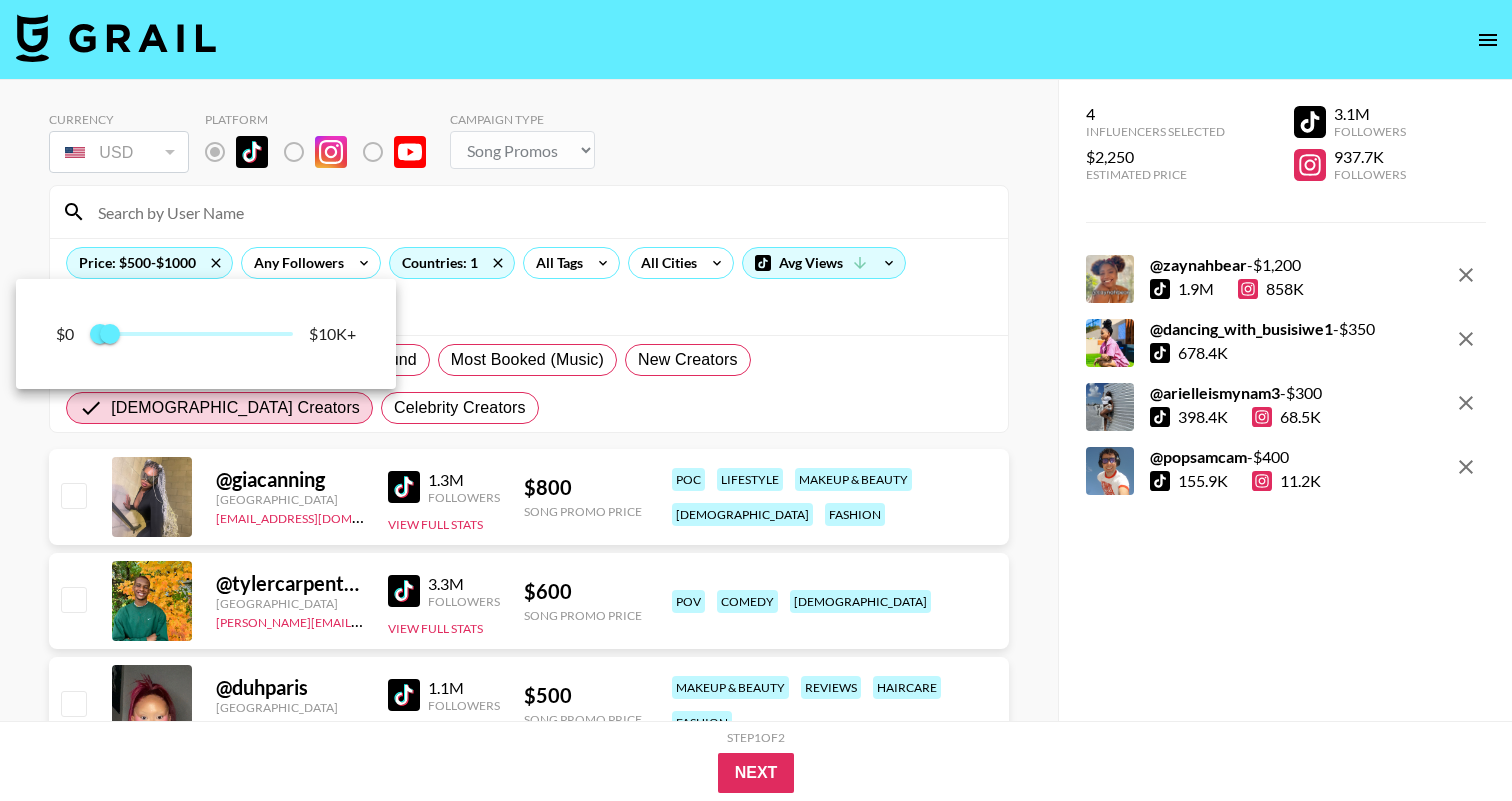 click at bounding box center (756, 400) 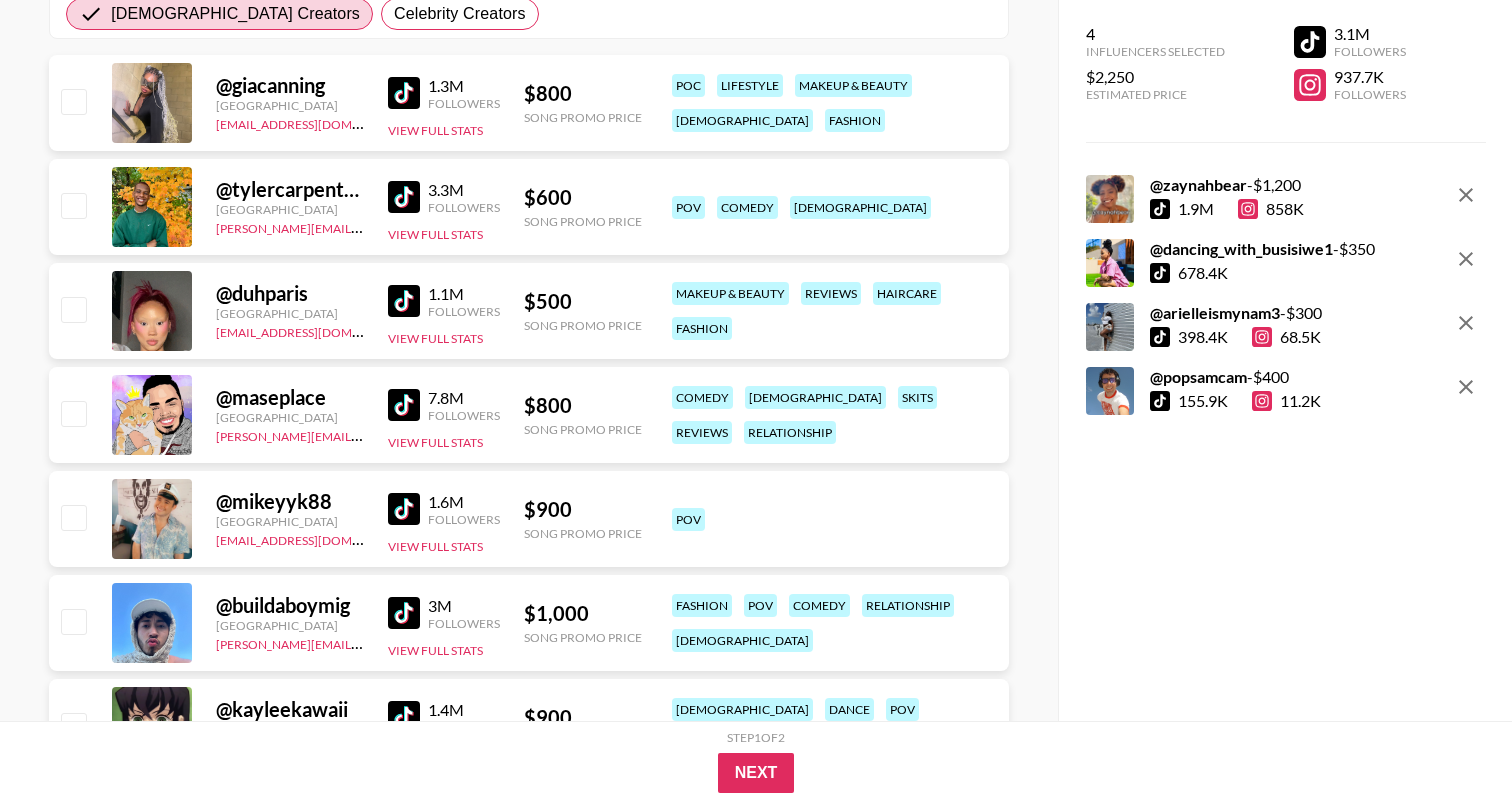 scroll, scrollTop: 385, scrollLeft: 0, axis: vertical 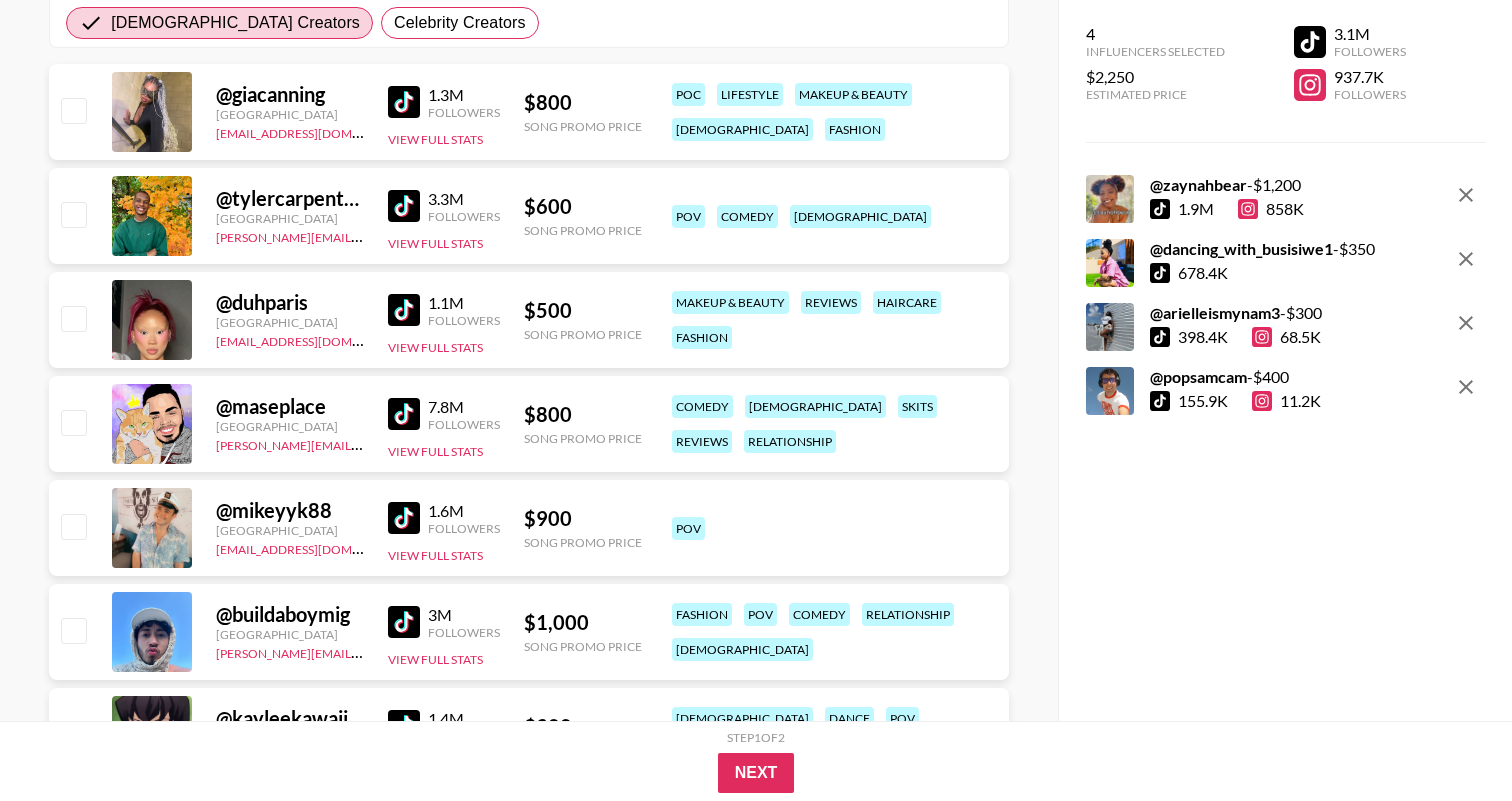 click at bounding box center (404, 102) 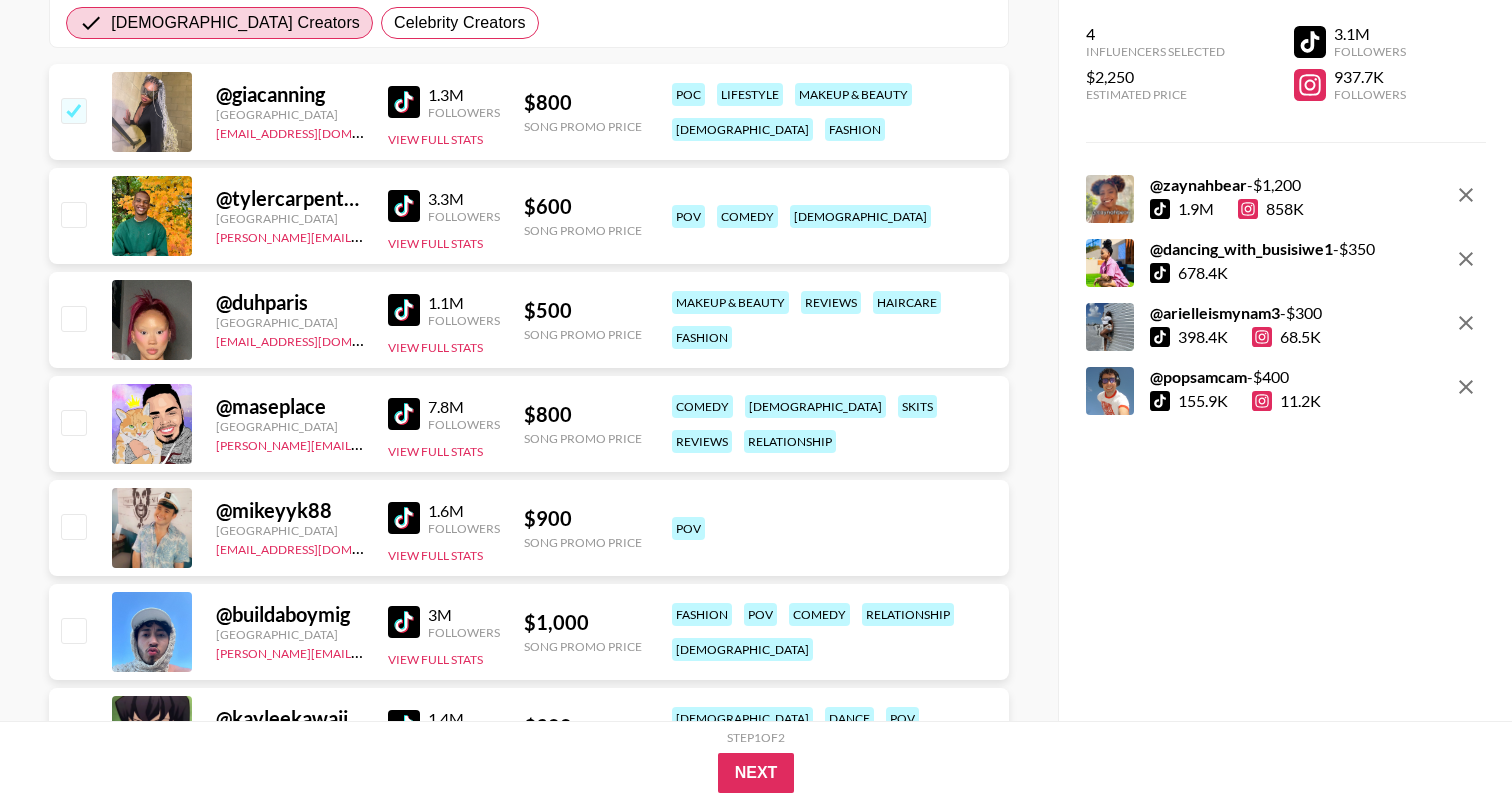 checkbox on "true" 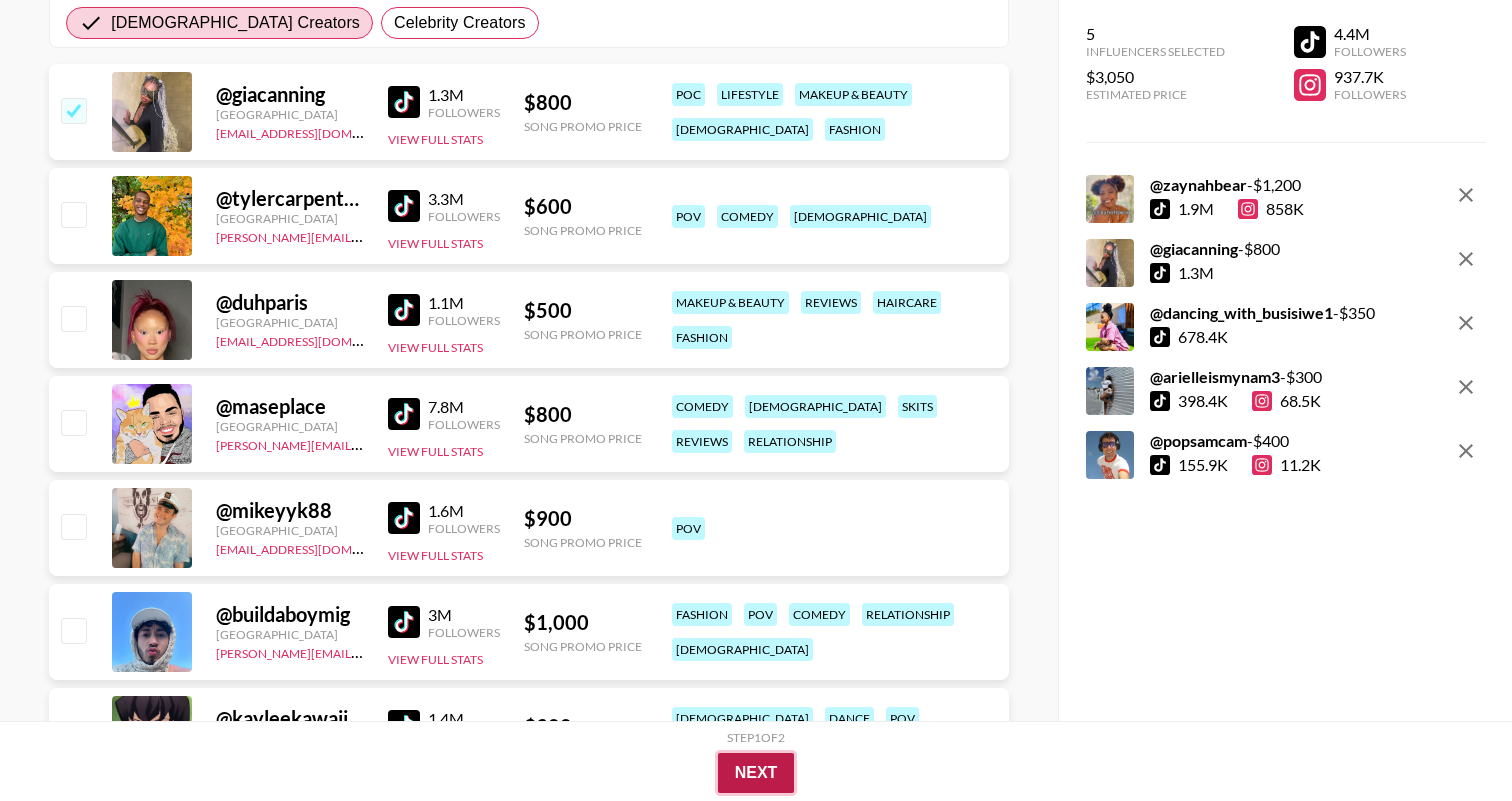 click on "Next" at bounding box center (756, 773) 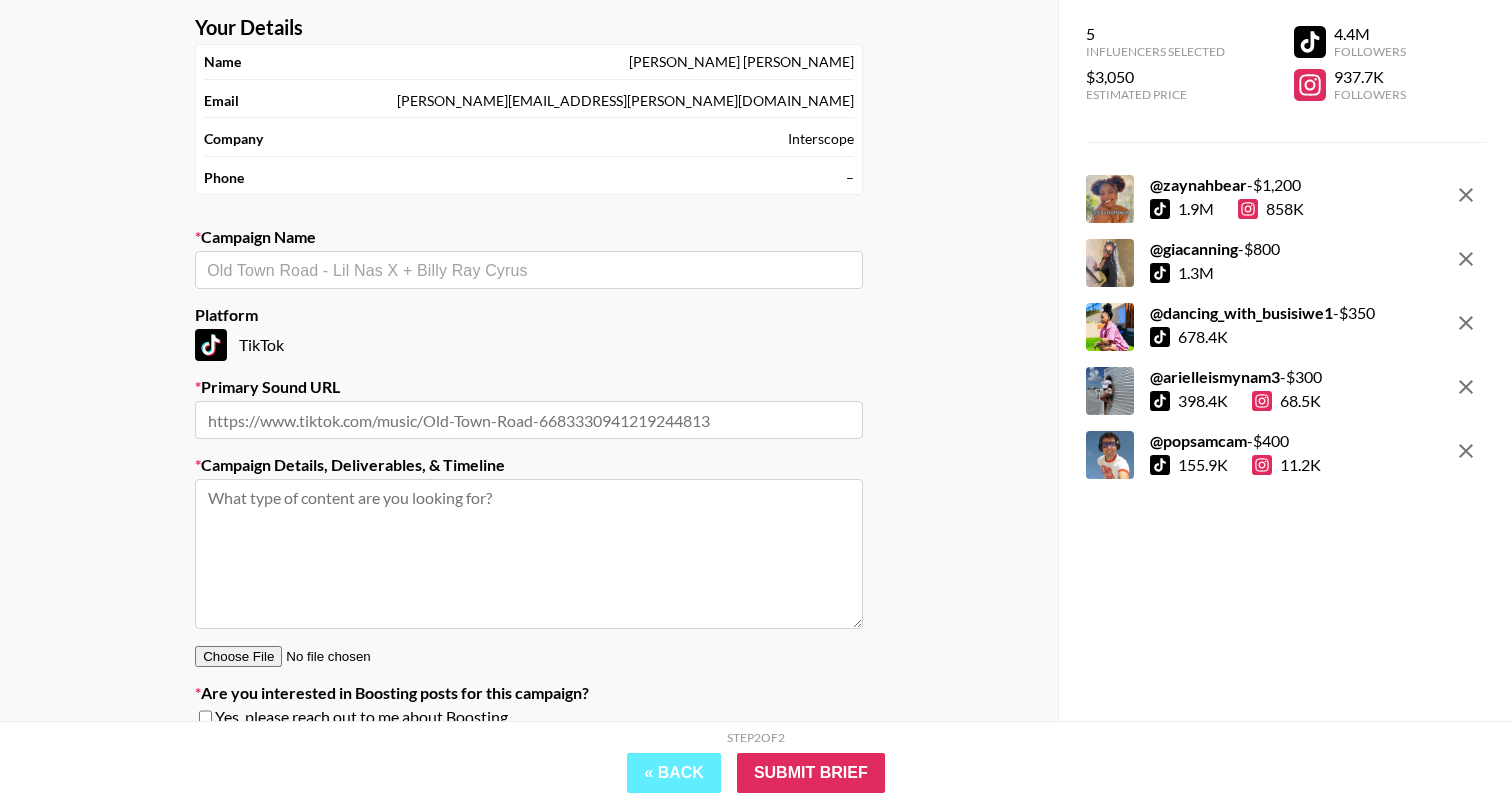 scroll, scrollTop: 106, scrollLeft: 0, axis: vertical 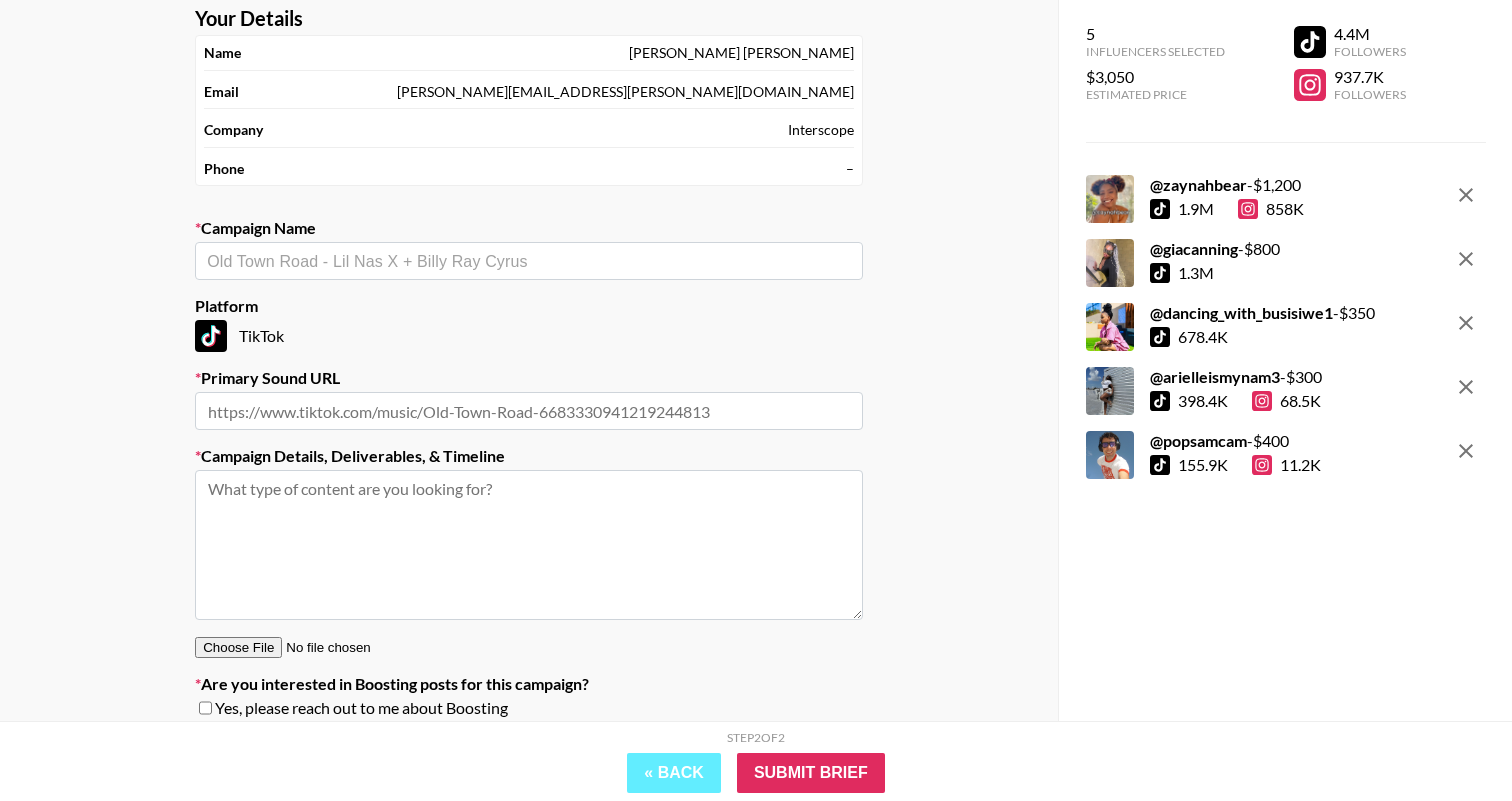 click at bounding box center [529, 261] 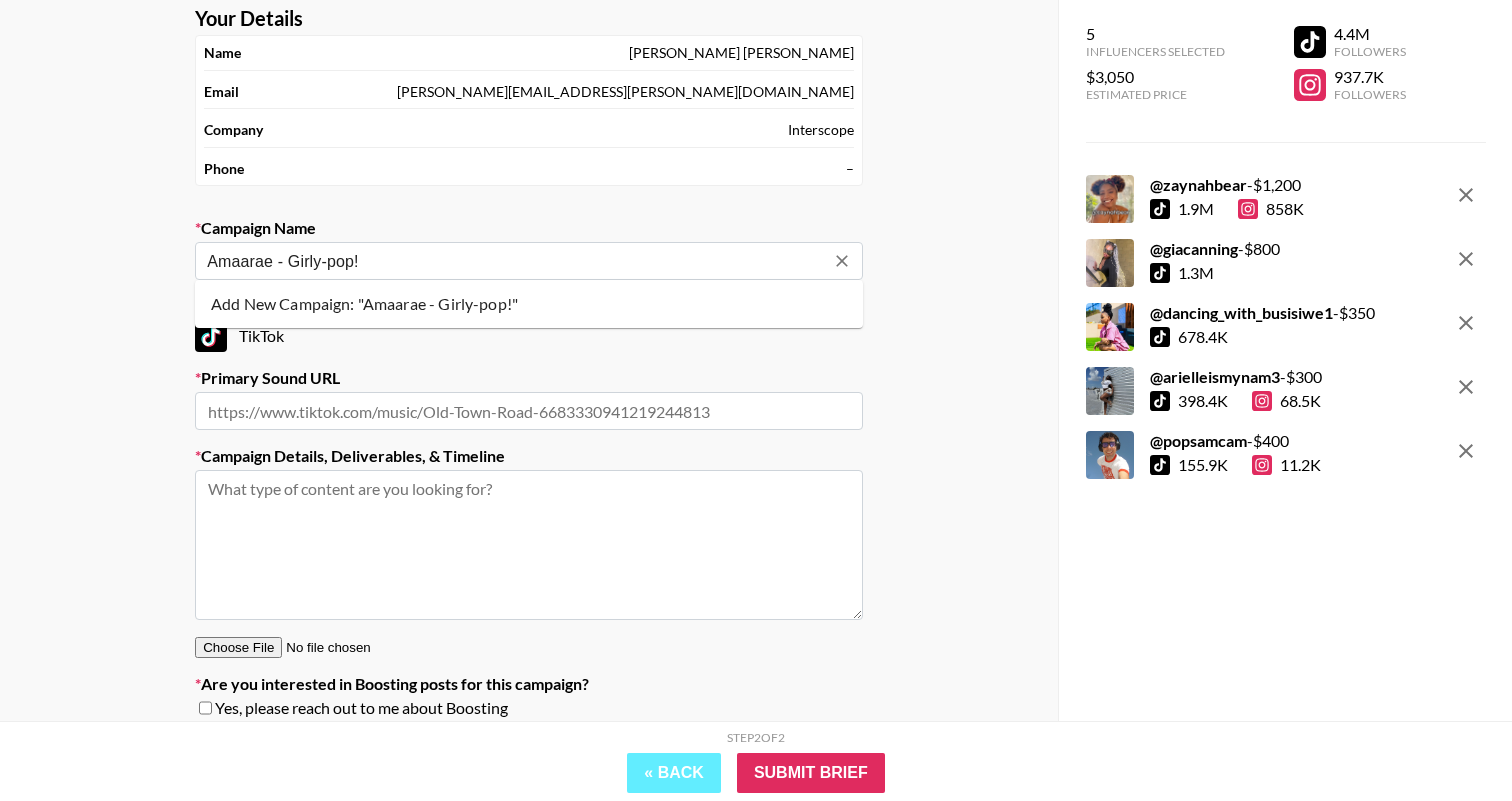 click on "Add New Campaign: "Amaarae - Girly-pop!"" at bounding box center [529, 304] 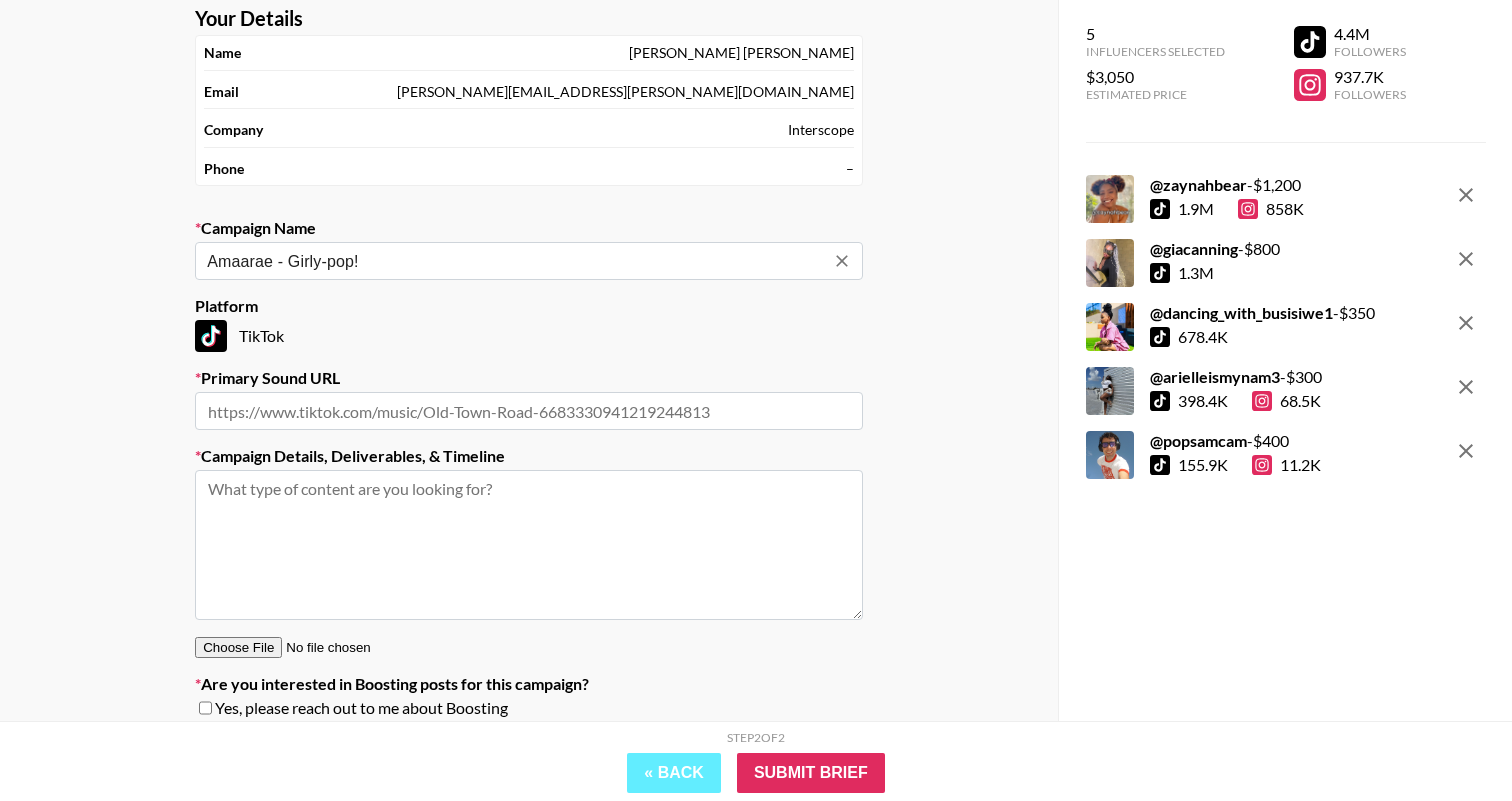 type on "Amaarae - Girly-pop!" 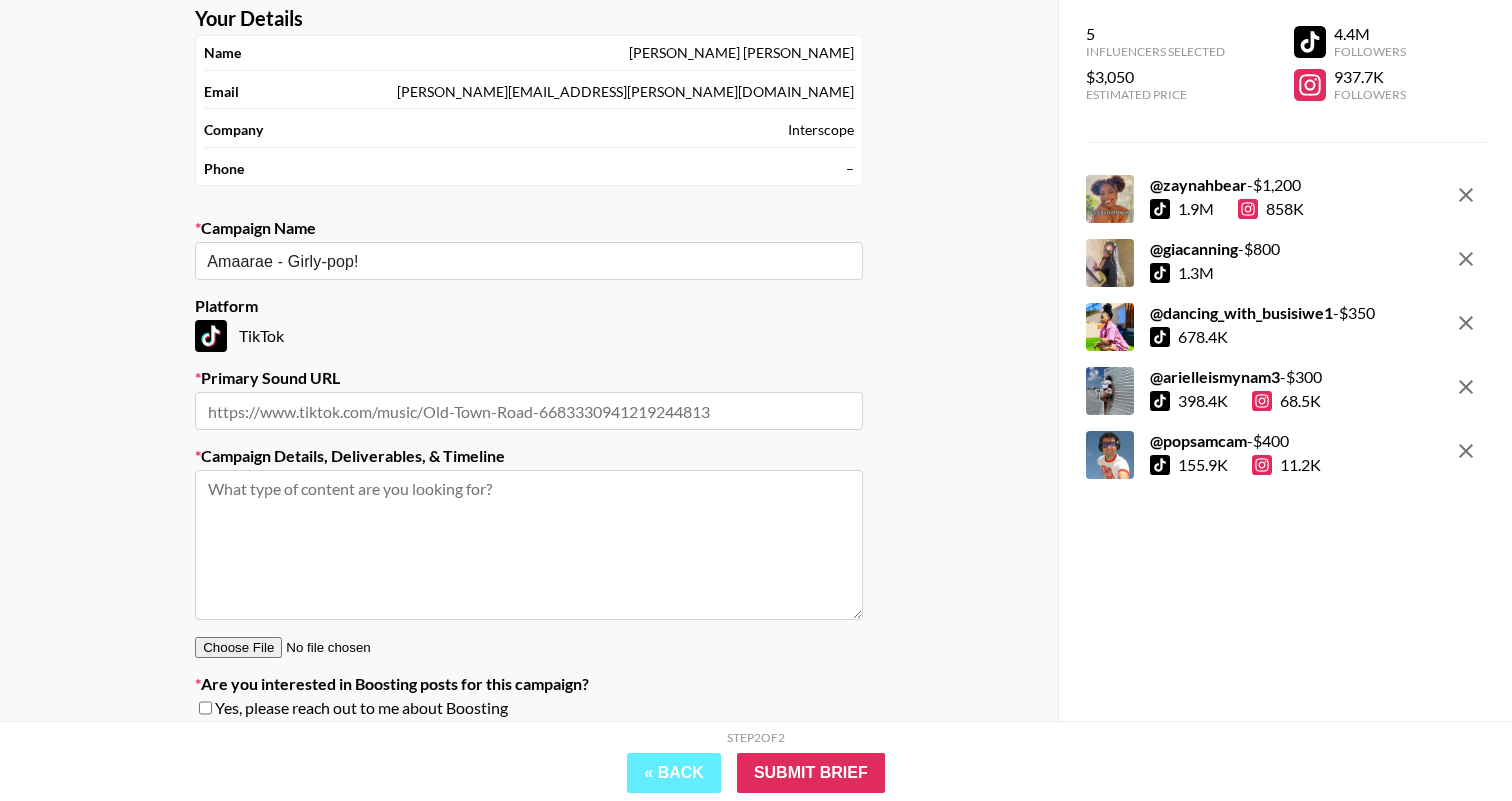 click at bounding box center (529, 411) 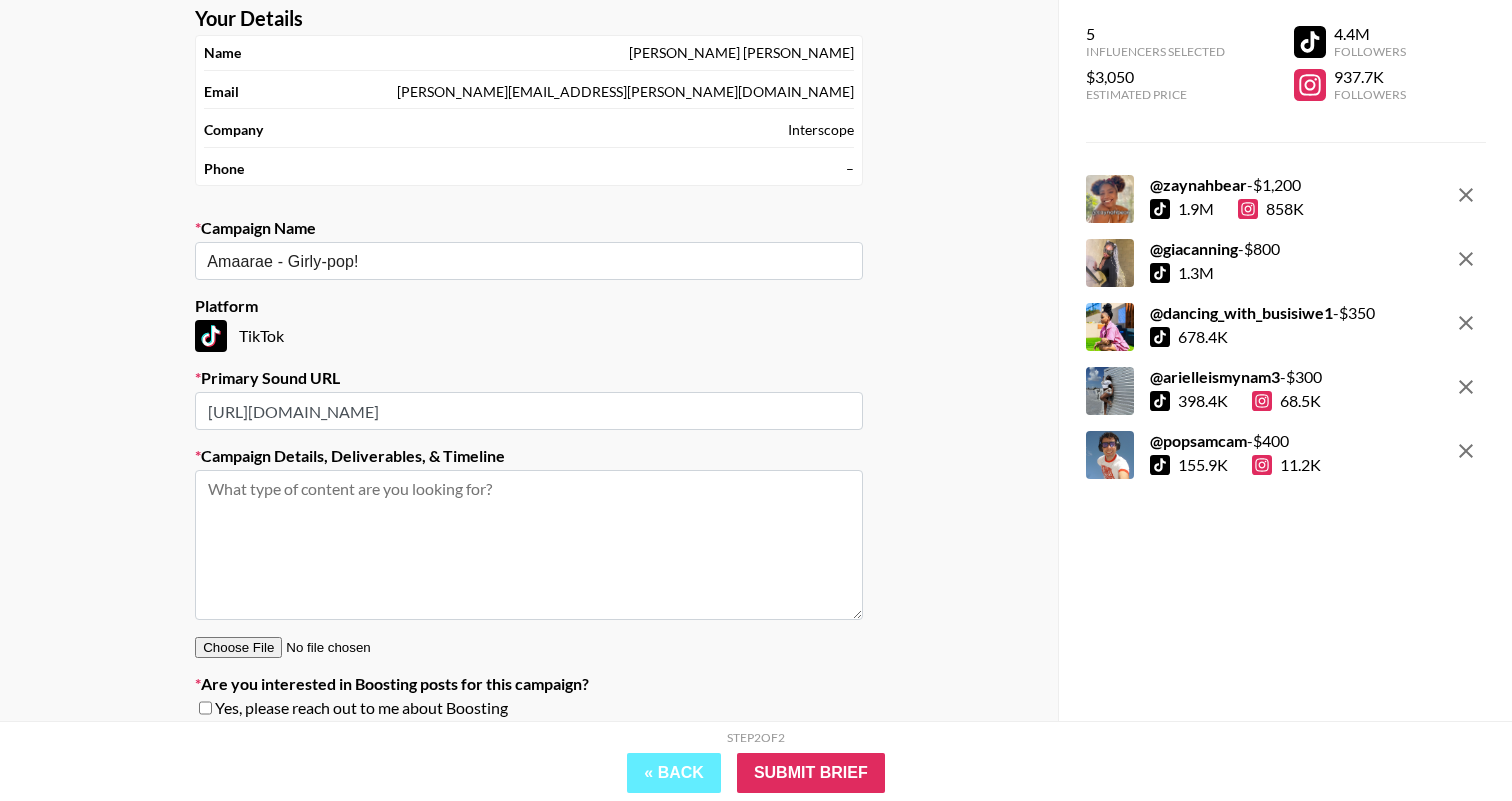 type on "[URL][DOMAIN_NAME]" 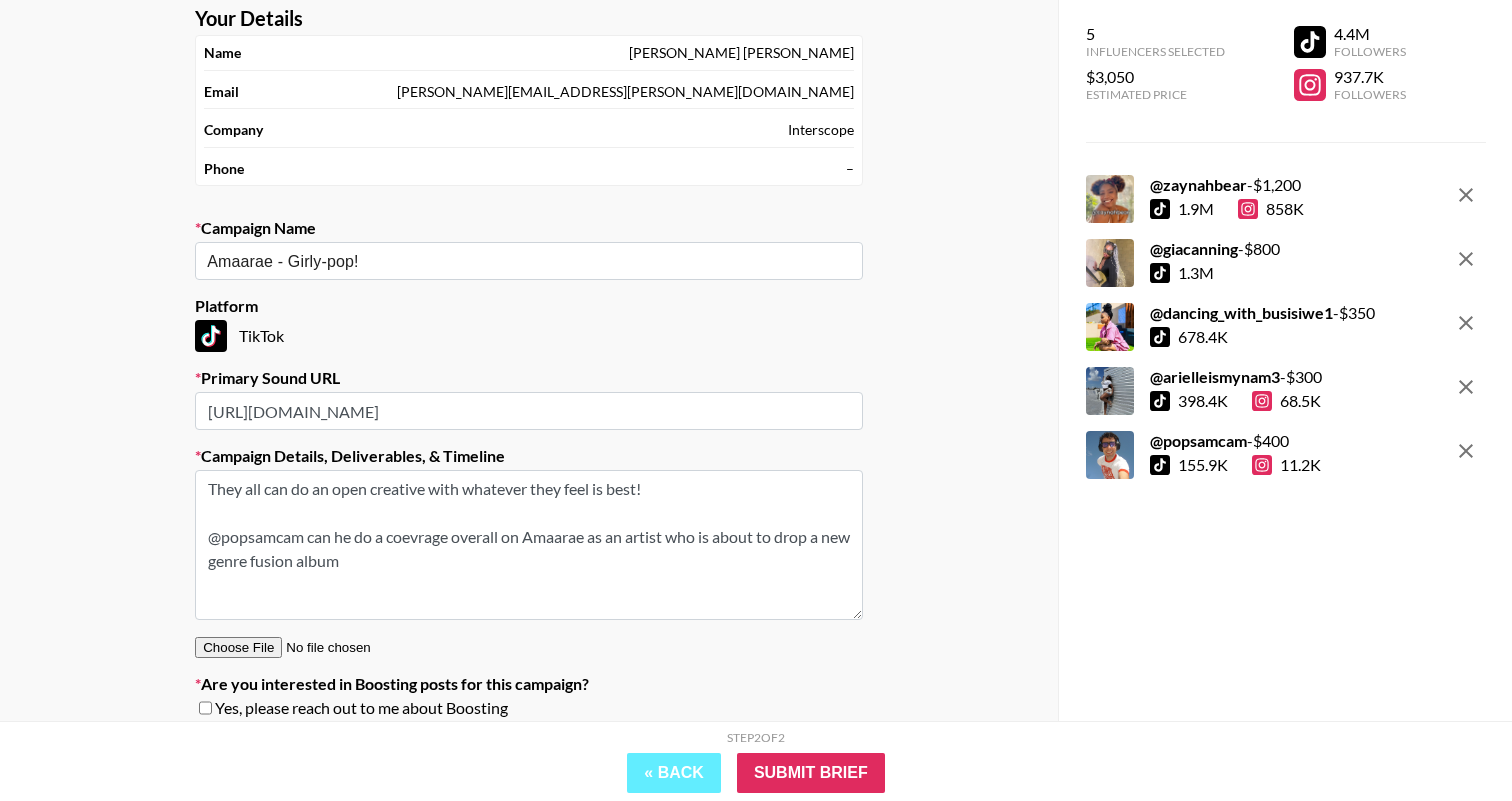 scroll, scrollTop: 183, scrollLeft: 0, axis: vertical 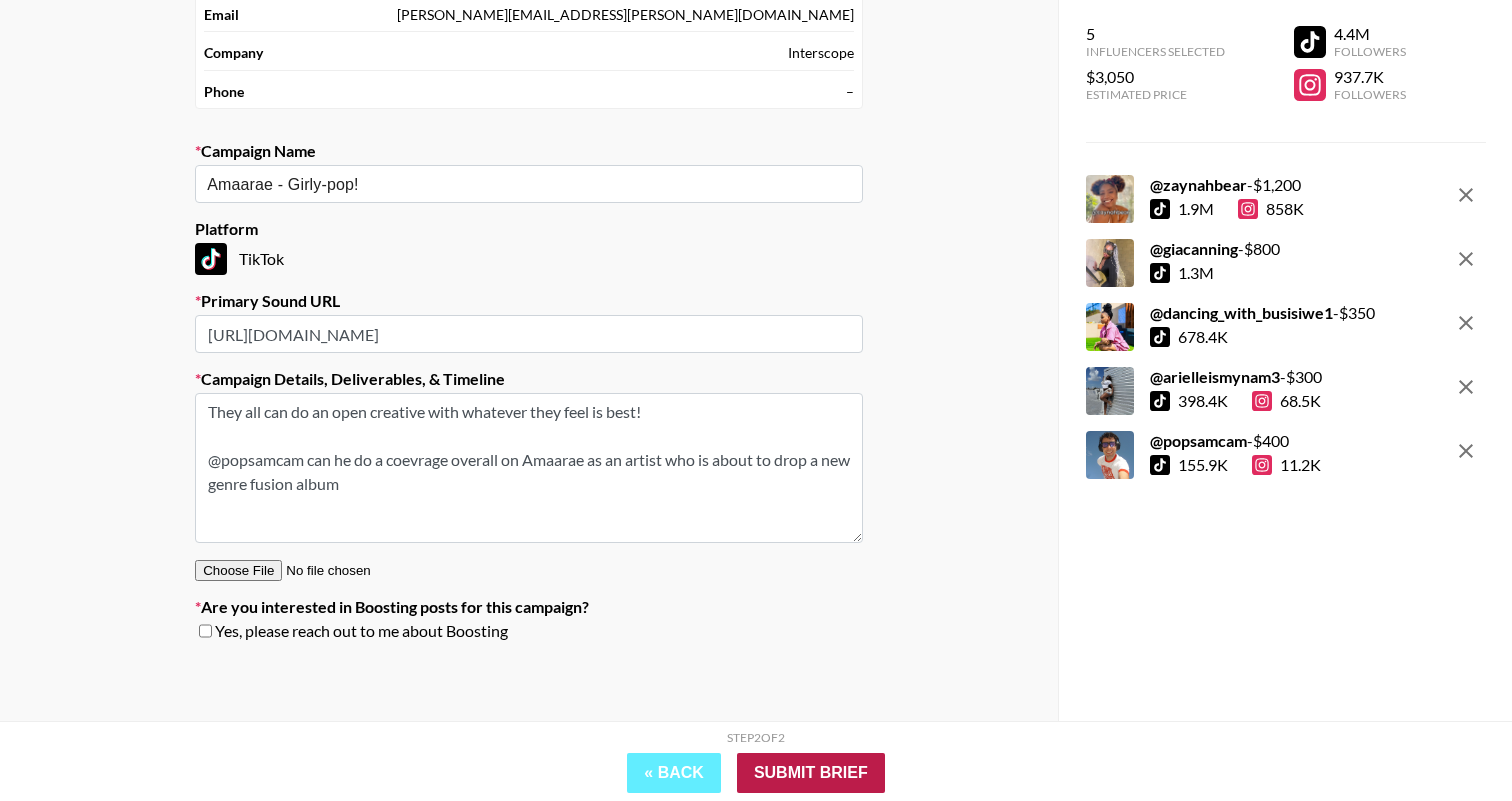 type on "They all can do an open creative with whatever they feel is best!
@popsamcam can he do a coevrage overall on Amaarae as an artist who is about to drop a new genre fusion album" 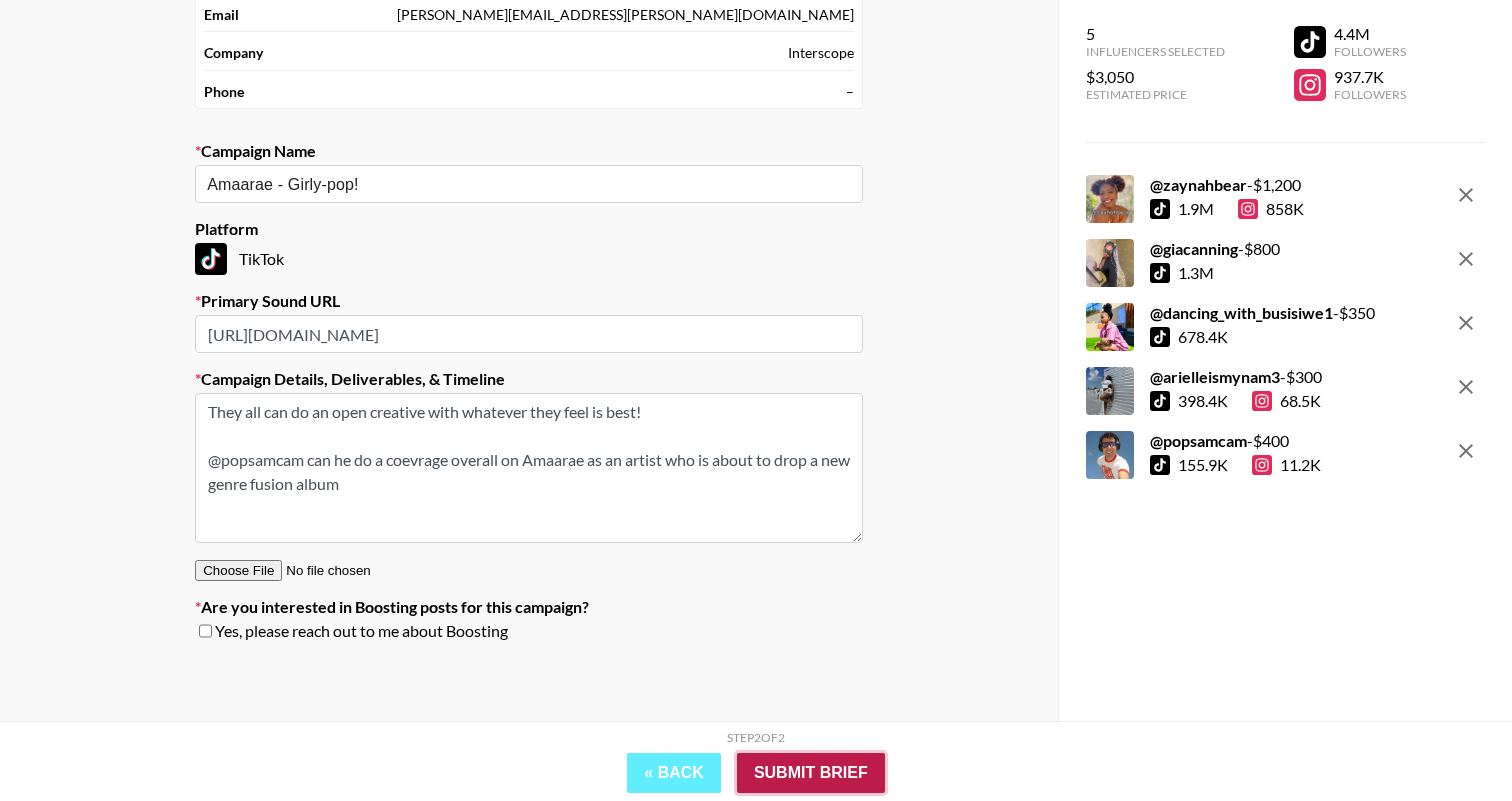 click on "Submit Brief" at bounding box center (811, 773) 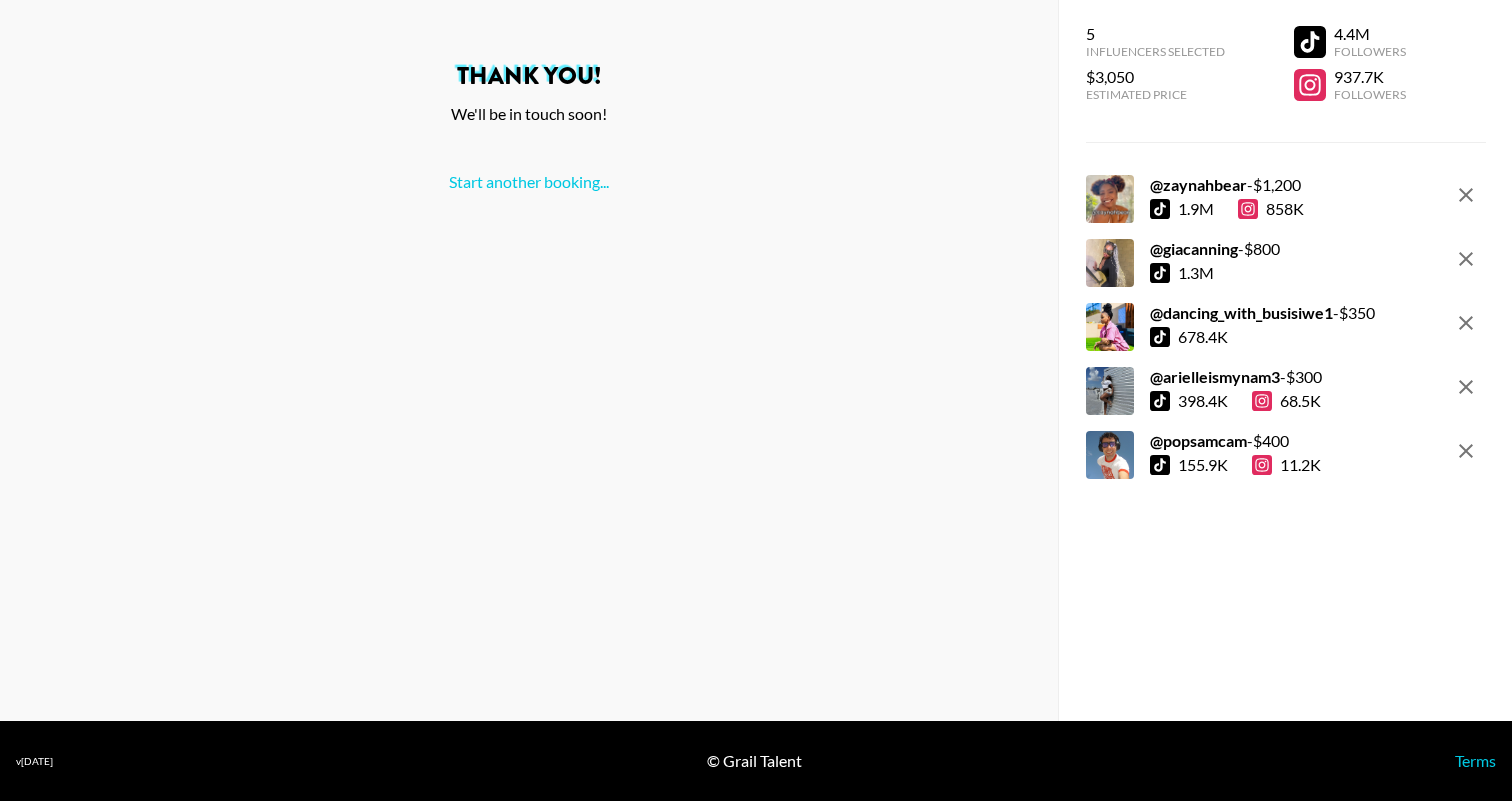 scroll, scrollTop: 0, scrollLeft: 0, axis: both 